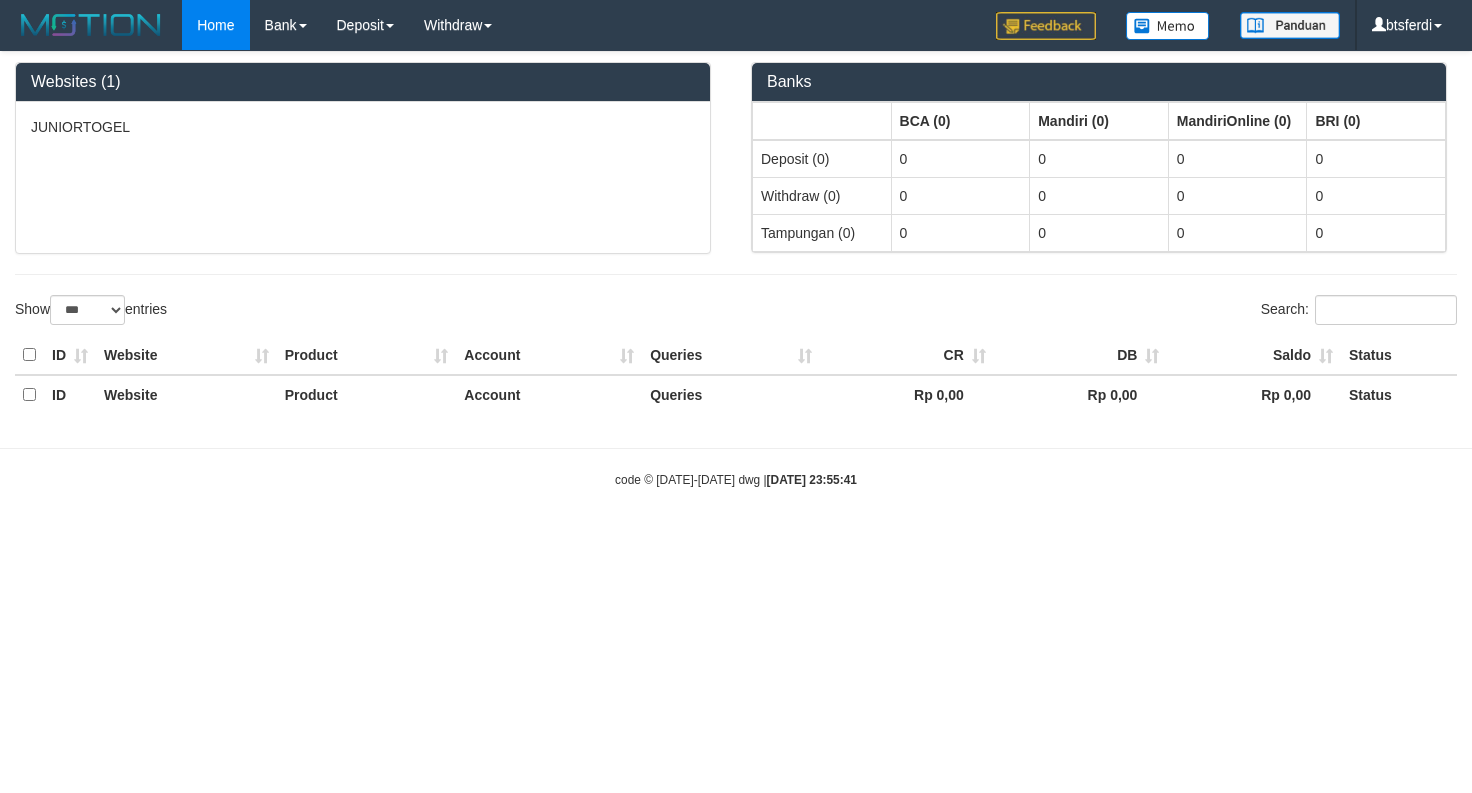 select on "***" 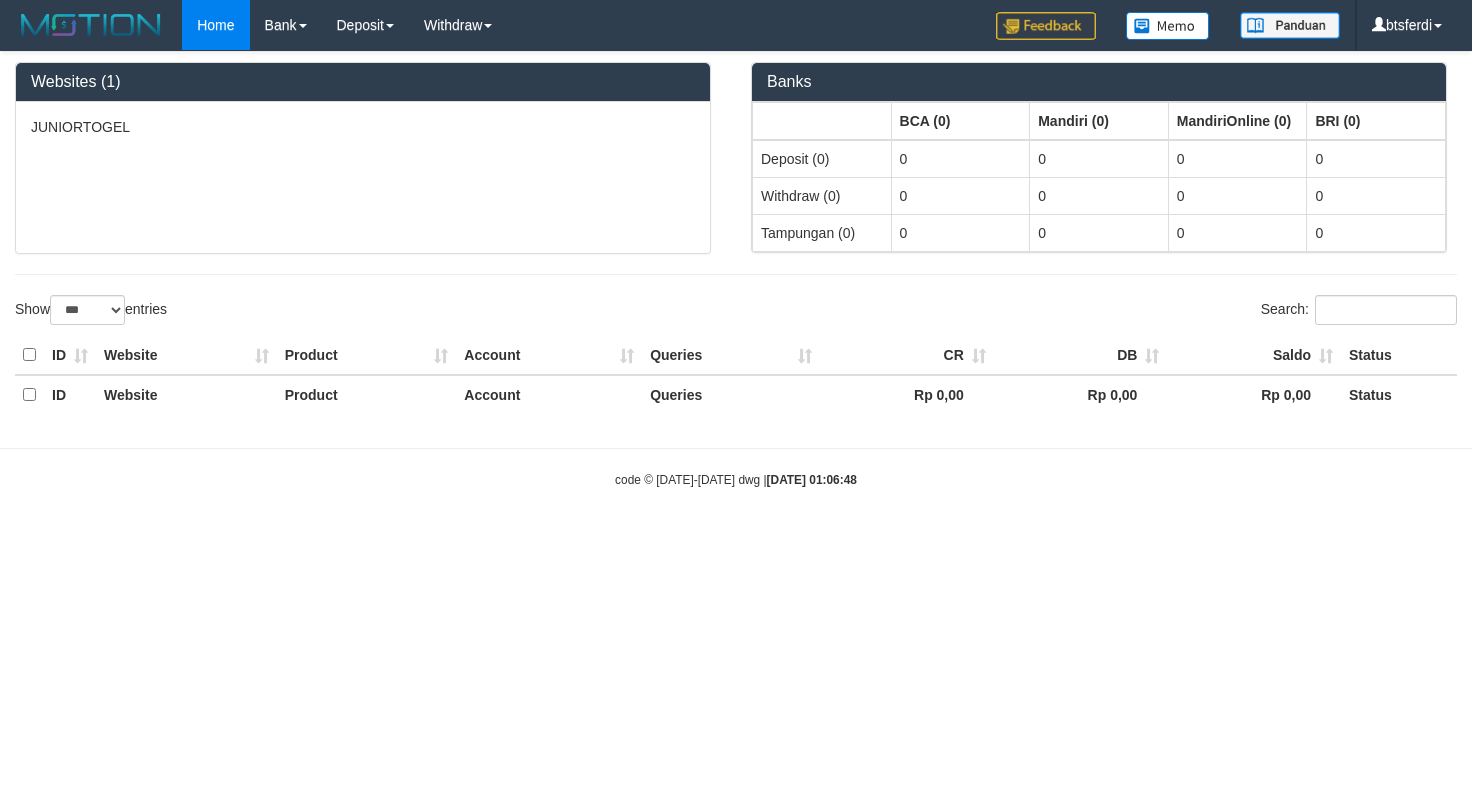 select on "***" 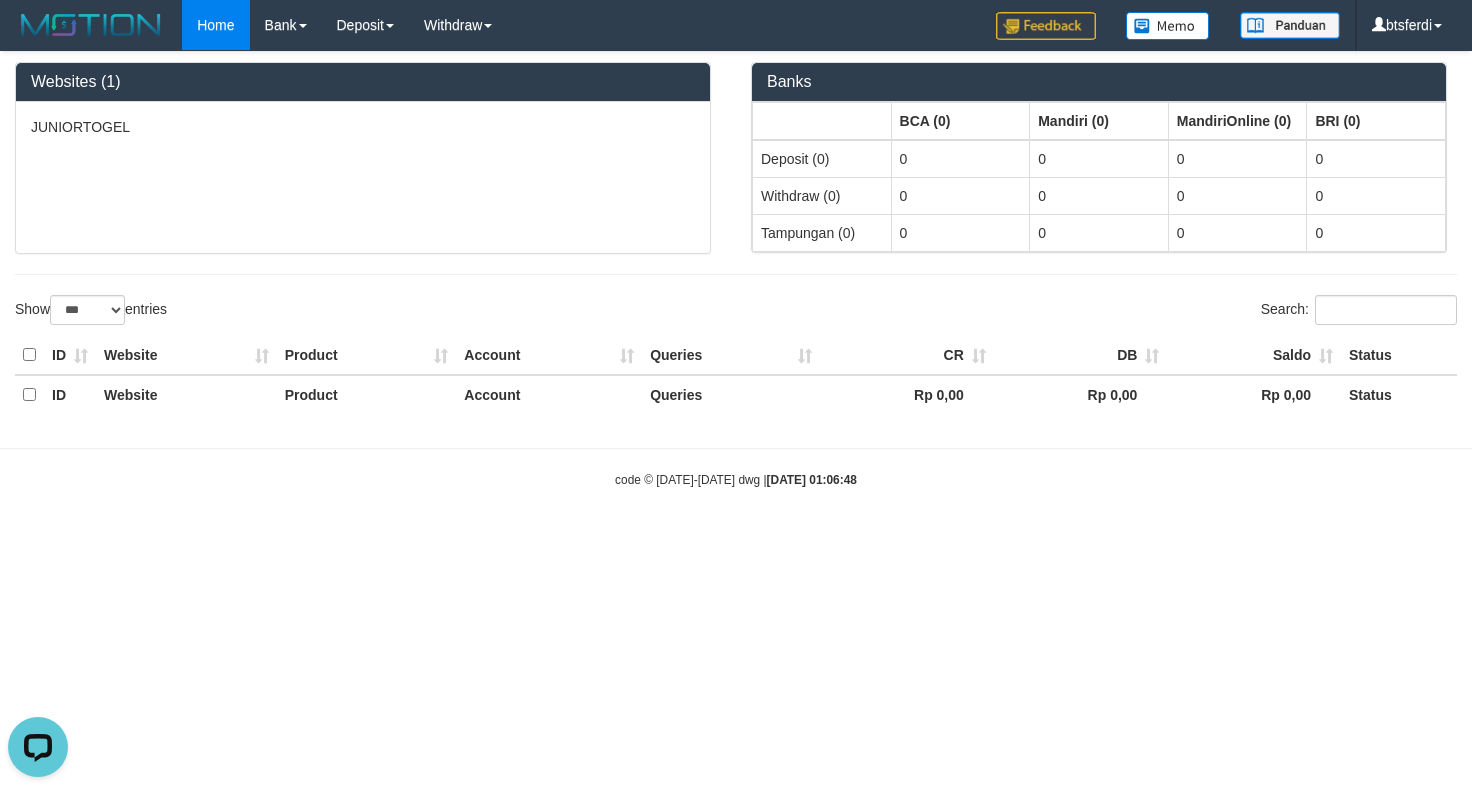scroll, scrollTop: 0, scrollLeft: 0, axis: both 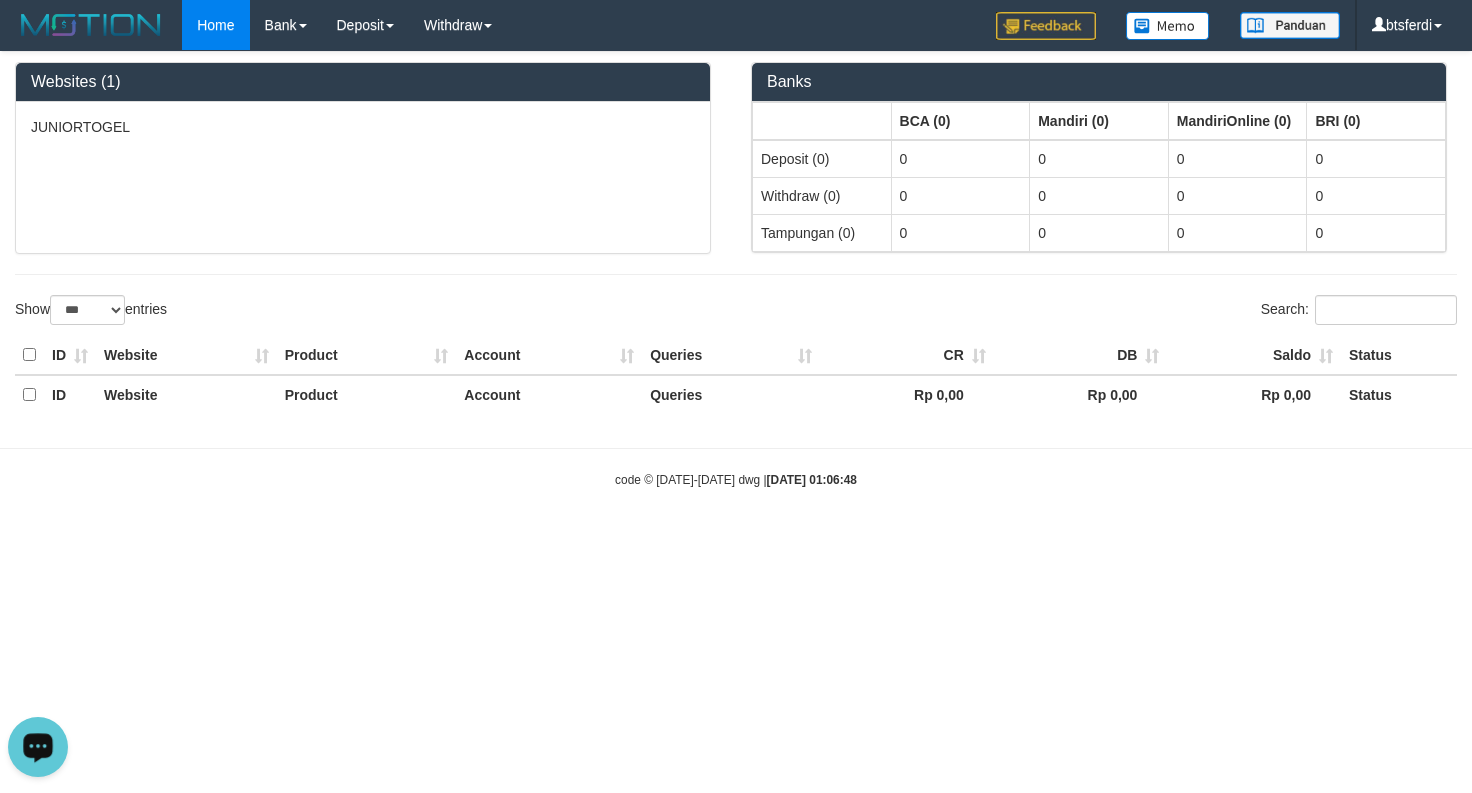 click at bounding box center [38, 747] 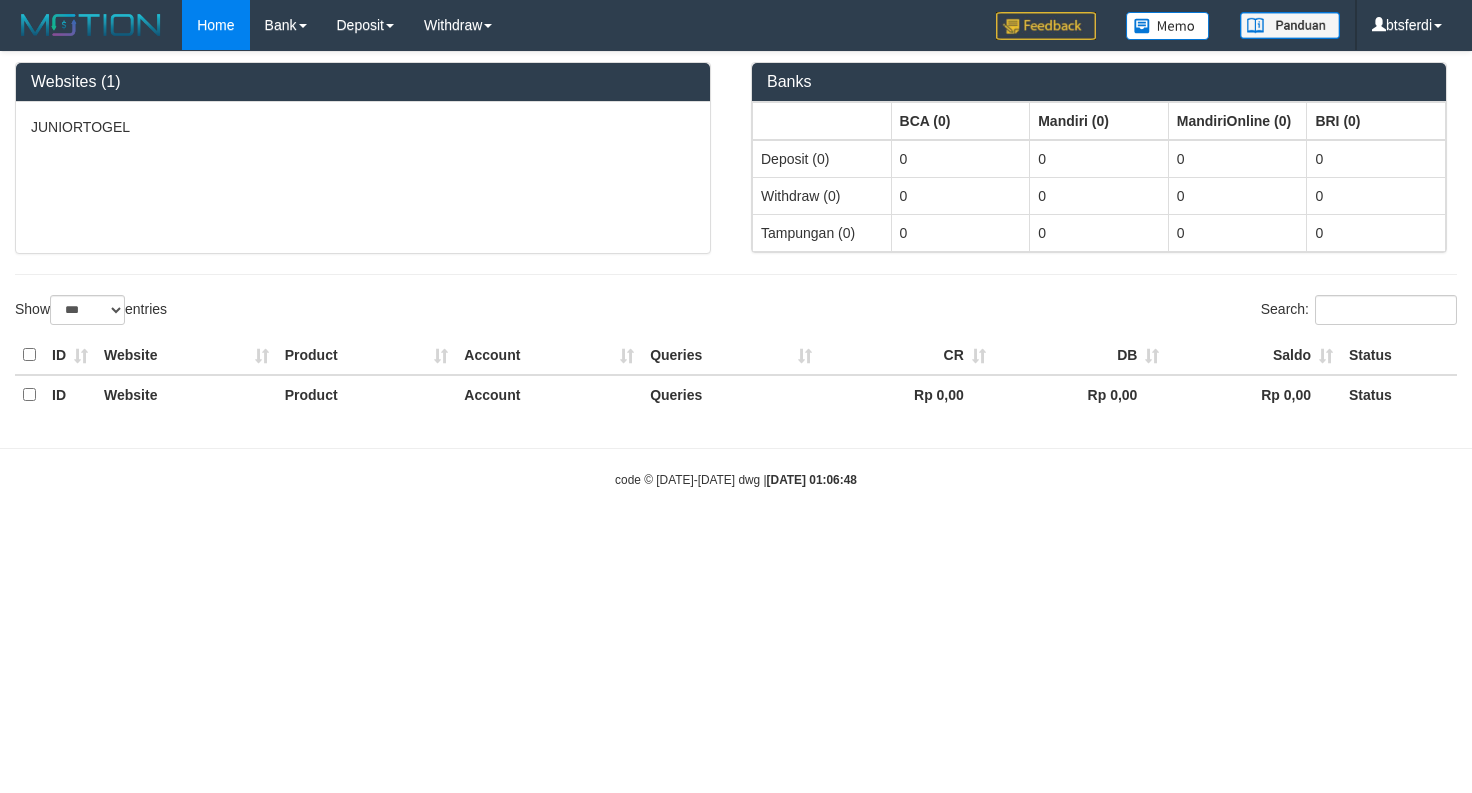 drag, startPoint x: 750, startPoint y: 297, endPoint x: 780, endPoint y: 257, distance: 50 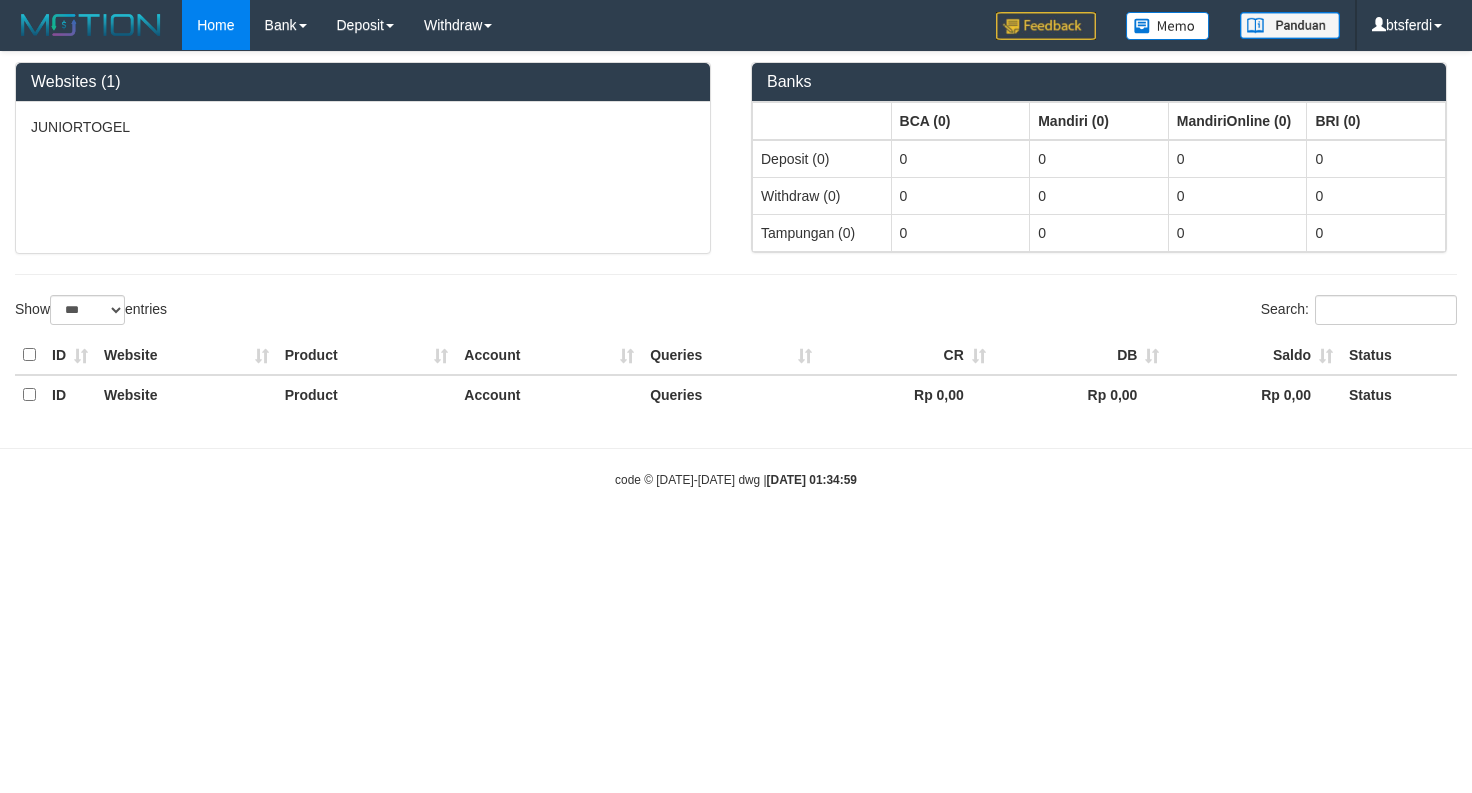 select on "***" 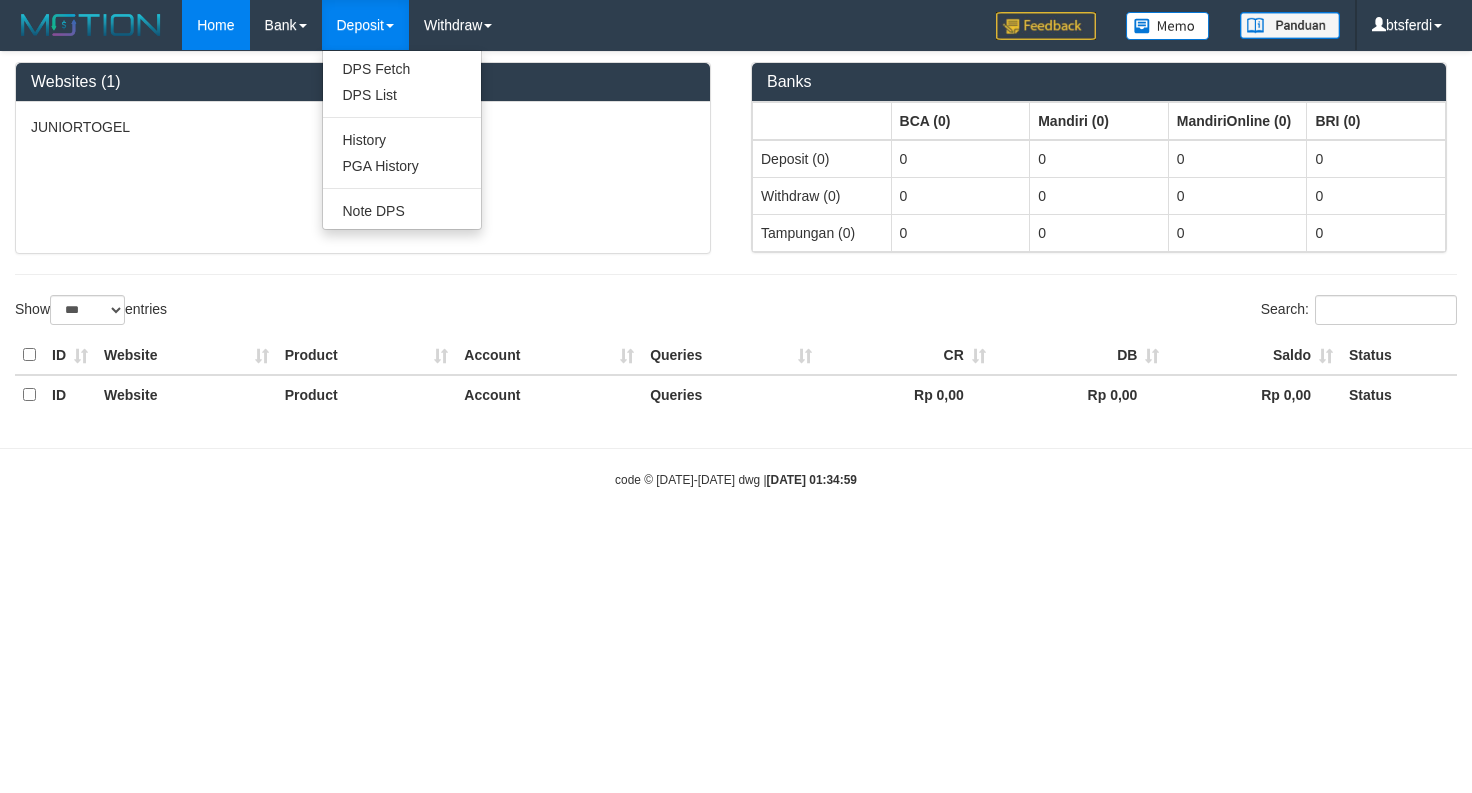 click on "DPS Fetch
DPS List
History
PGA History
Note DPS" at bounding box center [402, 140] 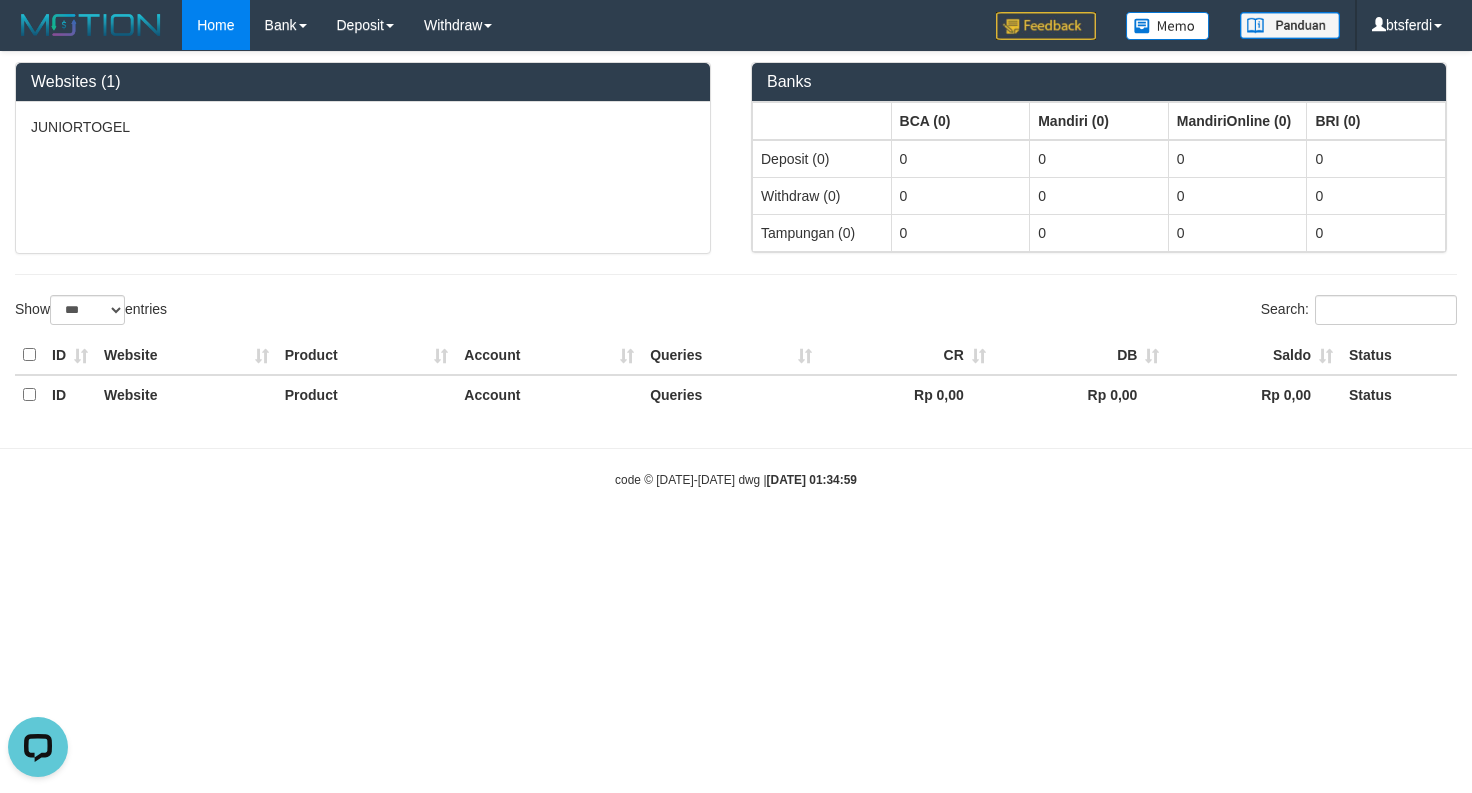 scroll, scrollTop: 0, scrollLeft: 0, axis: both 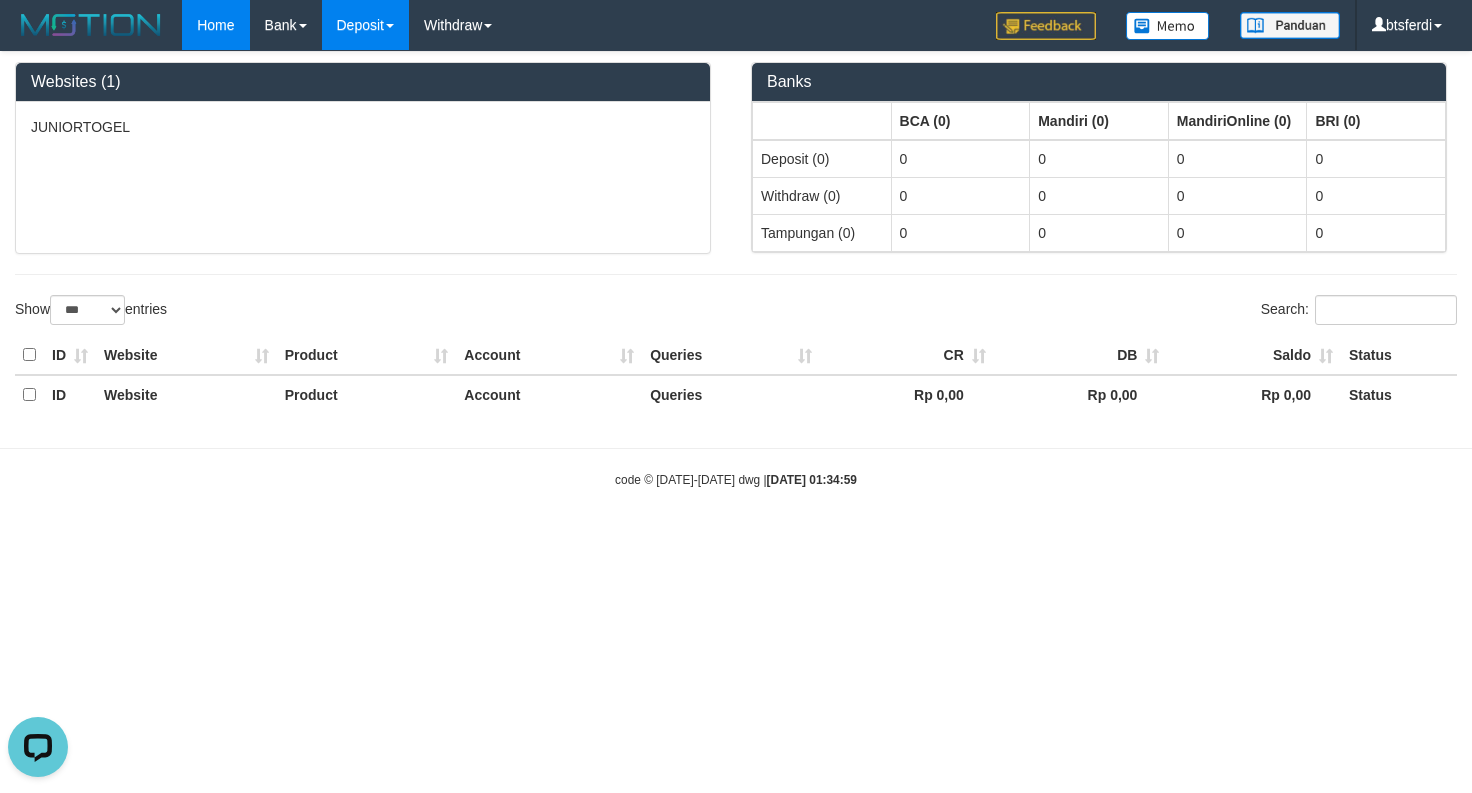 click on "Deposit" at bounding box center (365, 25) 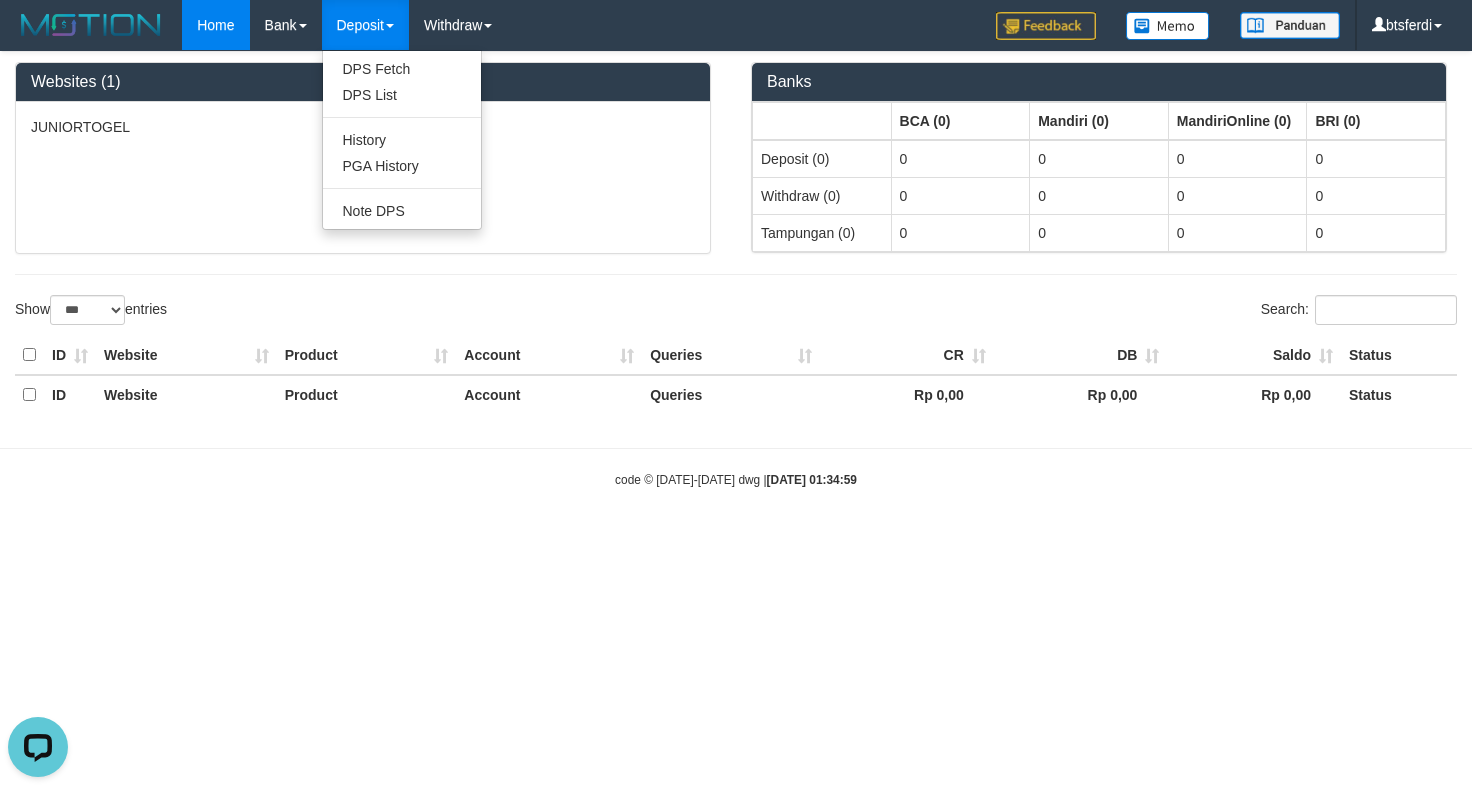 click on "Deposit" at bounding box center [365, 25] 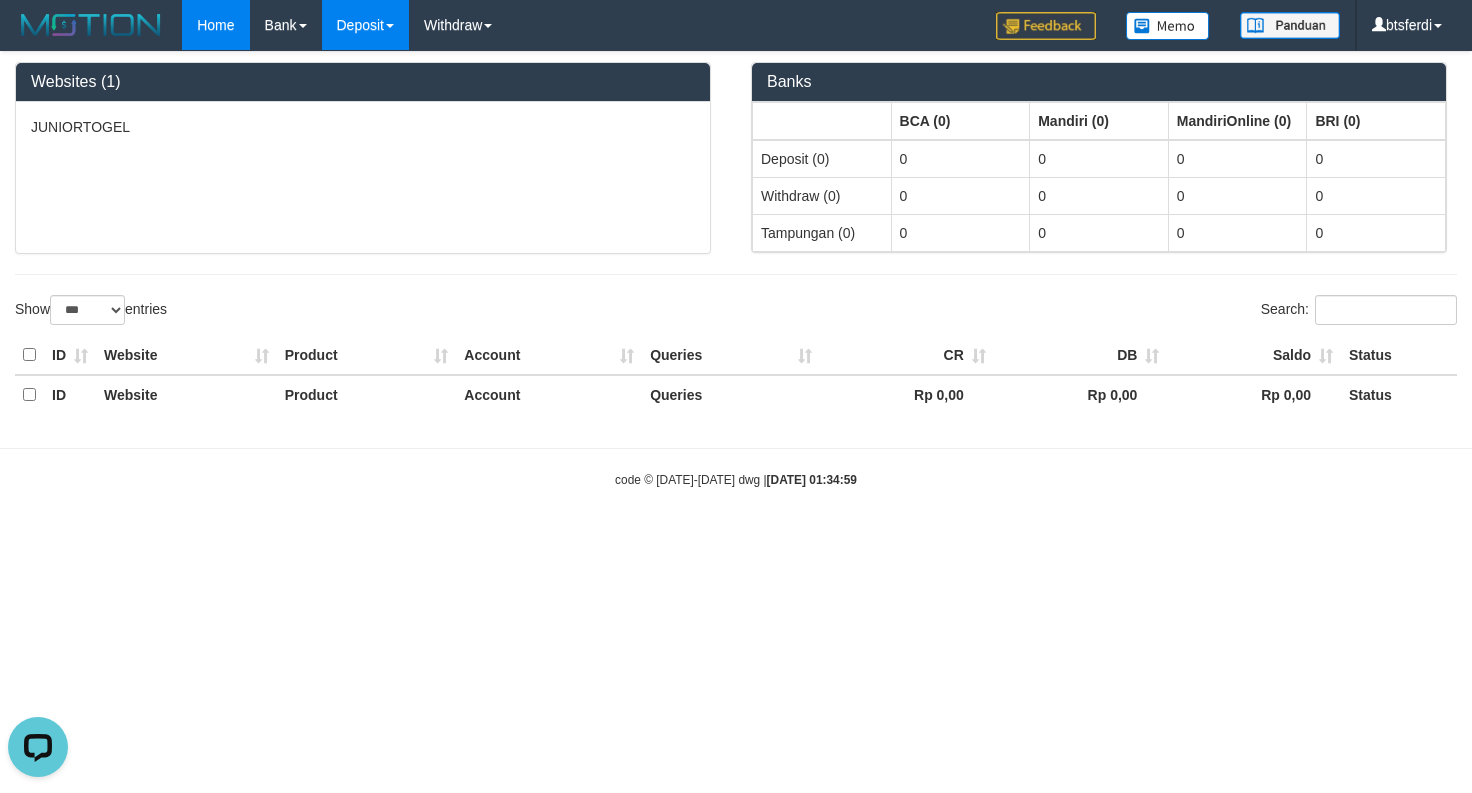 click on "Deposit" at bounding box center (365, 25) 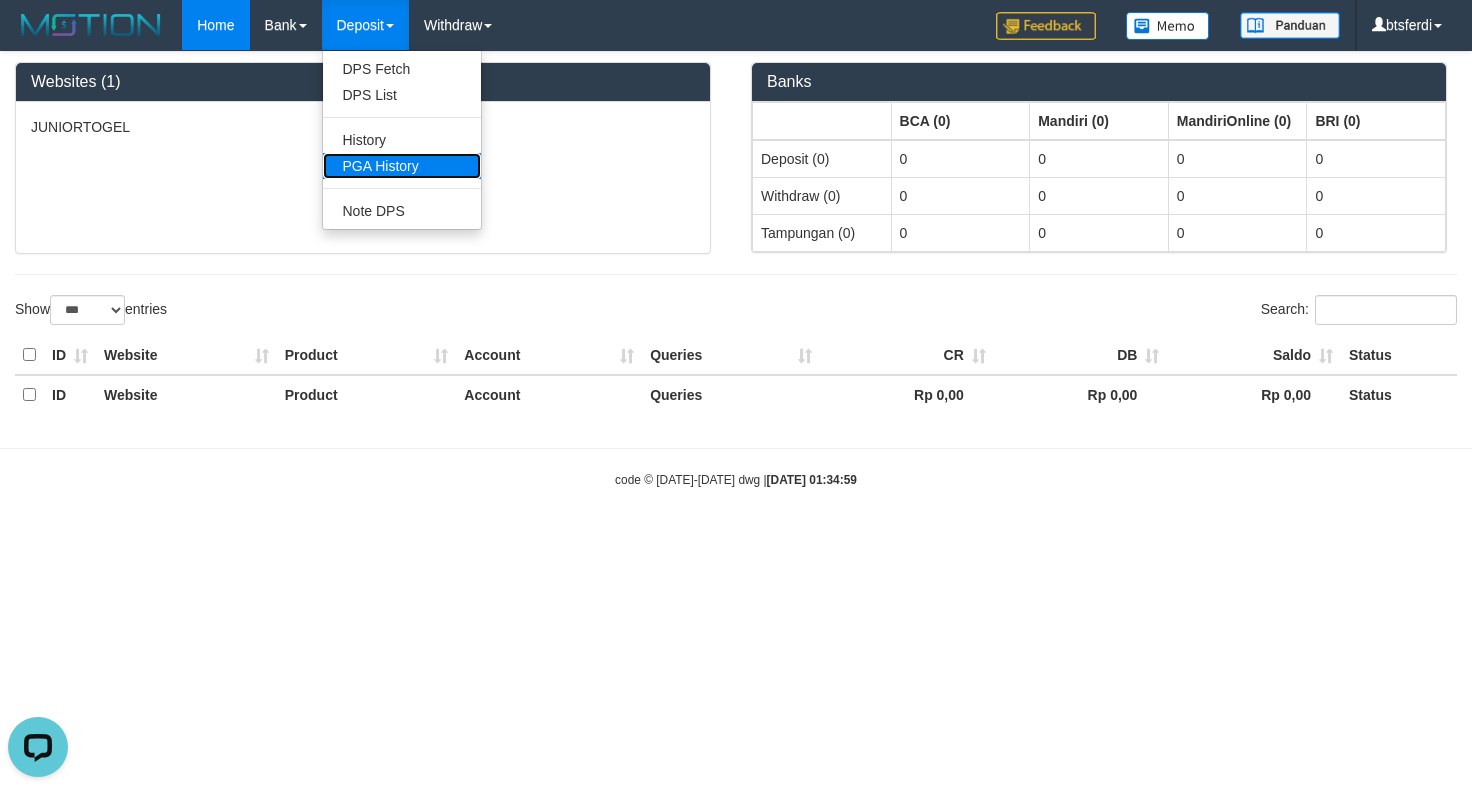 click on "PGA History" at bounding box center (402, 166) 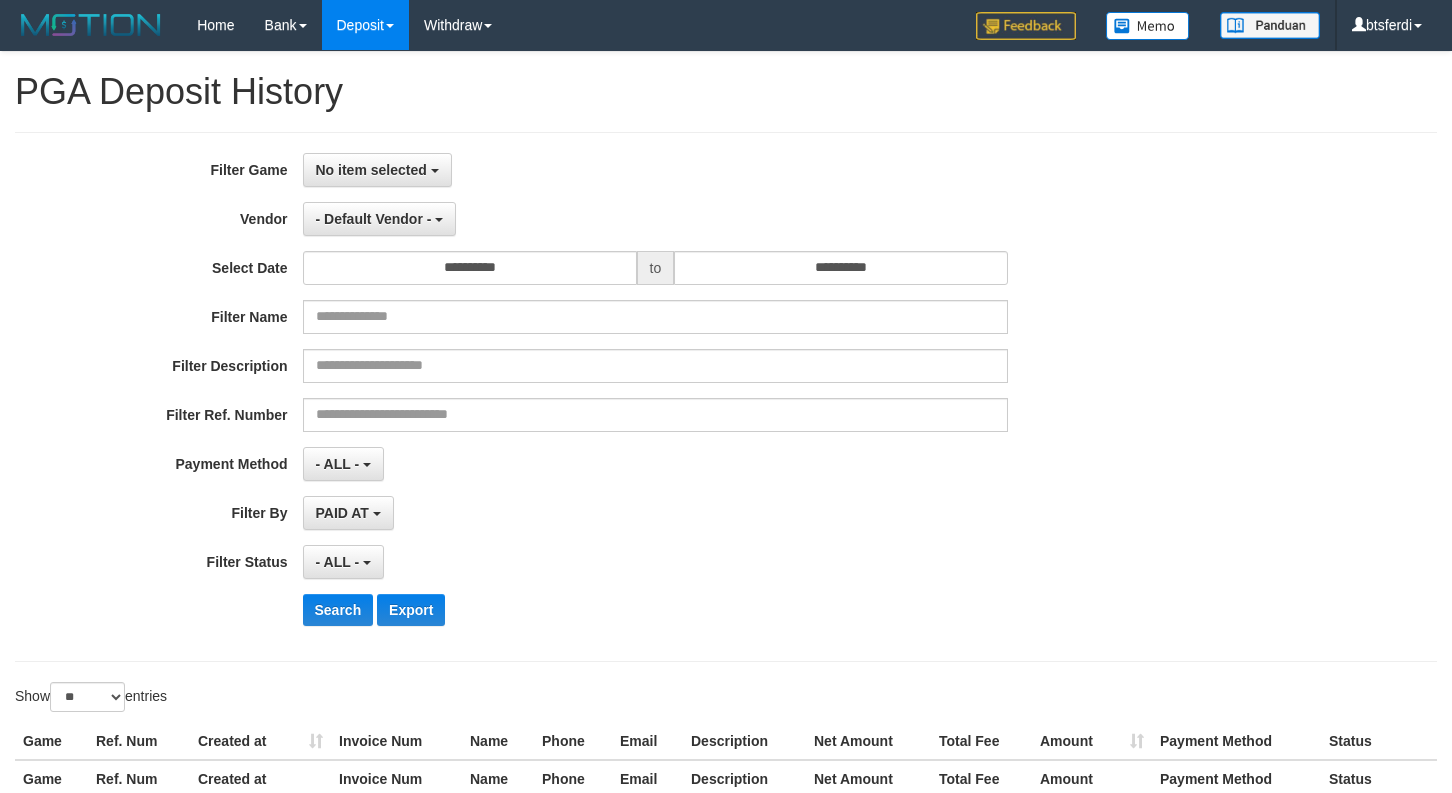 select 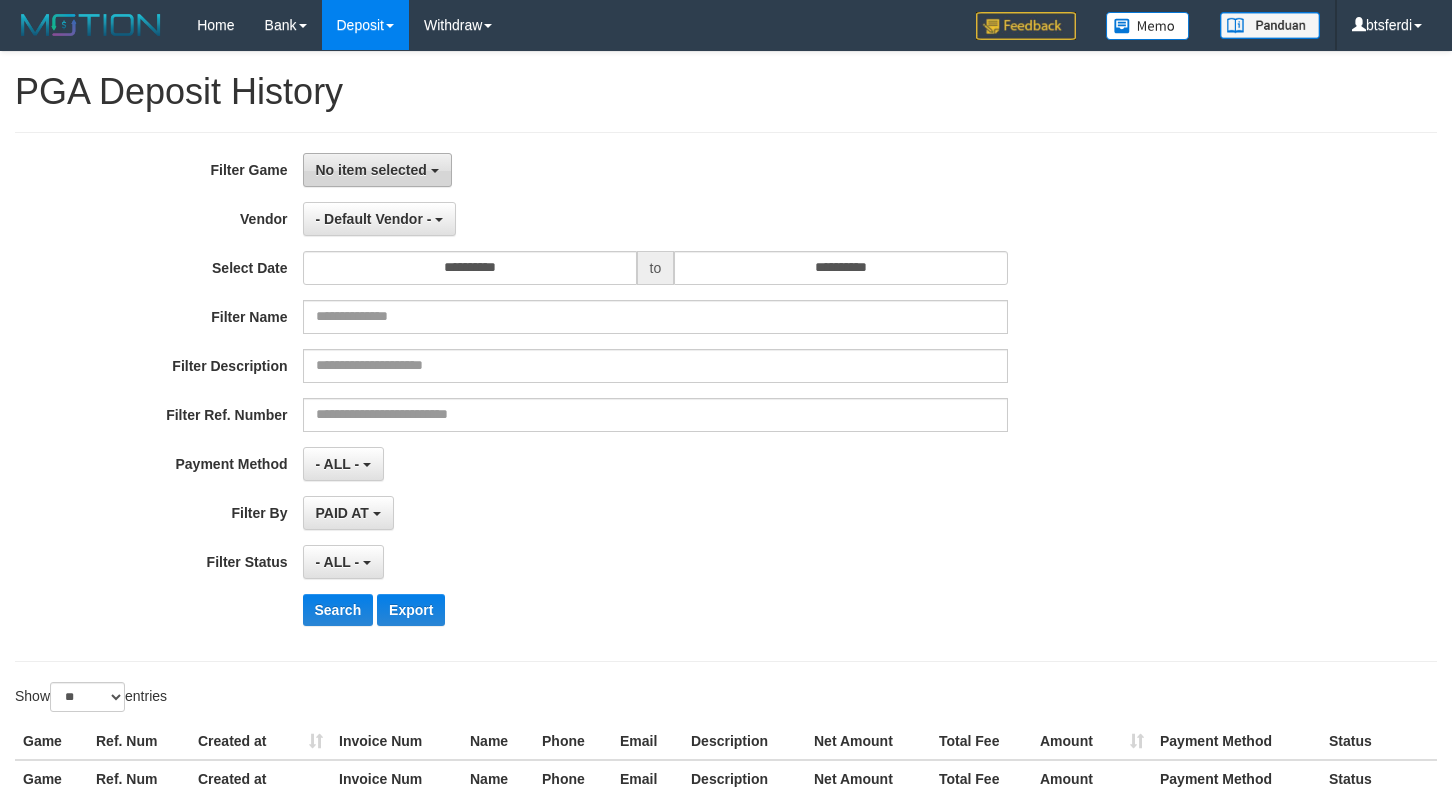 scroll, scrollTop: 0, scrollLeft: 0, axis: both 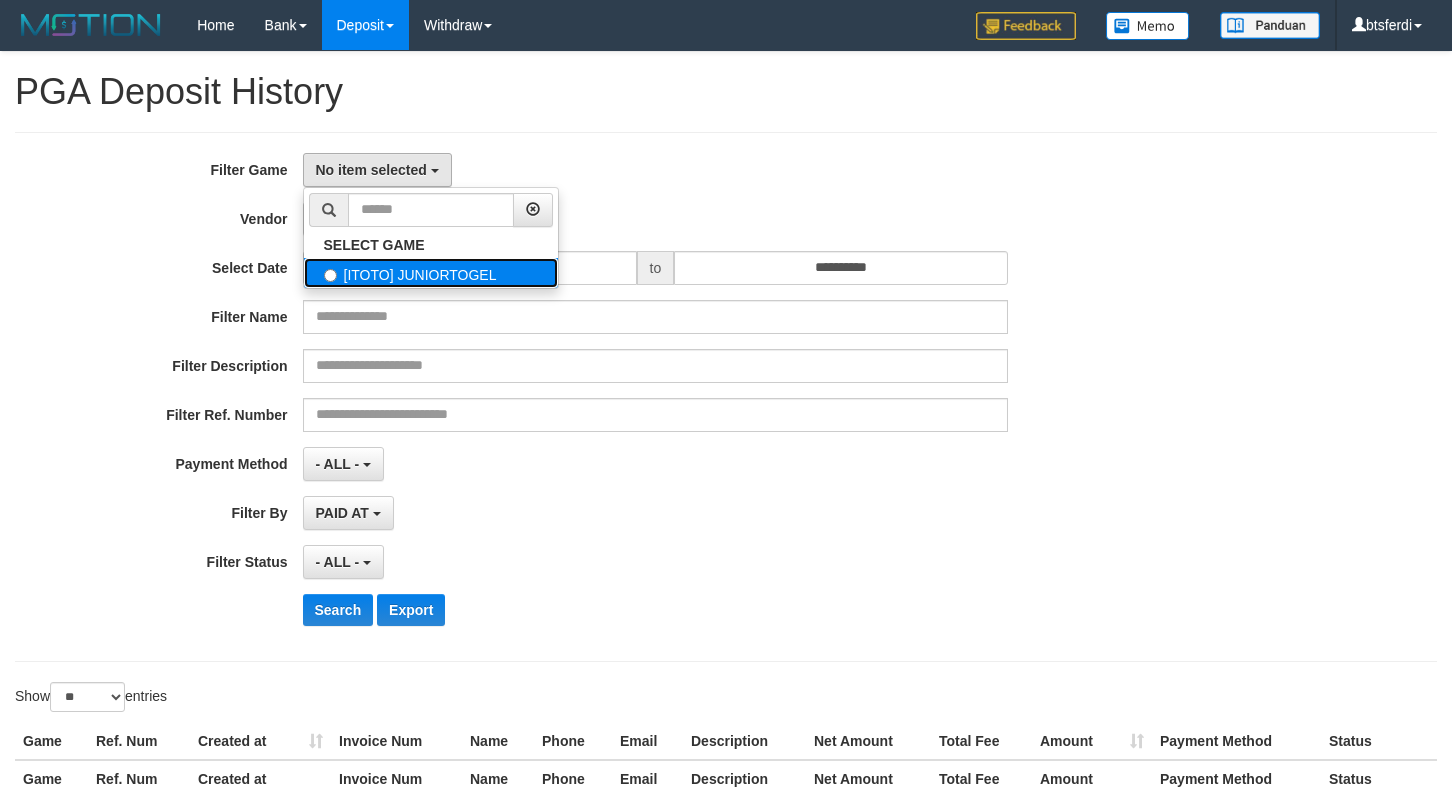 click on "[ITOTO] JUNIORTOGEL" at bounding box center (431, 273) 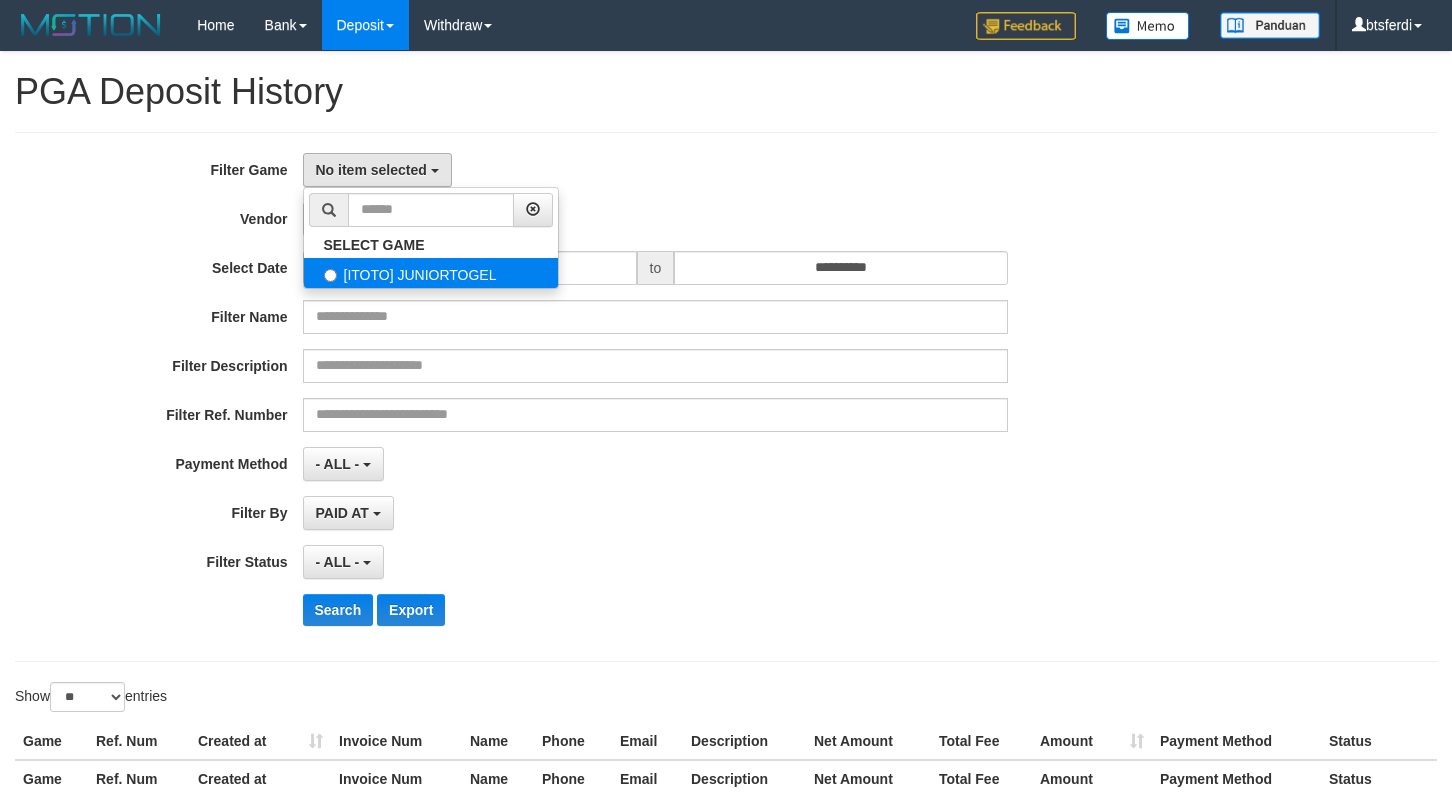 select on "****" 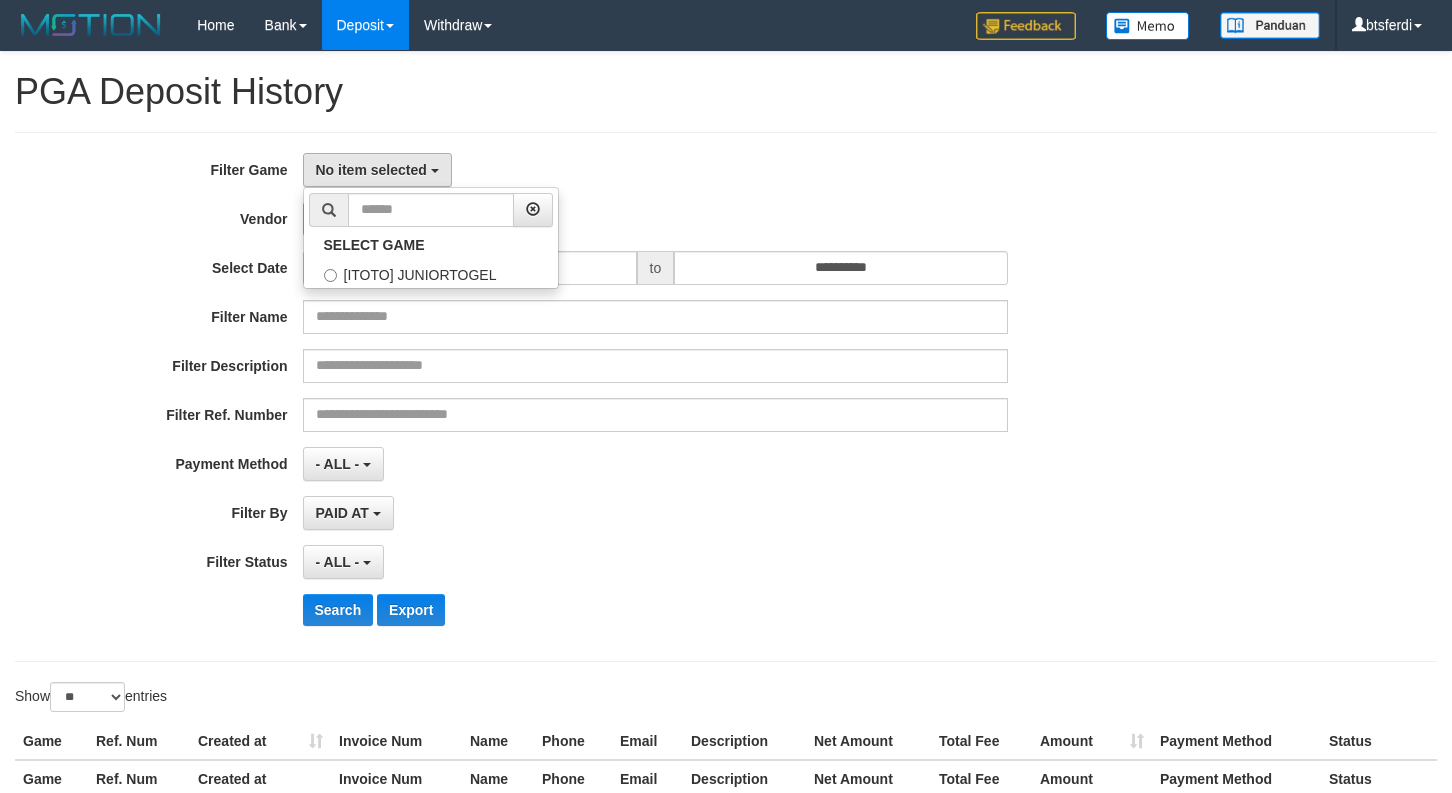 scroll, scrollTop: 17, scrollLeft: 0, axis: vertical 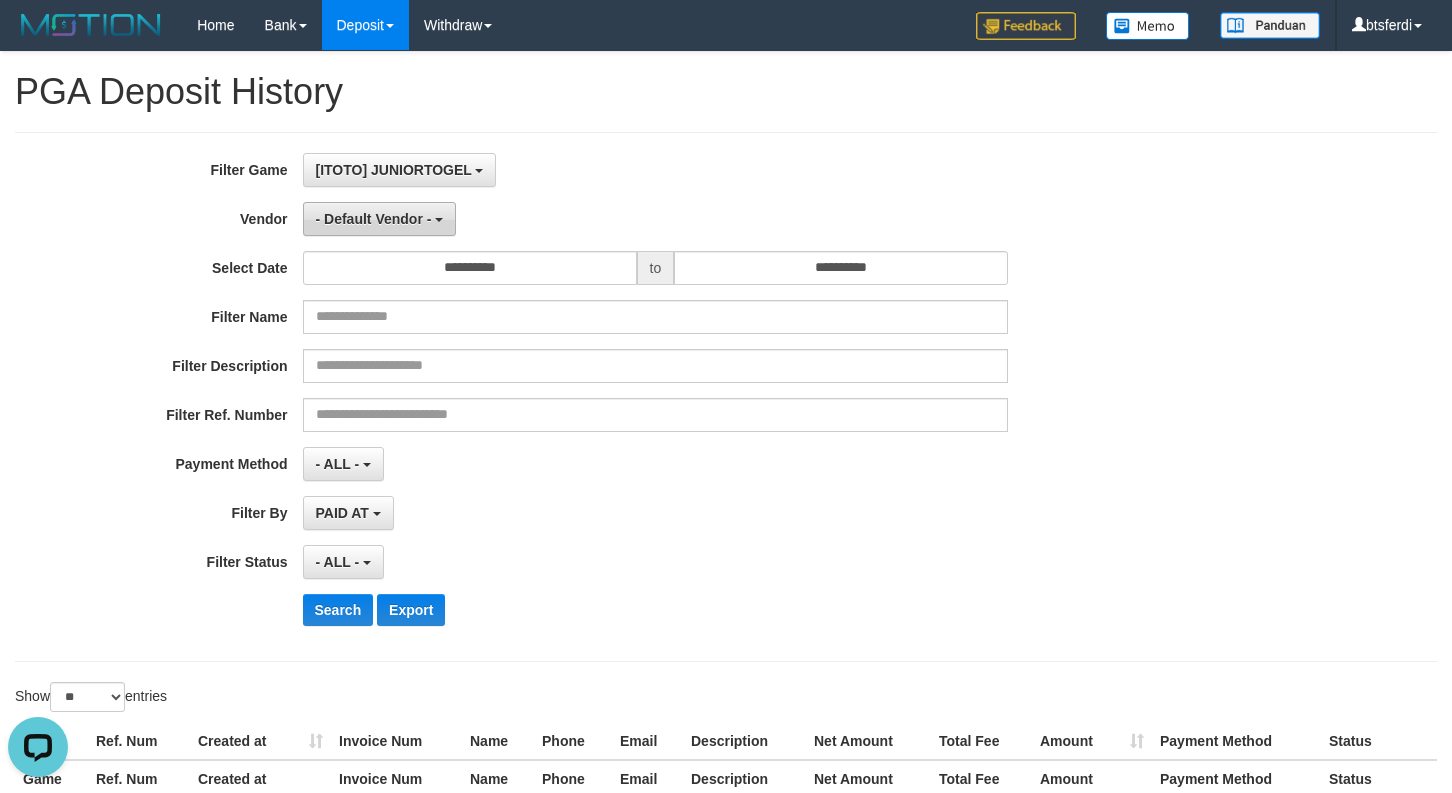 click on "- Default Vendor -" at bounding box center (380, 219) 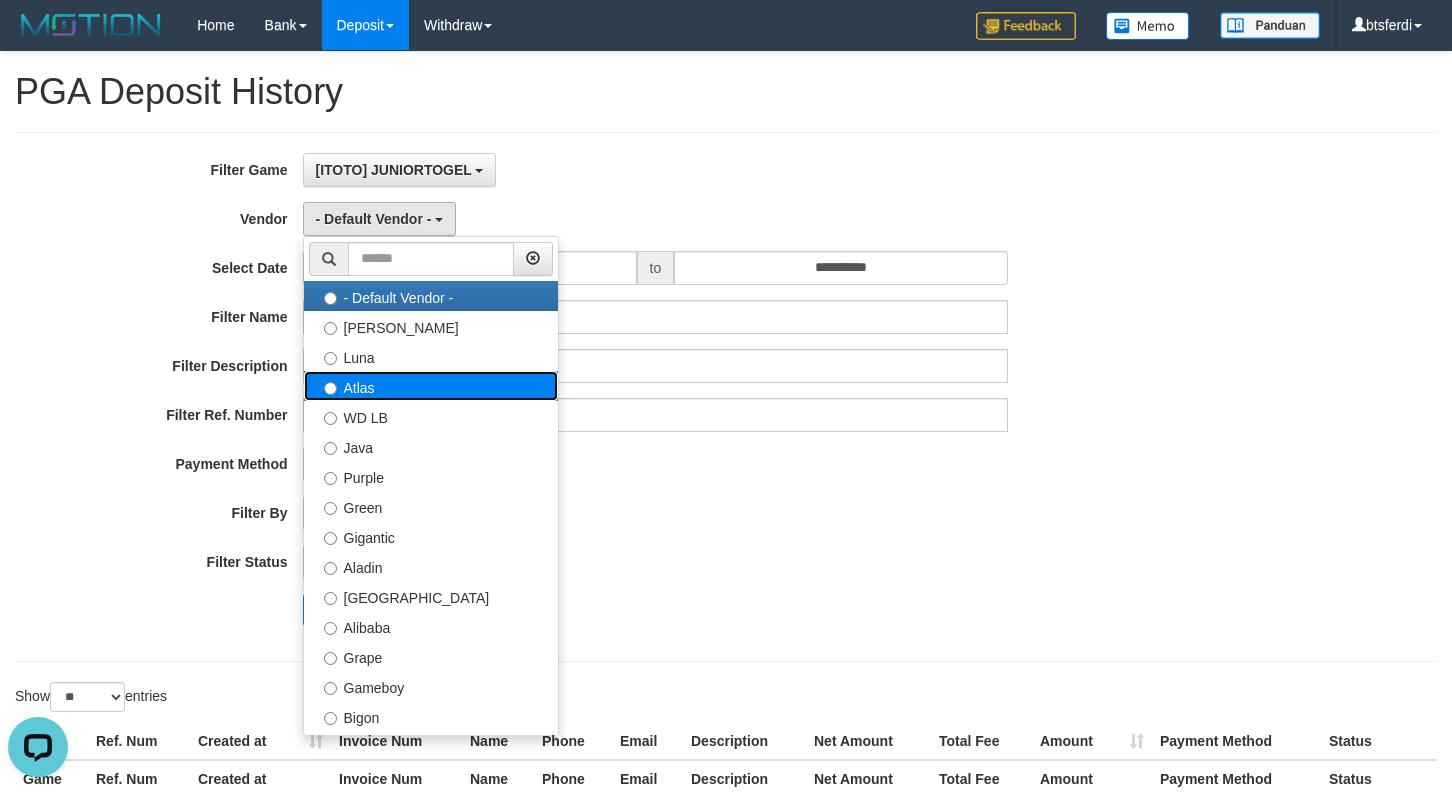 click on "Atlas" at bounding box center [431, 386] 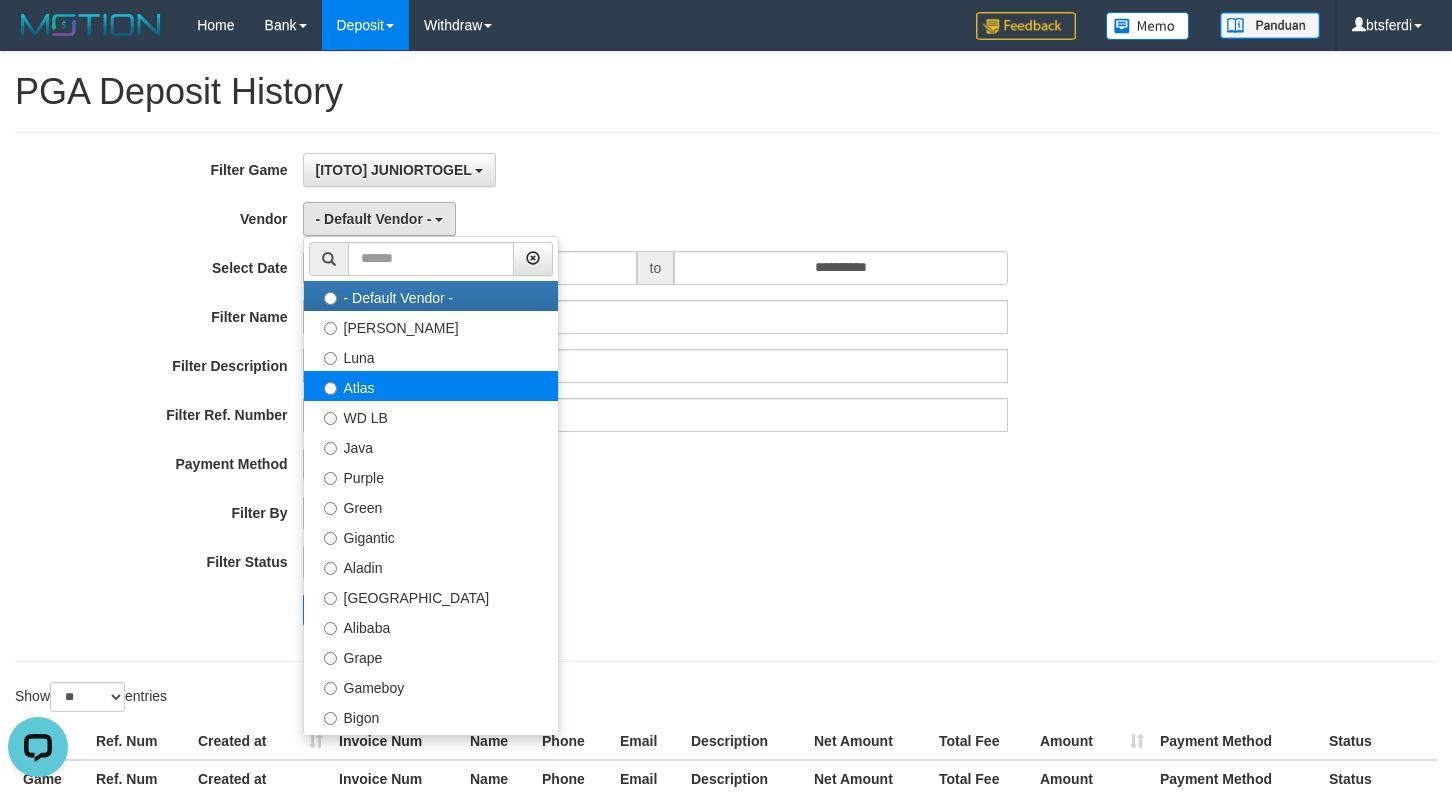 select on "**********" 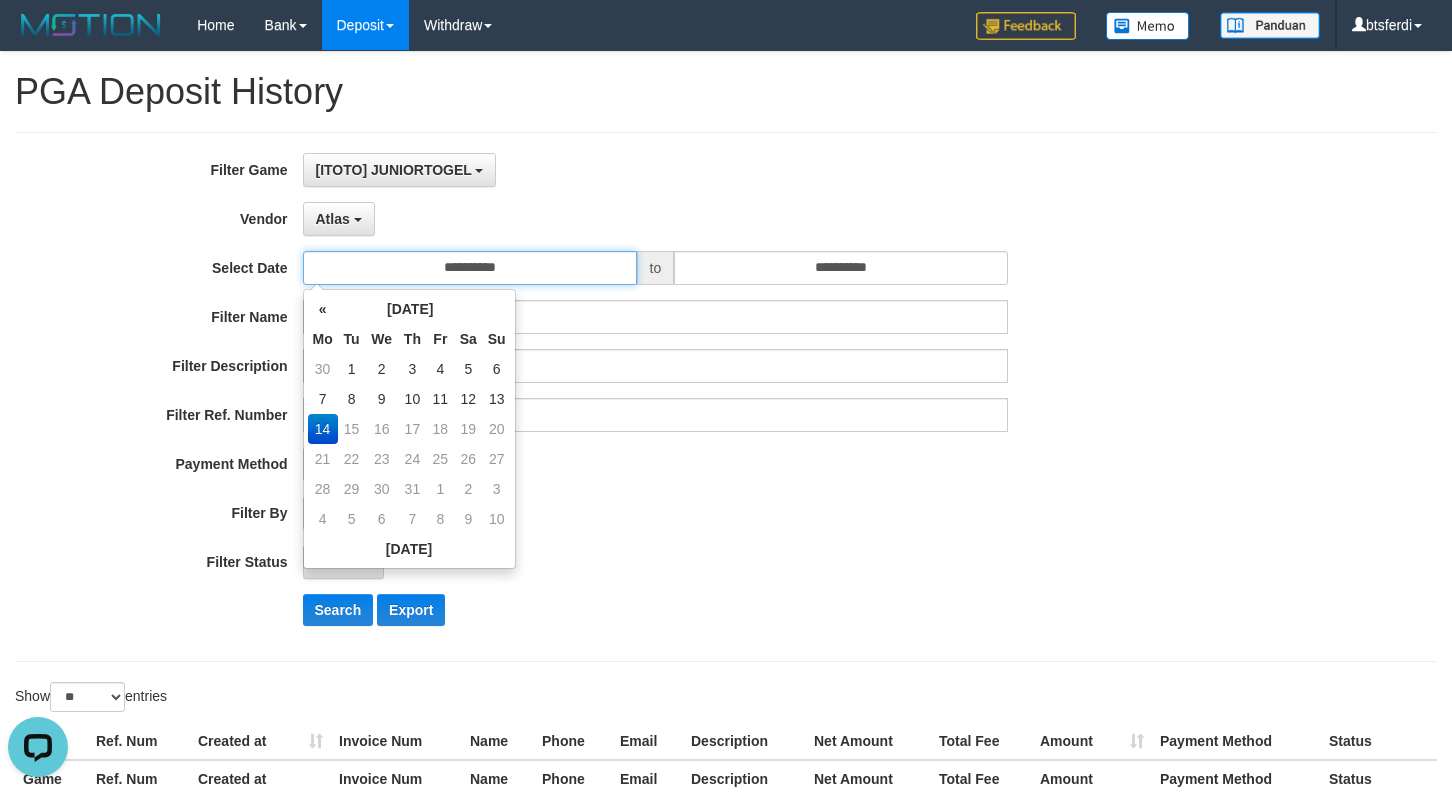 click on "**********" at bounding box center (470, 268) 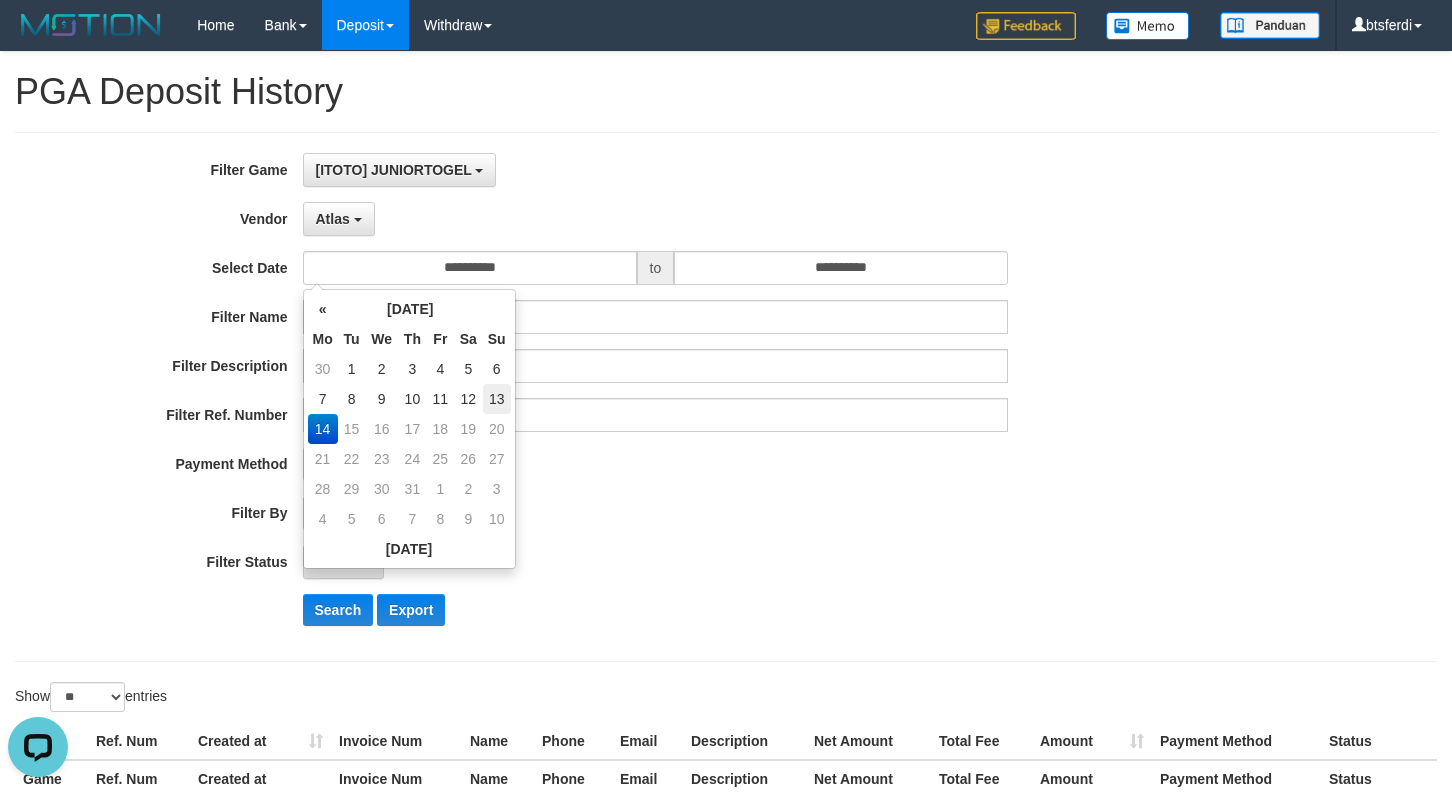 click on "13" at bounding box center (497, 399) 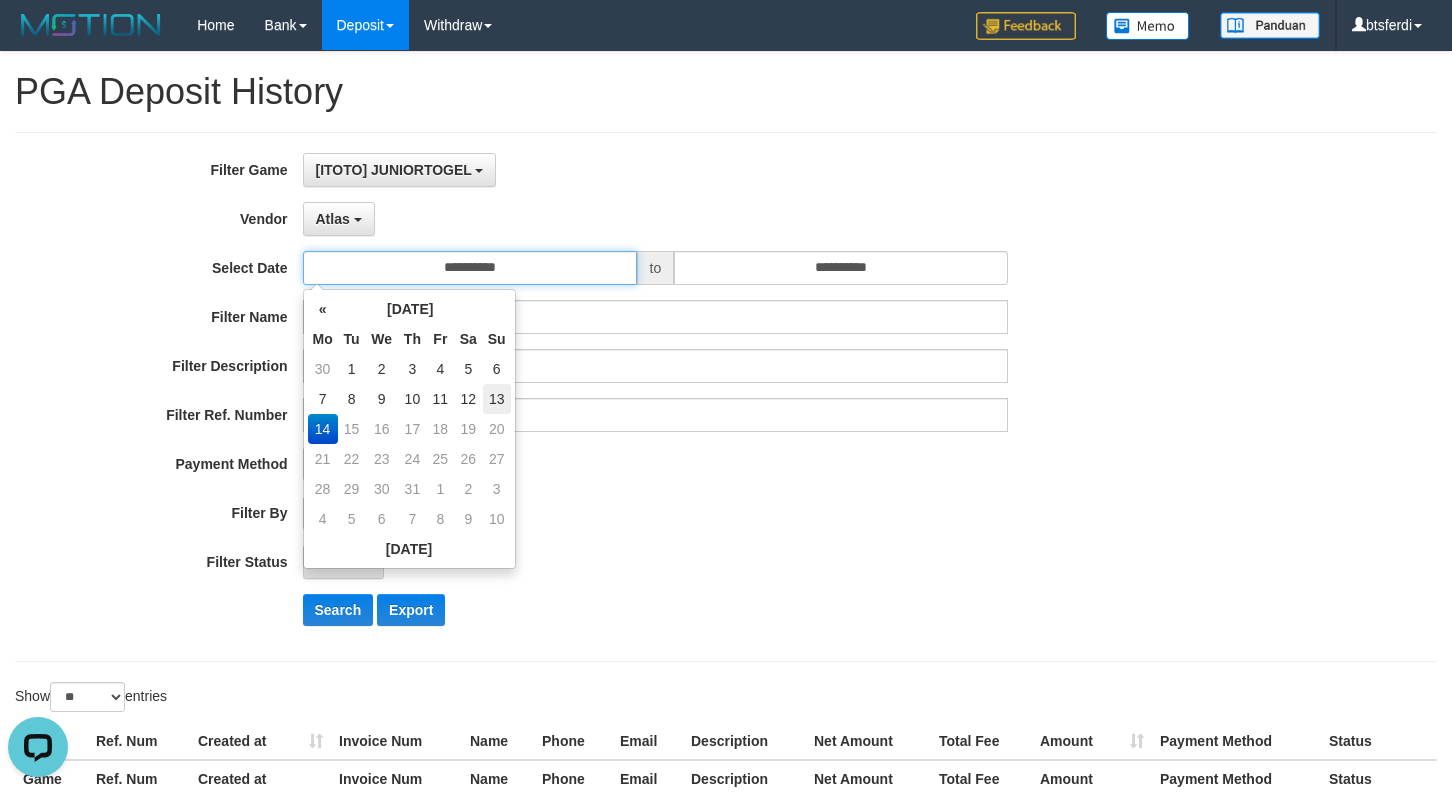 type on "**********" 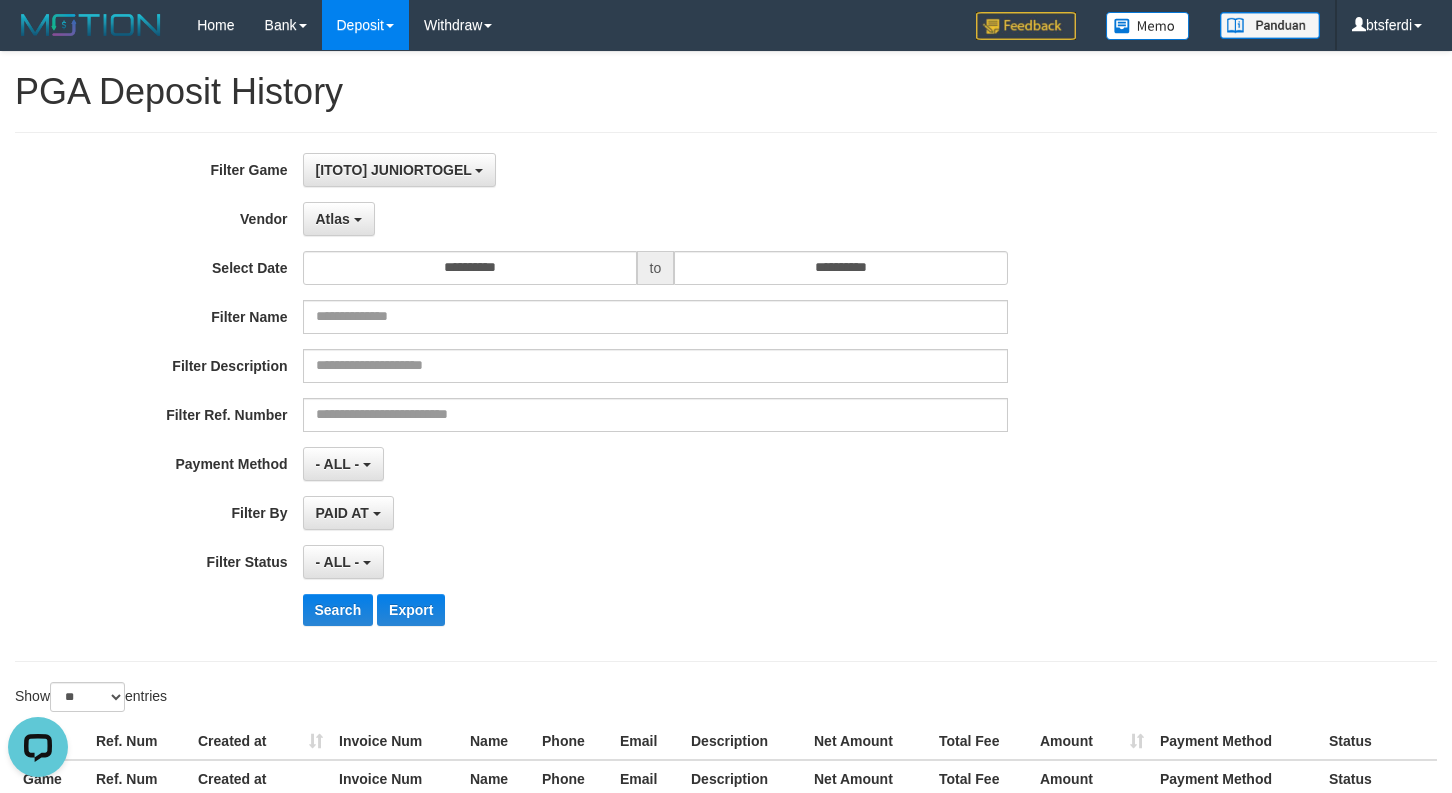 click on "- ALL -    SELECT ALL  - ALL -  SELECT PAYMENT METHOD
Mandiri
BNI
OVO
CIMB
BRI
MAYBANK
PERMATA
DANAMON
INDOMARET
ALFAMART
GOPAY
CC
BCA
QRIS
SINARMAS
LINKAJA
SHOPEEPAY
ATMBERSAMA
DANA
ARTHAGRAHA
SAMPOERNA
OCBCNISP" at bounding box center [656, 464] 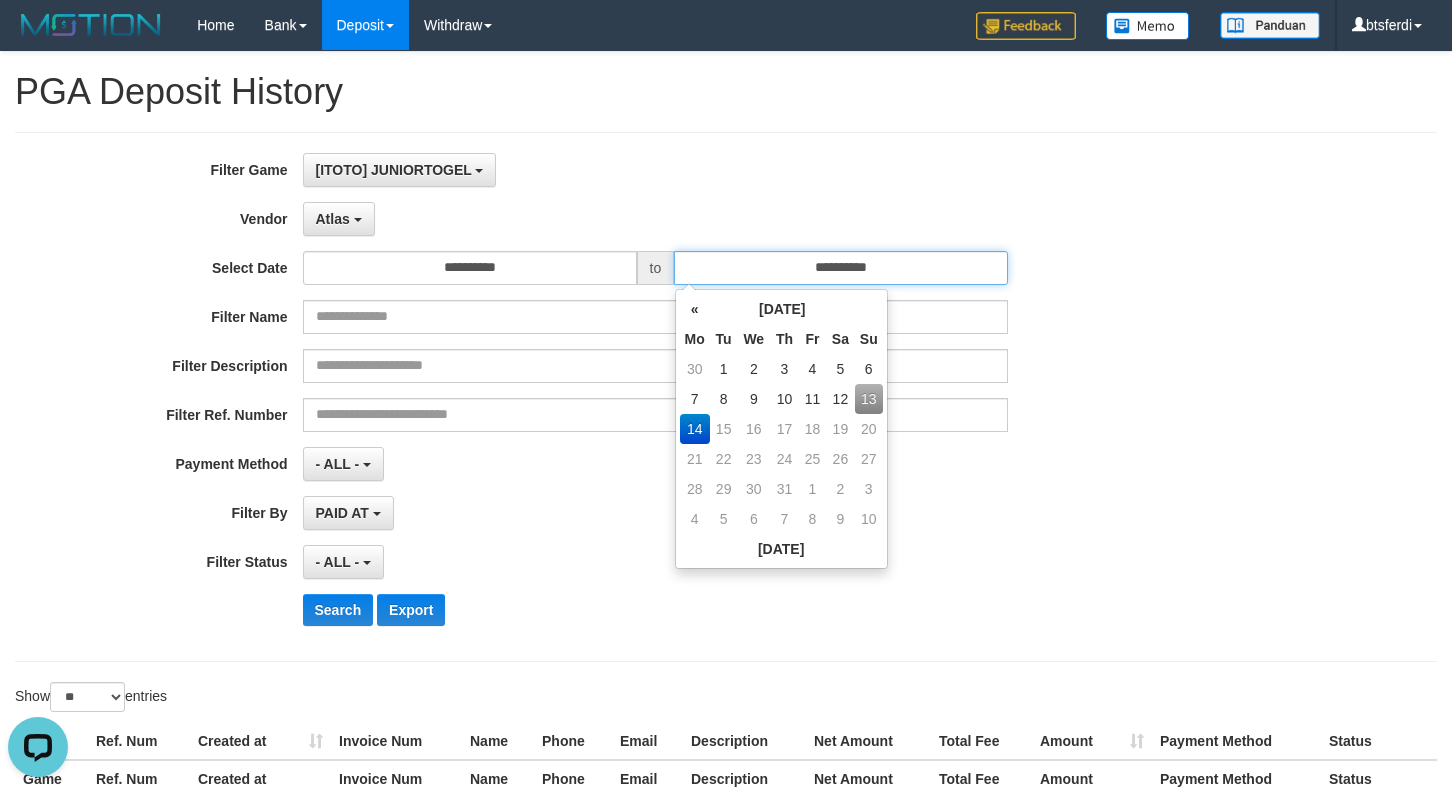 drag, startPoint x: 800, startPoint y: 266, endPoint x: 866, endPoint y: 344, distance: 102.176315 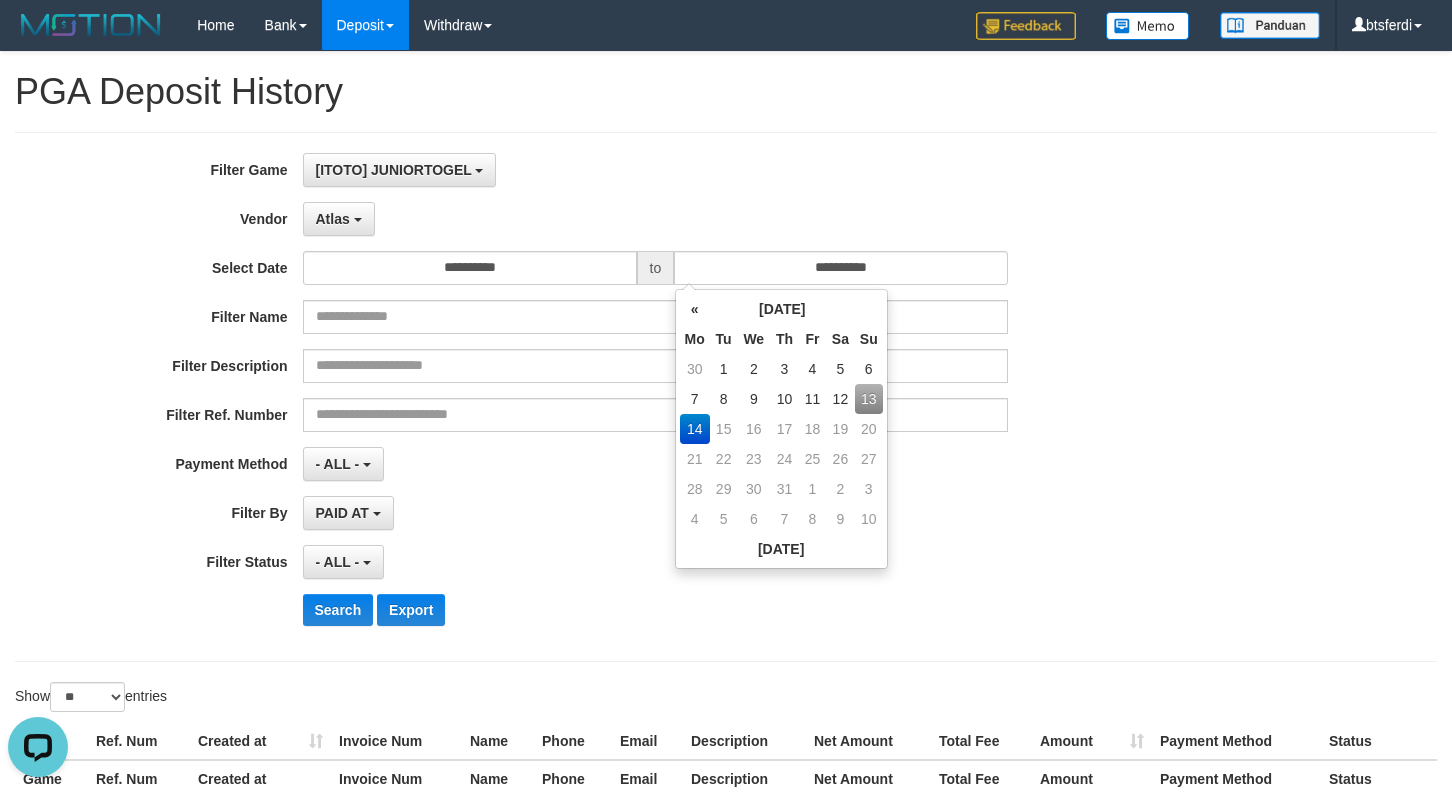 click on "13" at bounding box center [869, 399] 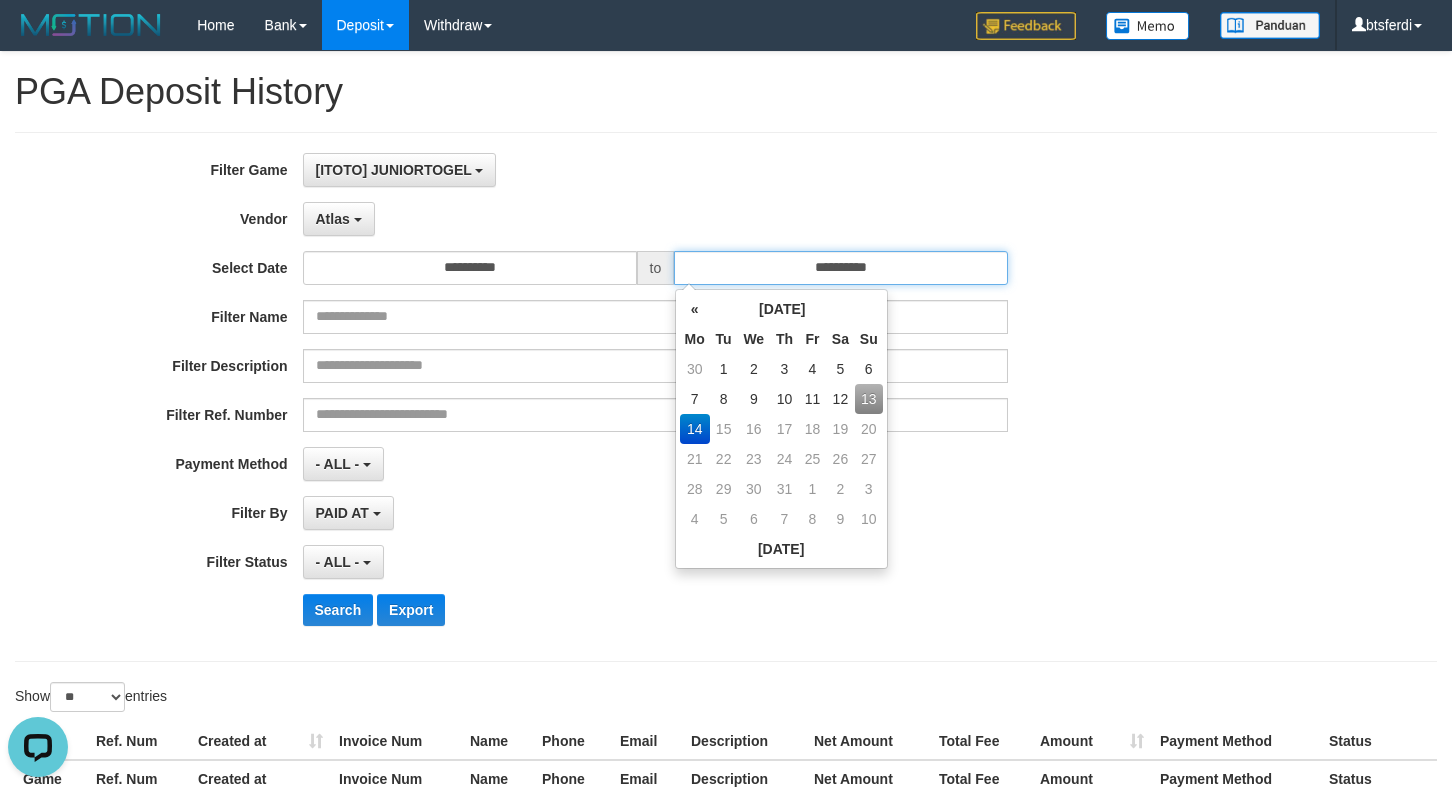 type on "**********" 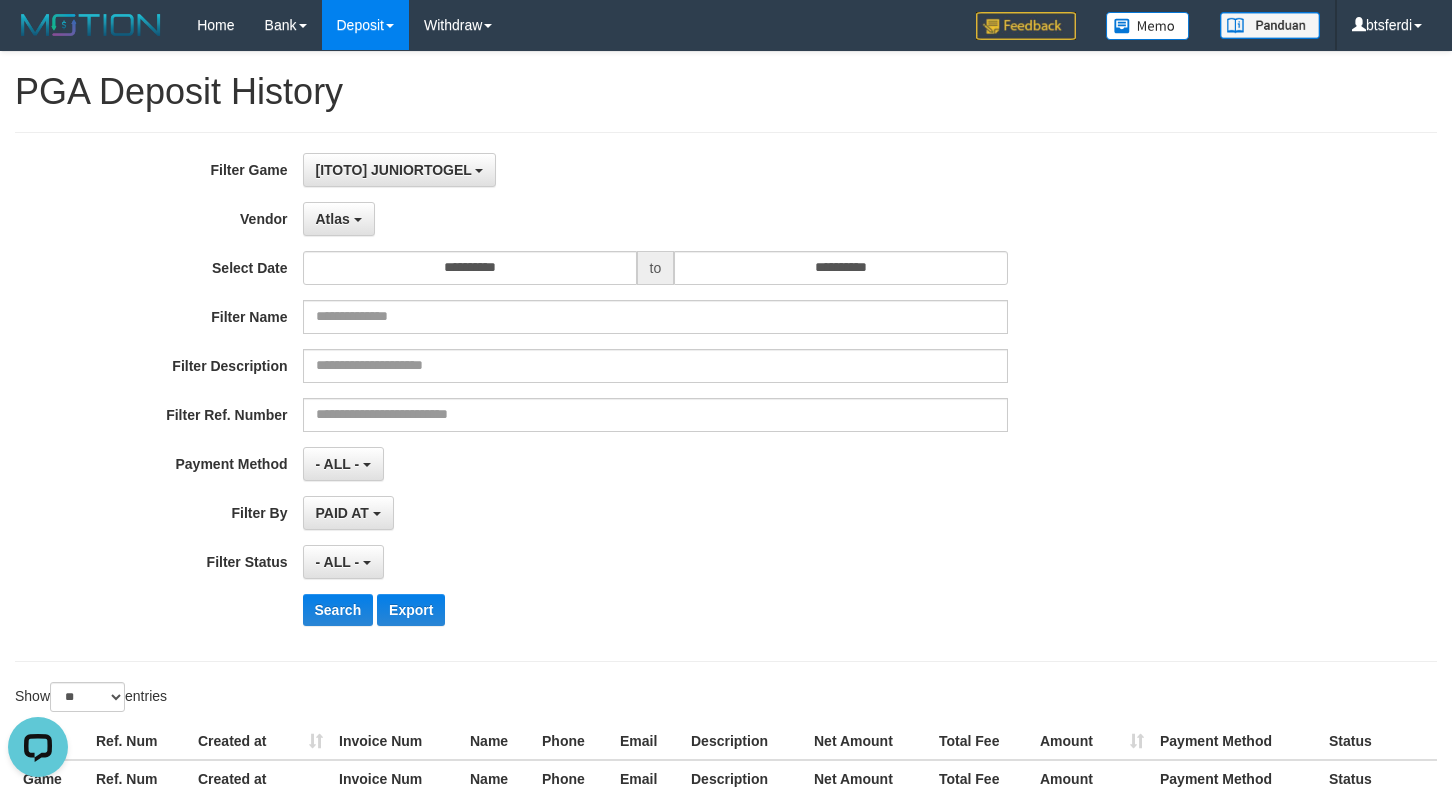 click on "- ALL -    SELECT ALL  - ALL -  SELECT PAYMENT METHOD
Mandiri
BNI
OVO
CIMB
BRI
MAYBANK
PERMATA
DANAMON
INDOMARET
ALFAMART
GOPAY
CC
BCA
QRIS
SINARMAS
LINKAJA
SHOPEEPAY
ATMBERSAMA
DANA
ARTHAGRAHA
SAMPOERNA
OCBCNISP" at bounding box center [656, 464] 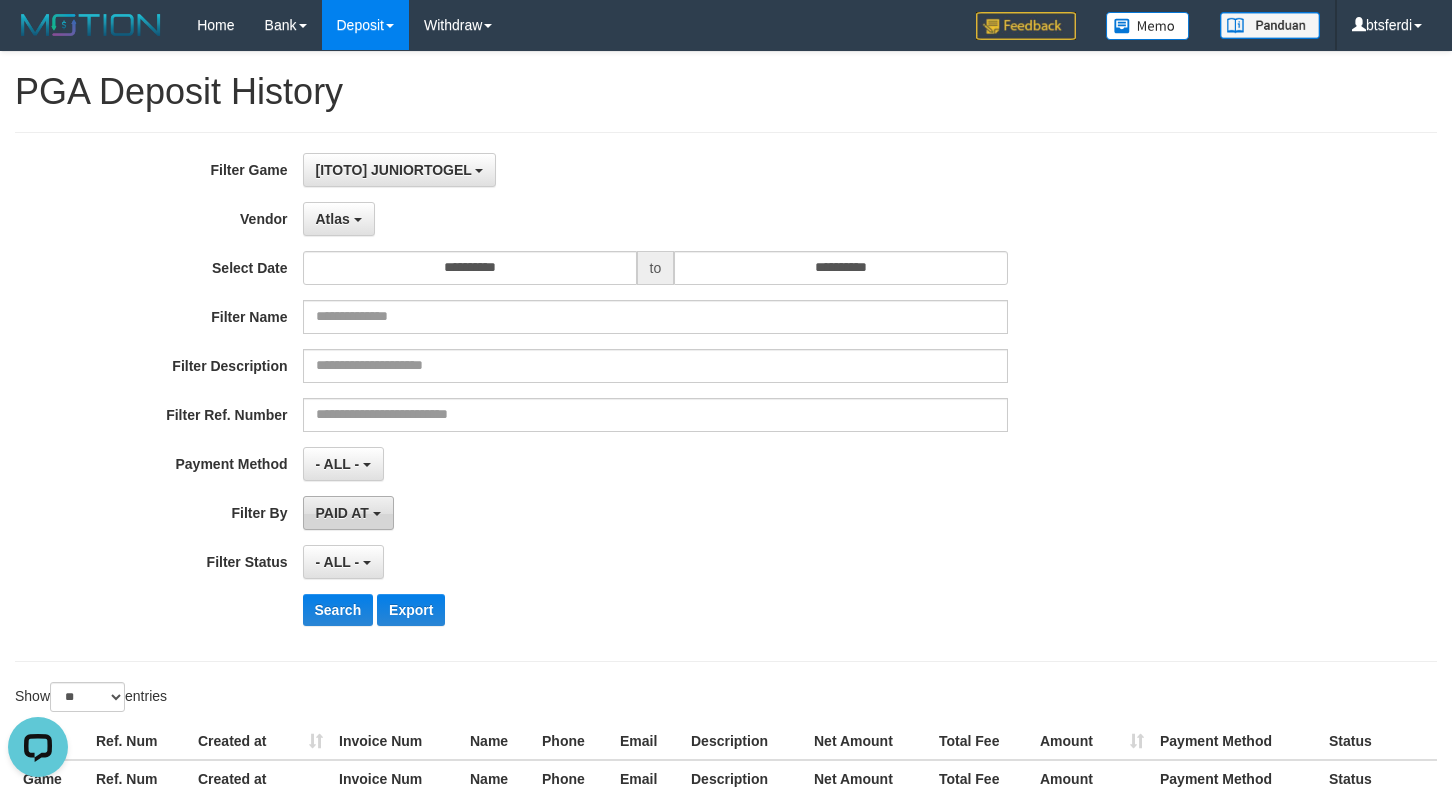 click at bounding box center [377, 514] 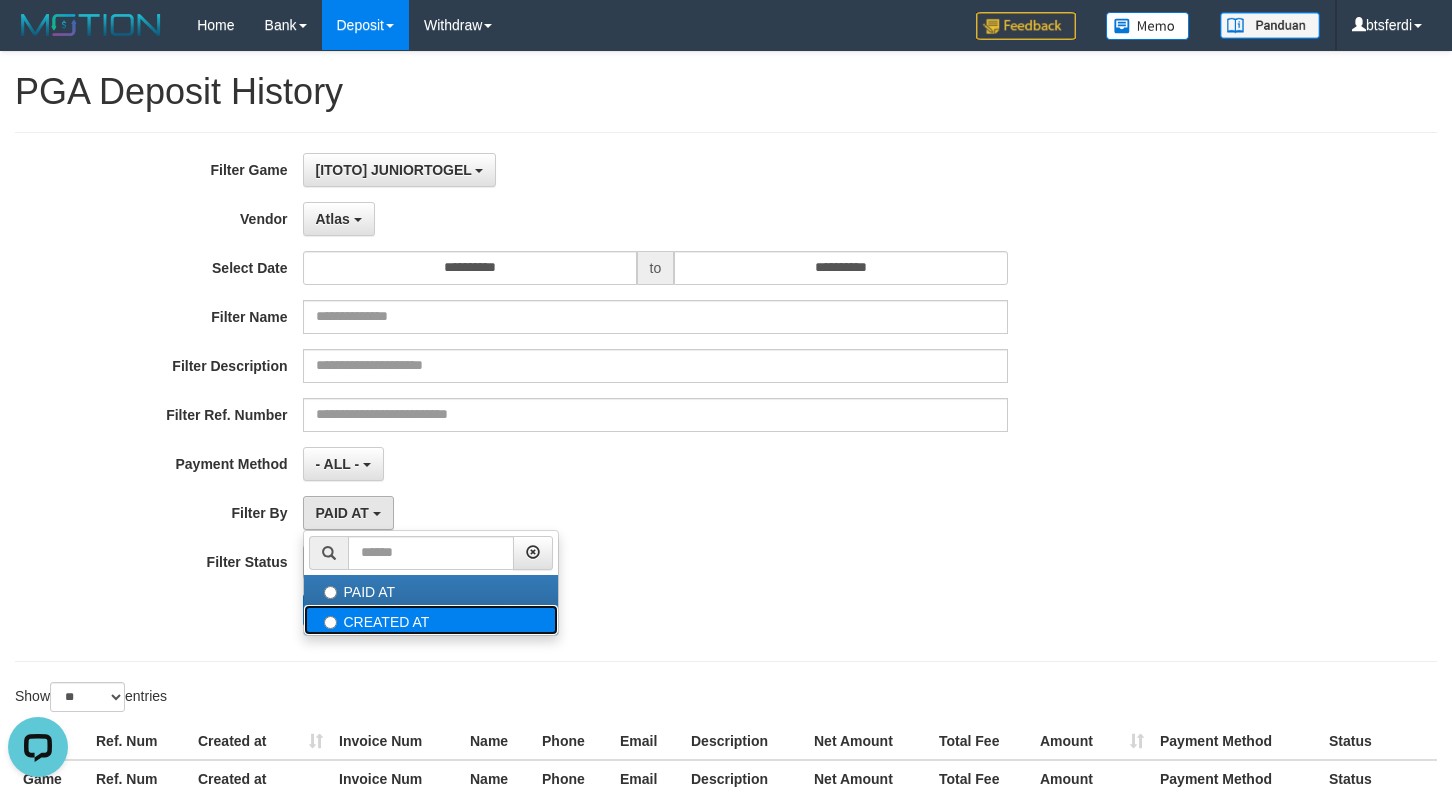 click on "CREATED AT" at bounding box center (431, 620) 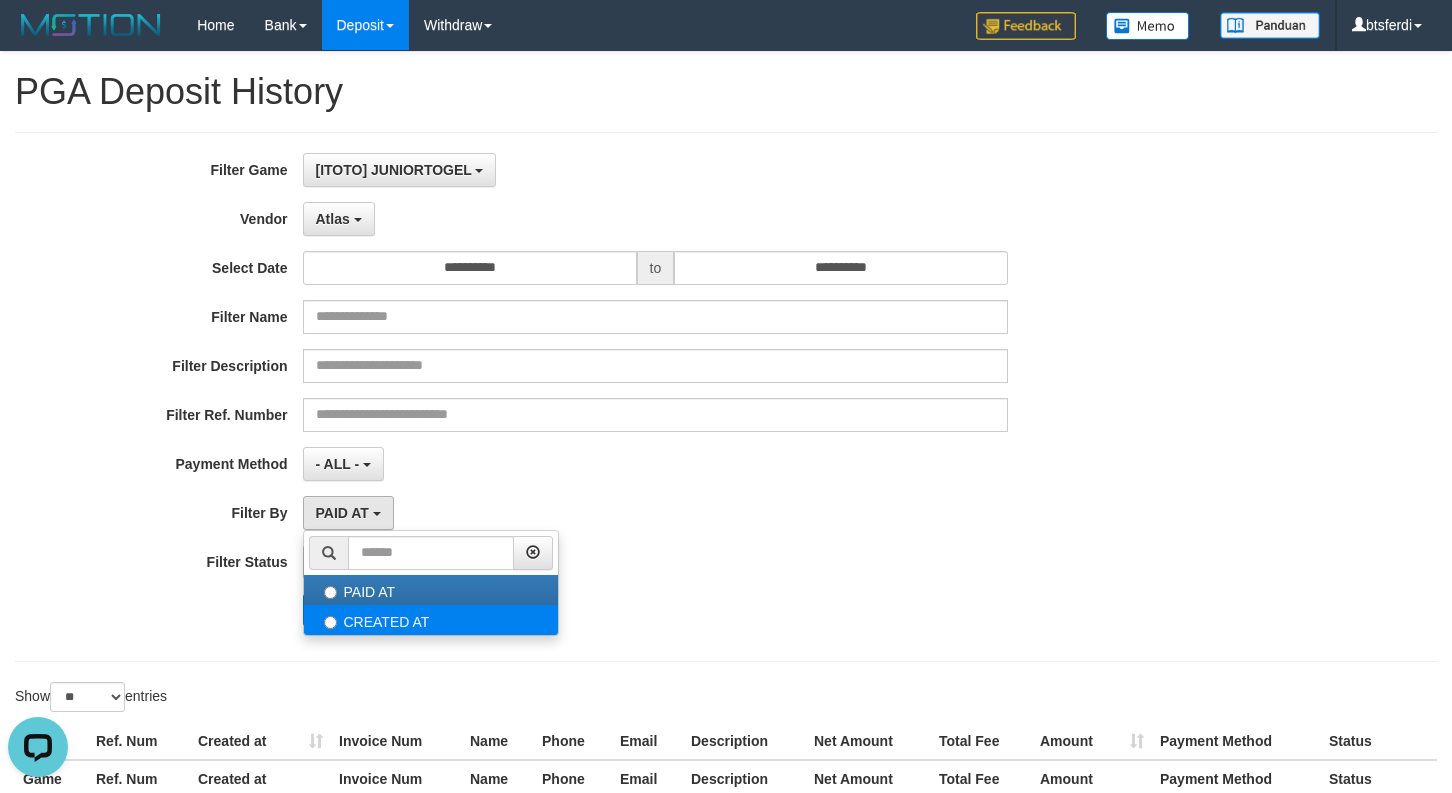 select on "*" 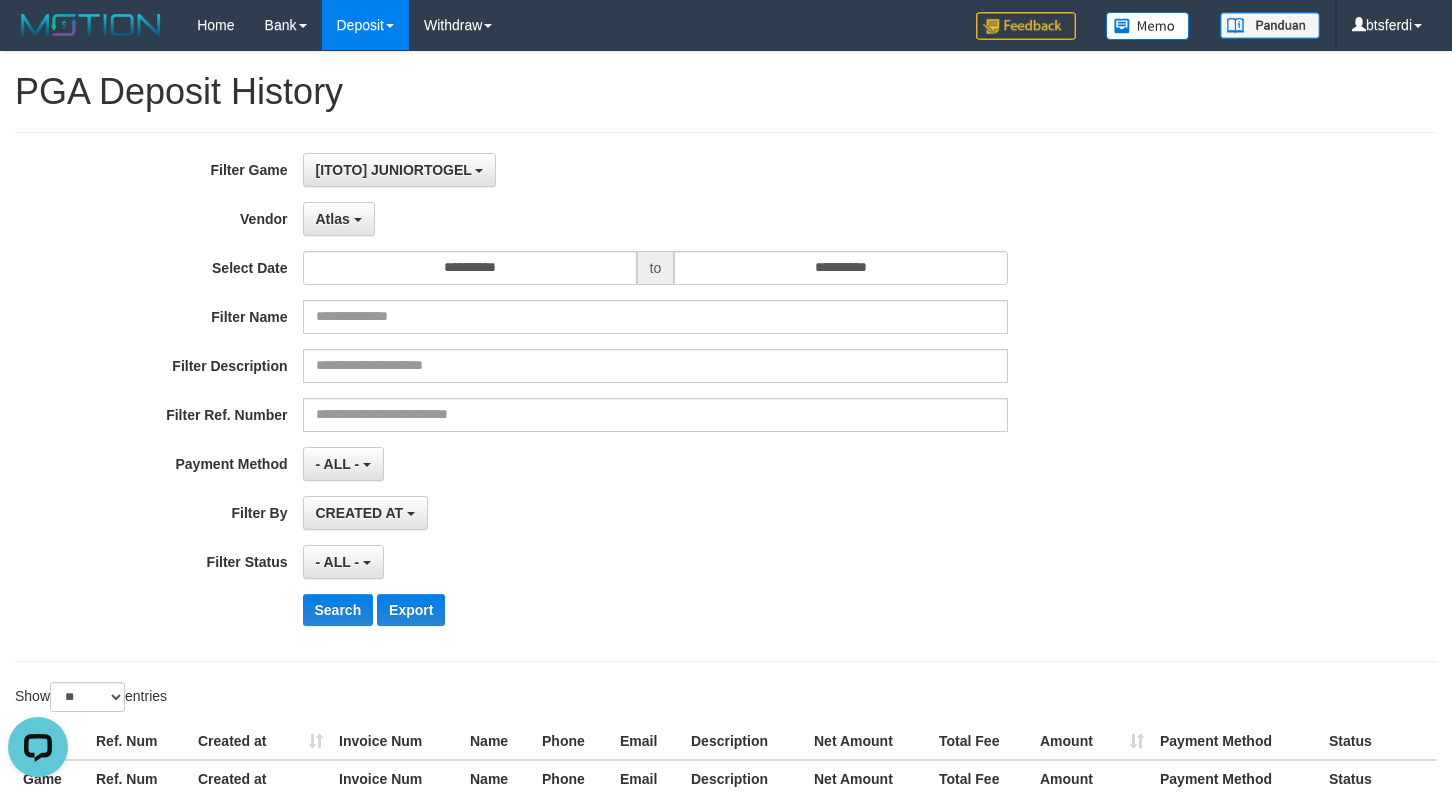 drag, startPoint x: 470, startPoint y: 477, endPoint x: 444, endPoint y: 512, distance: 43.60046 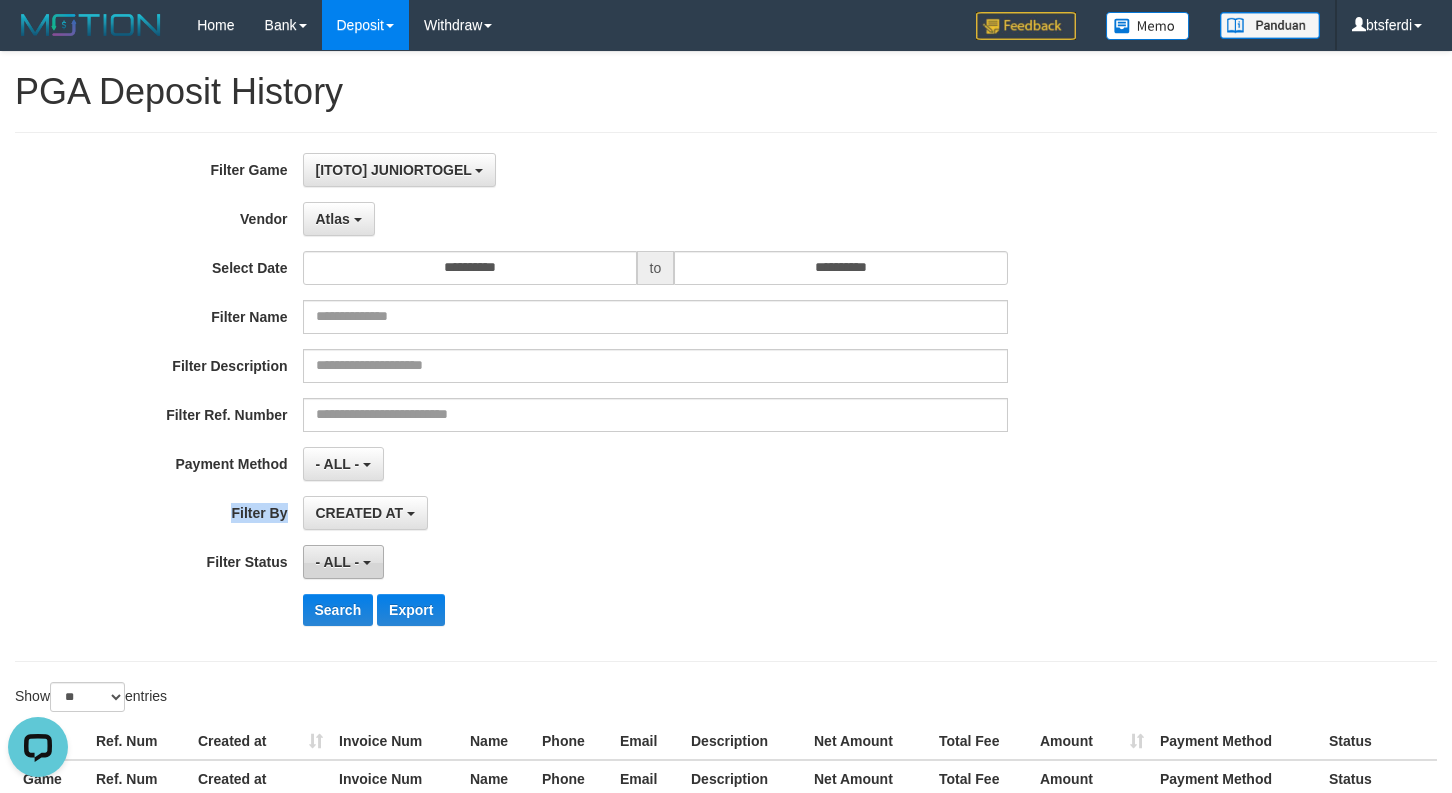 click on "- ALL -" at bounding box center (338, 562) 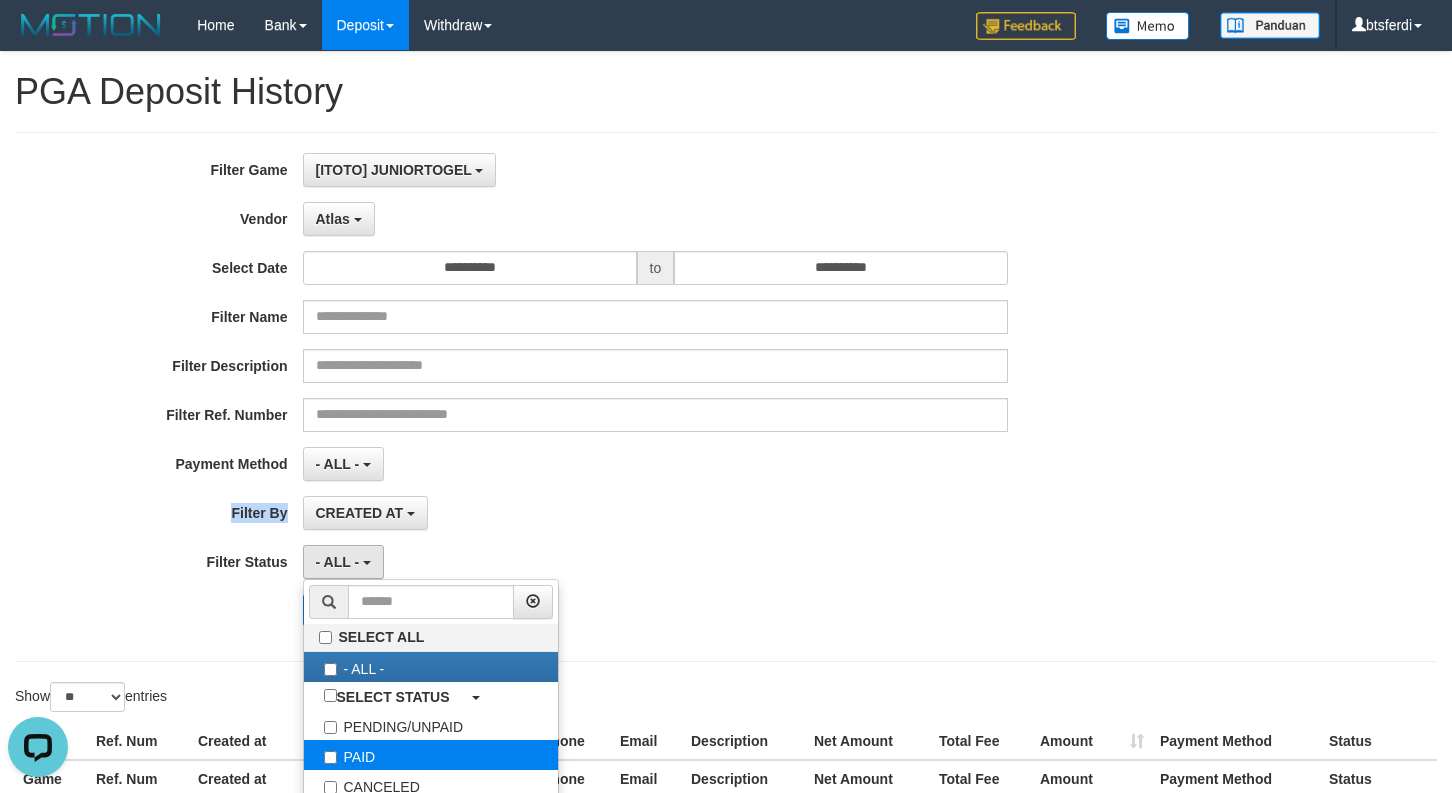 select on "*" 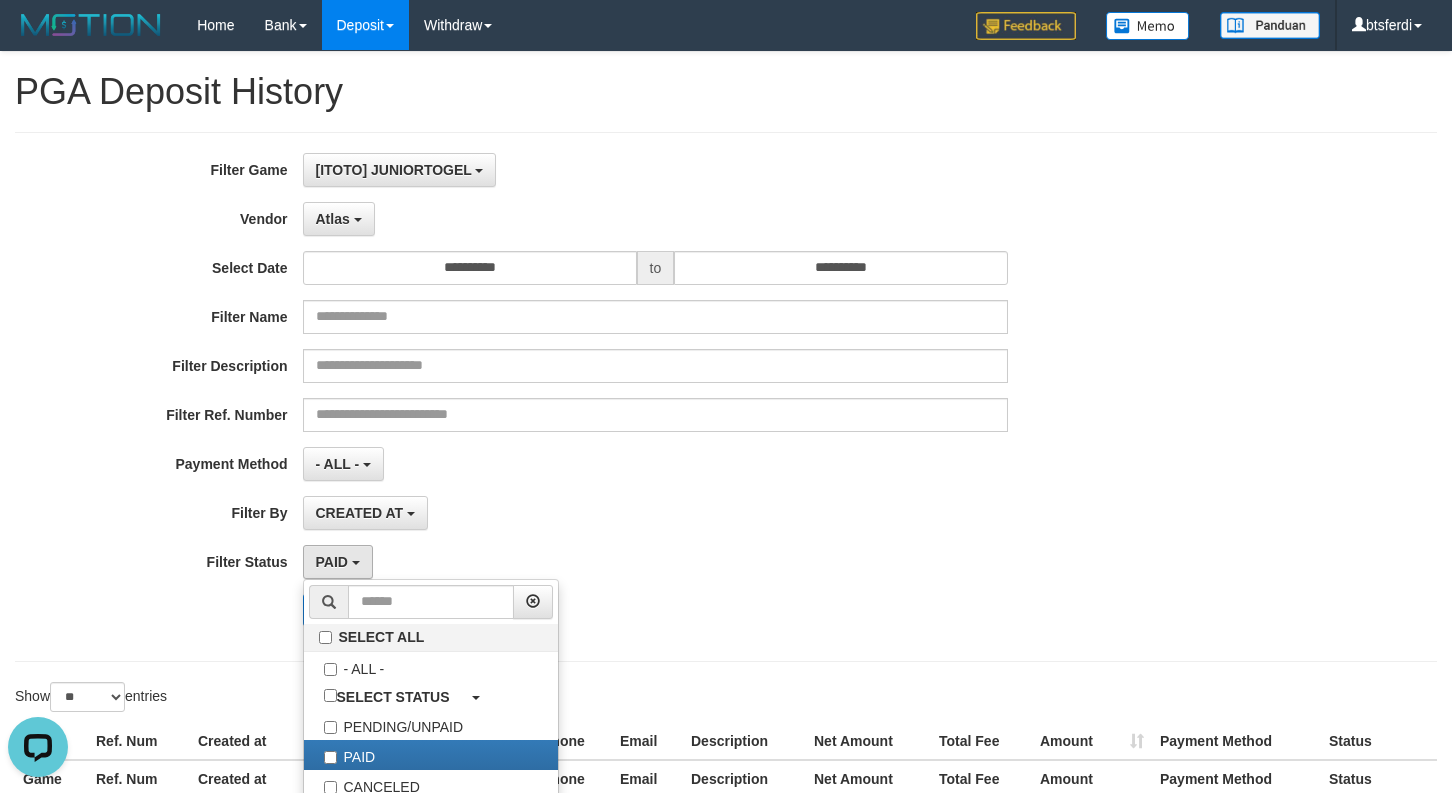 click on "CREATED AT
PAID AT
CREATED AT" at bounding box center [656, 513] 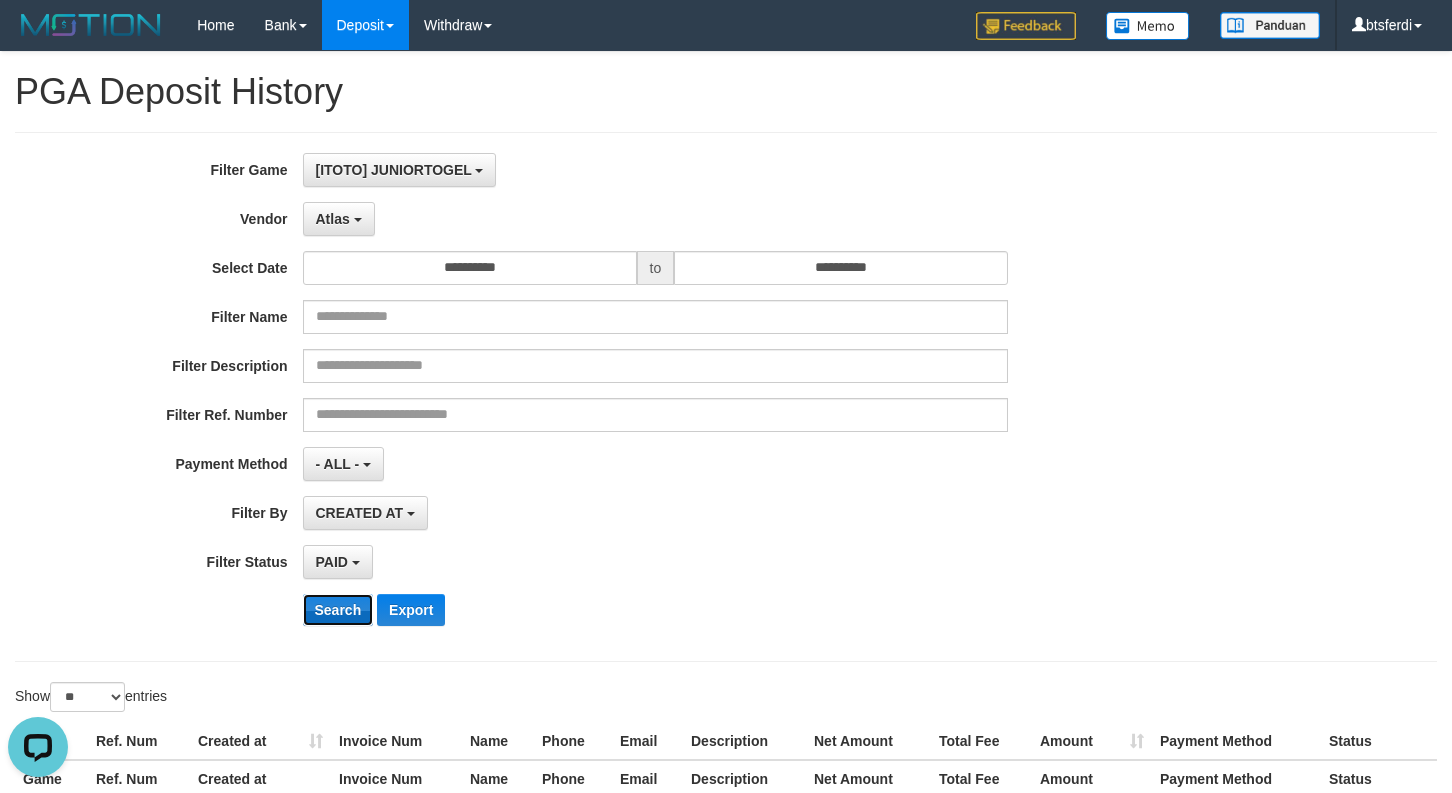 click on "Search" at bounding box center (338, 610) 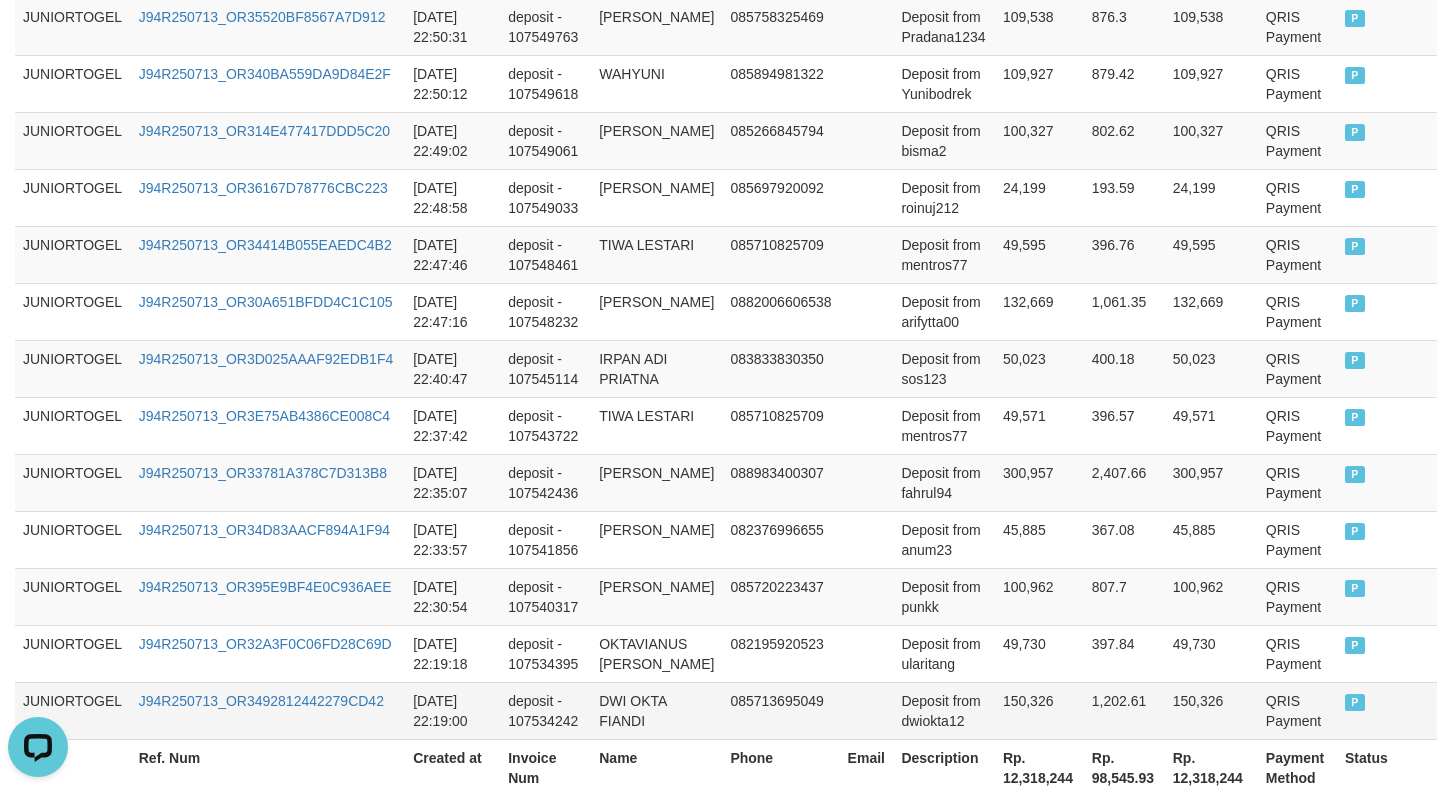 scroll, scrollTop: 1701, scrollLeft: 0, axis: vertical 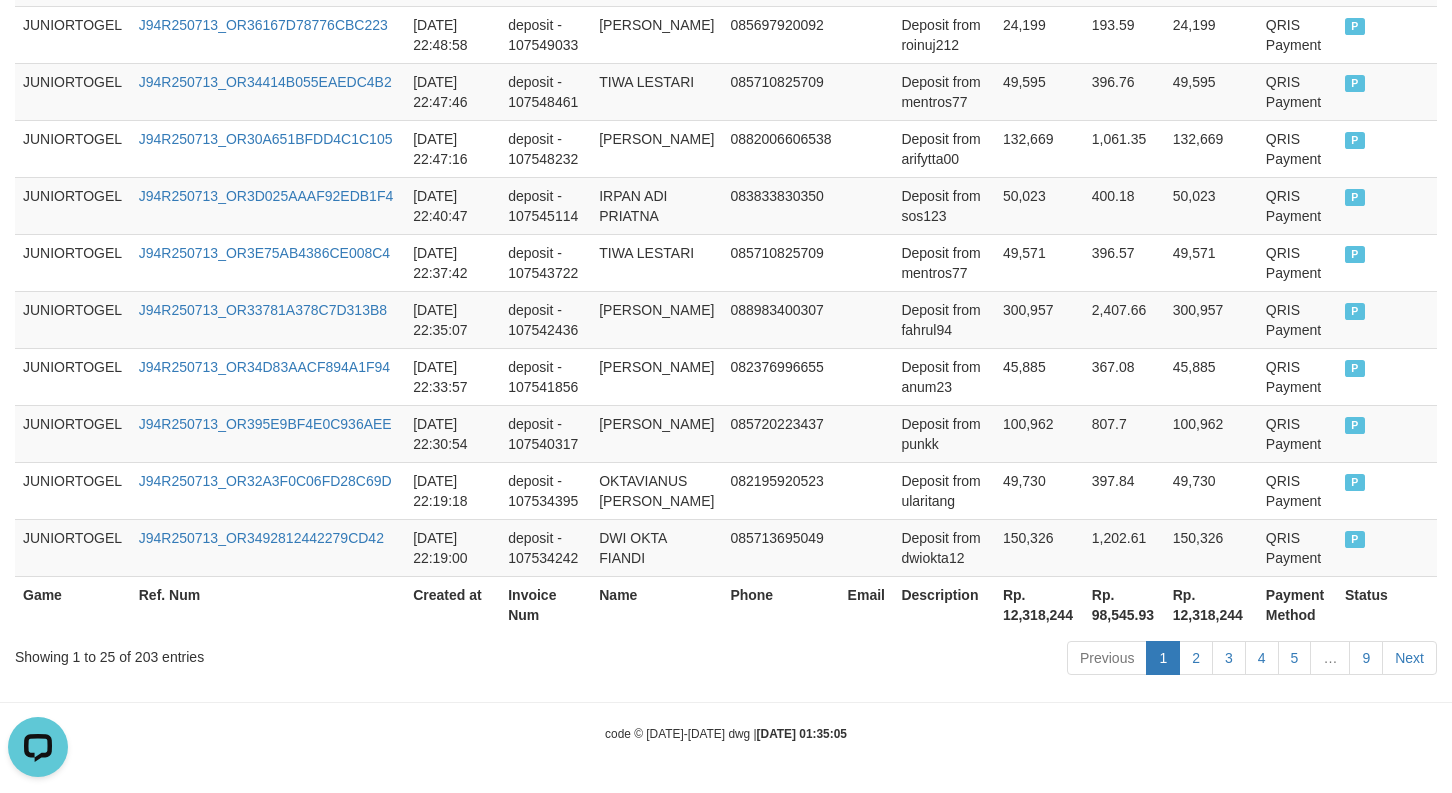 click on "Rp. 12,318,244" at bounding box center (1039, 604) 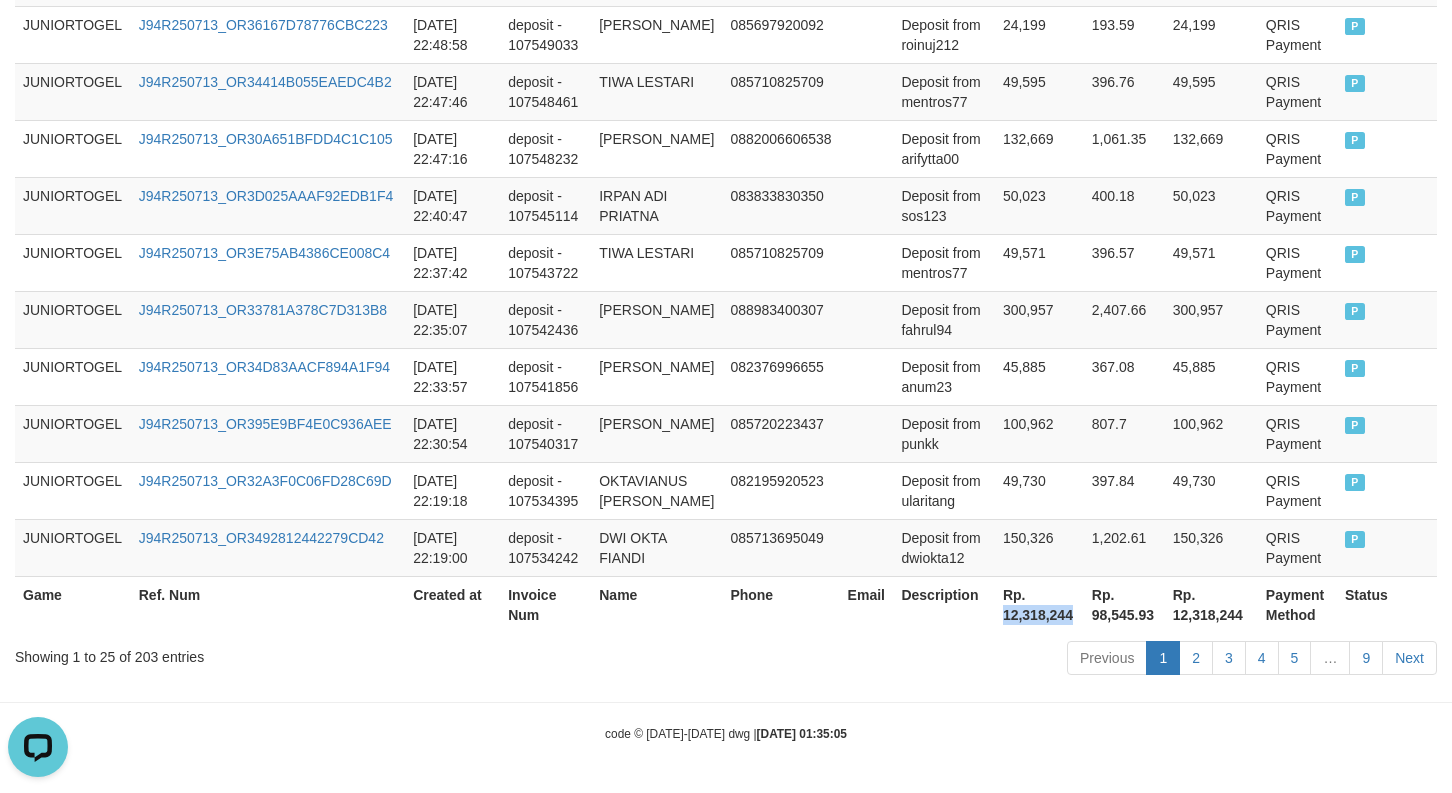 copy on "12,318,244" 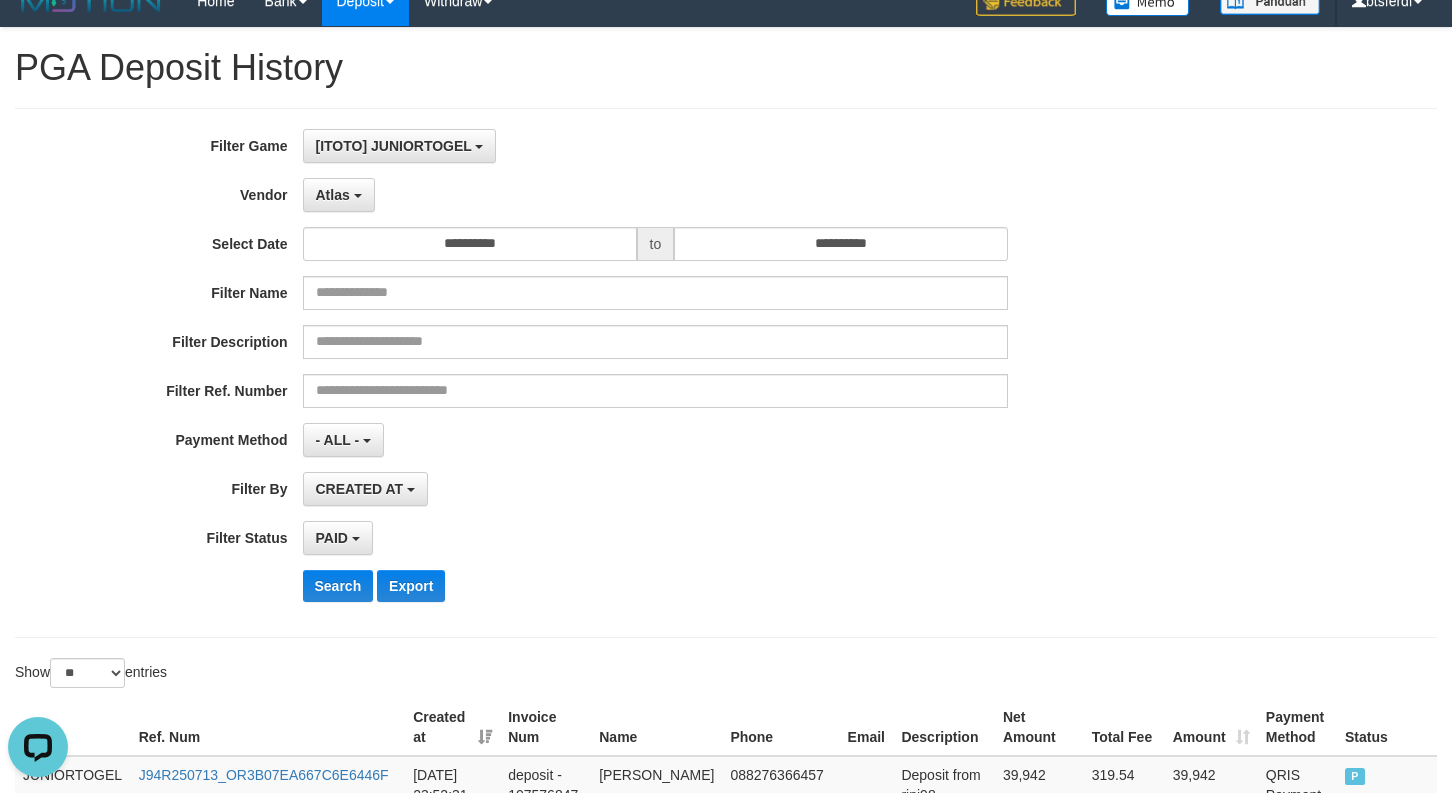 scroll, scrollTop: 0, scrollLeft: 0, axis: both 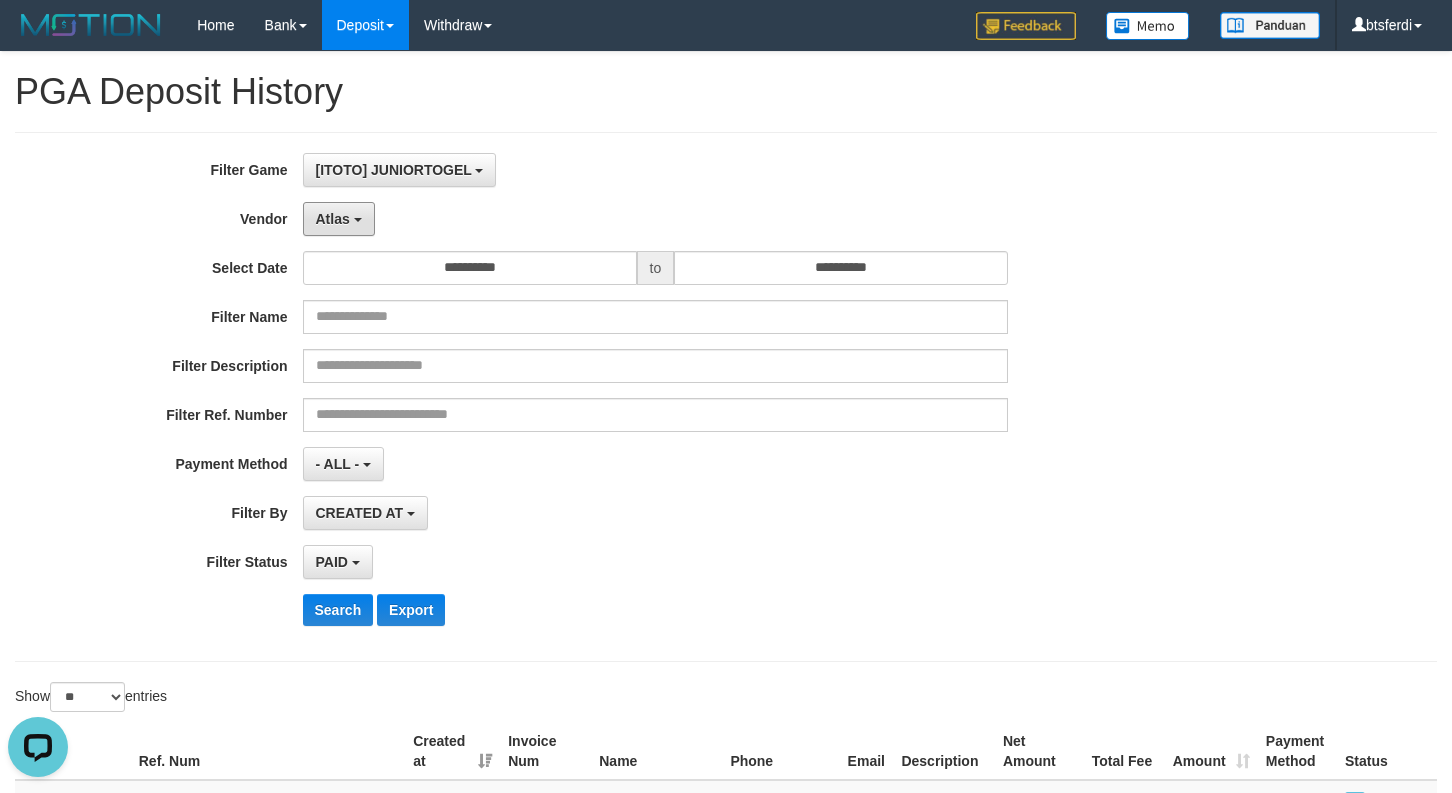 drag, startPoint x: 365, startPoint y: 222, endPoint x: 398, endPoint y: 342, distance: 124.45481 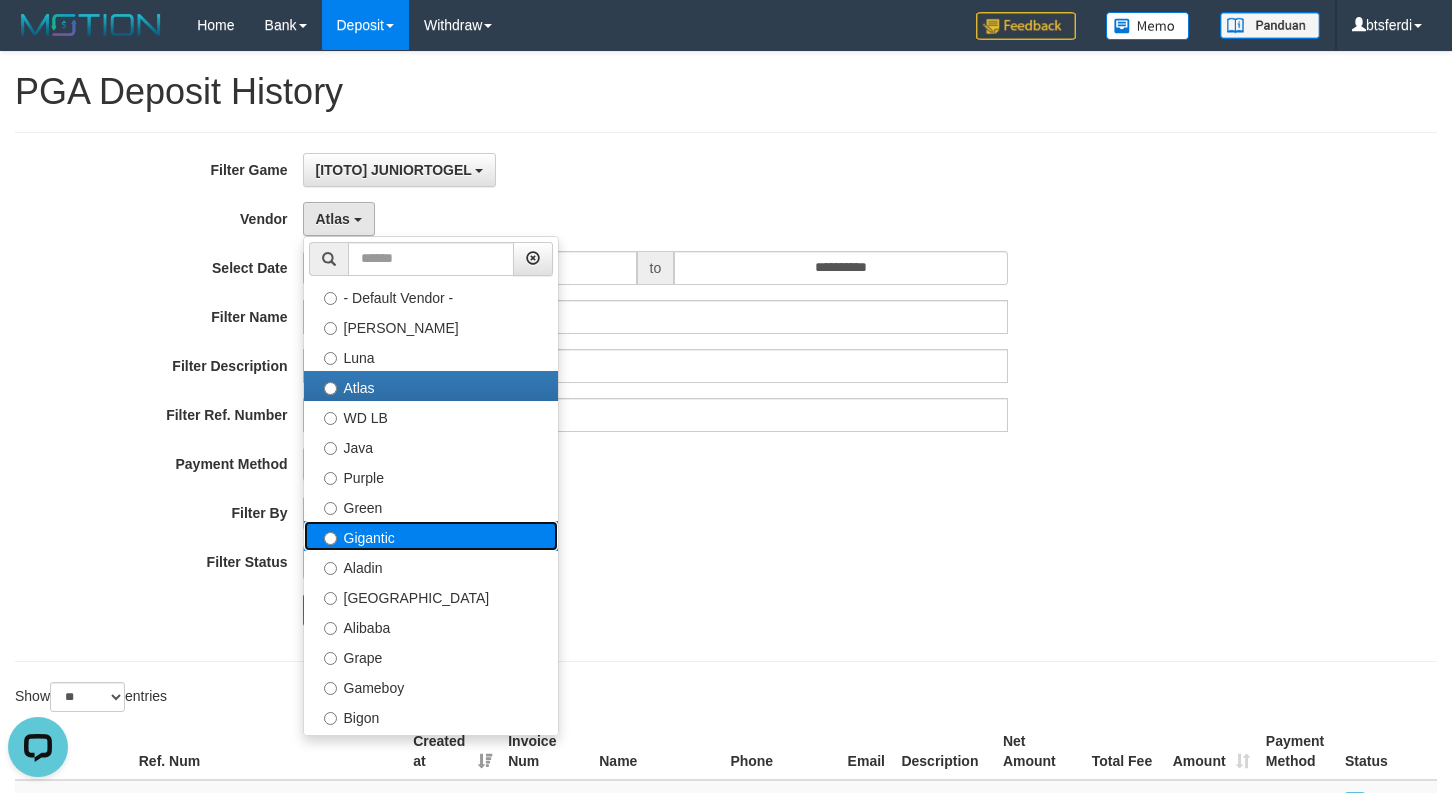 click on "Gigantic" at bounding box center [431, 536] 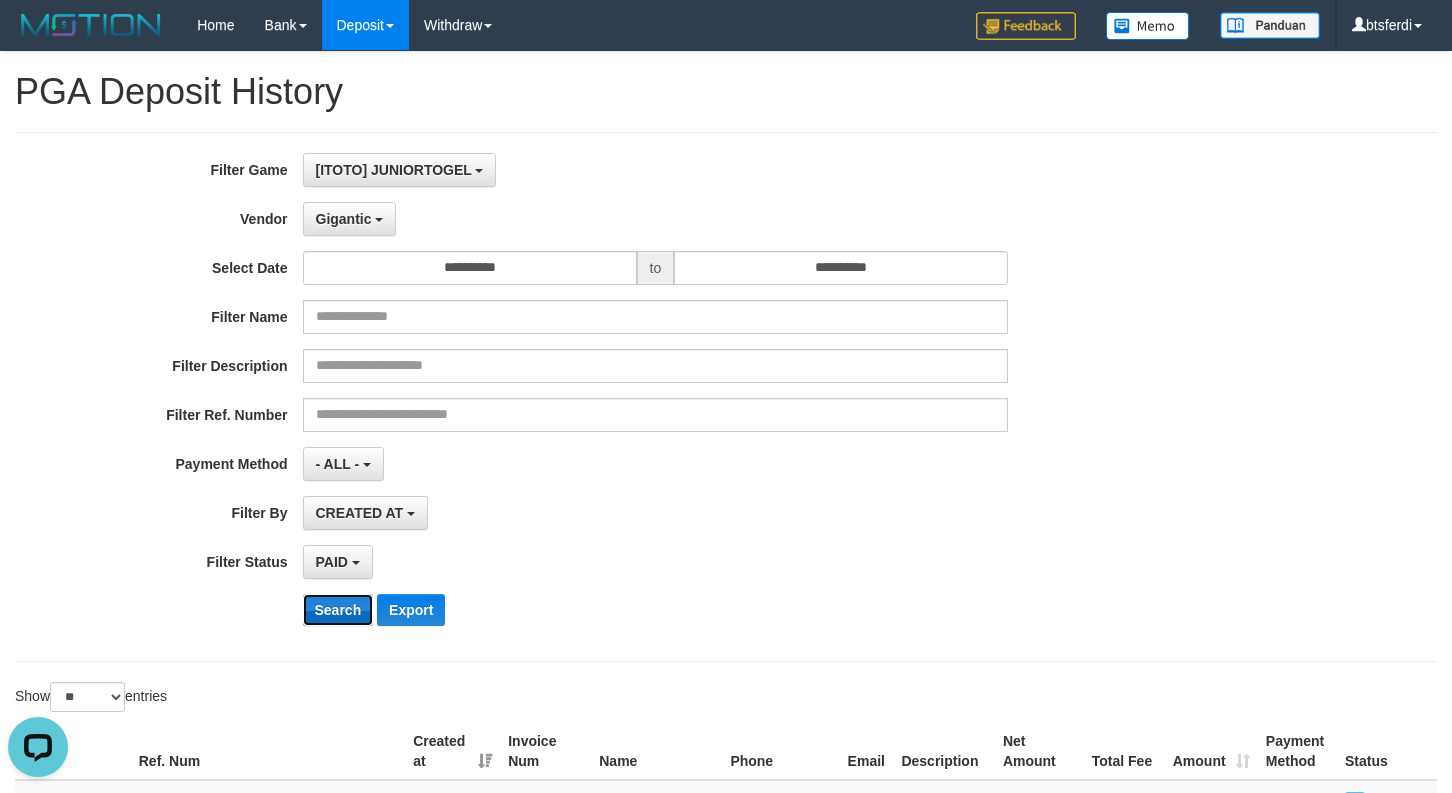 click on "Search" at bounding box center [338, 610] 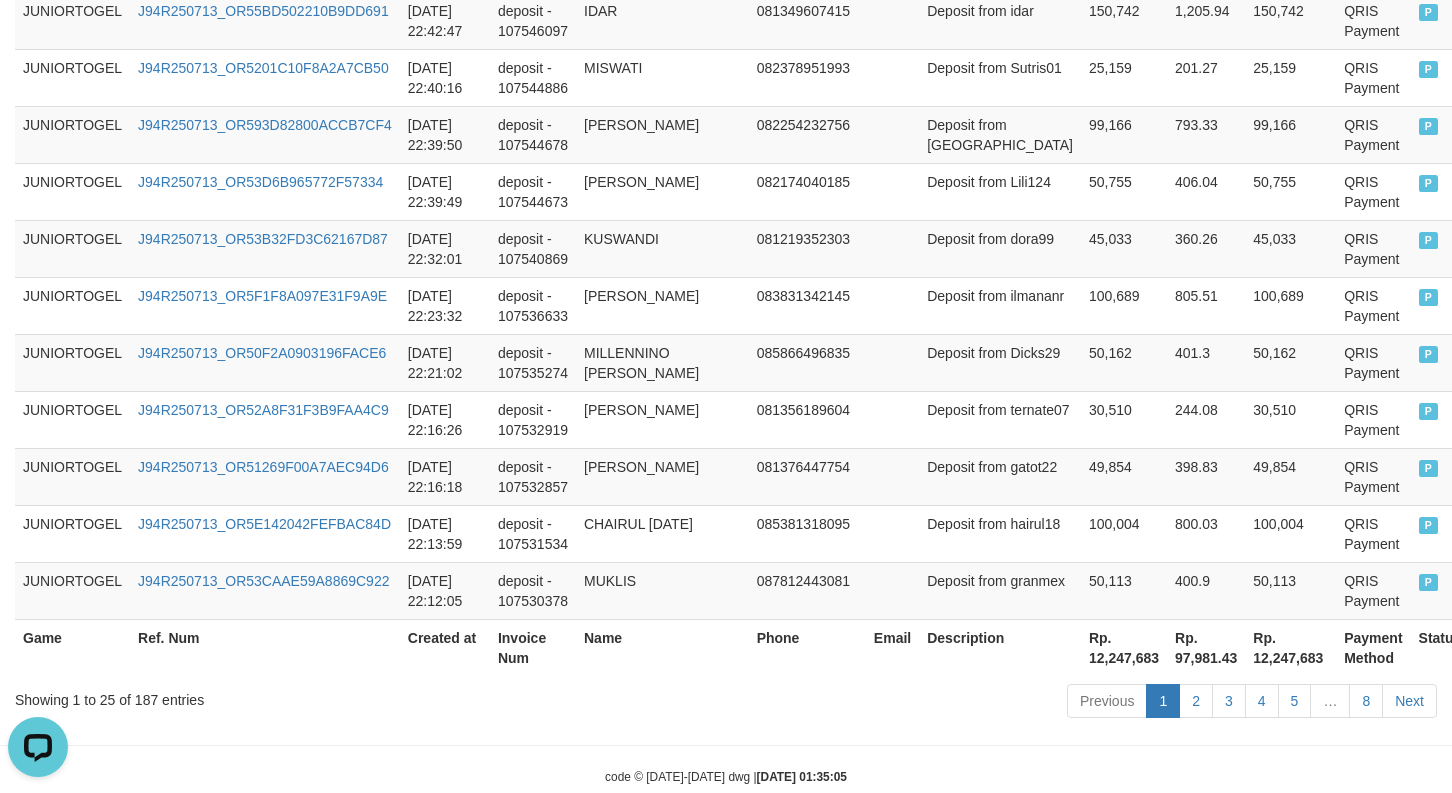 scroll, scrollTop: 1701, scrollLeft: 0, axis: vertical 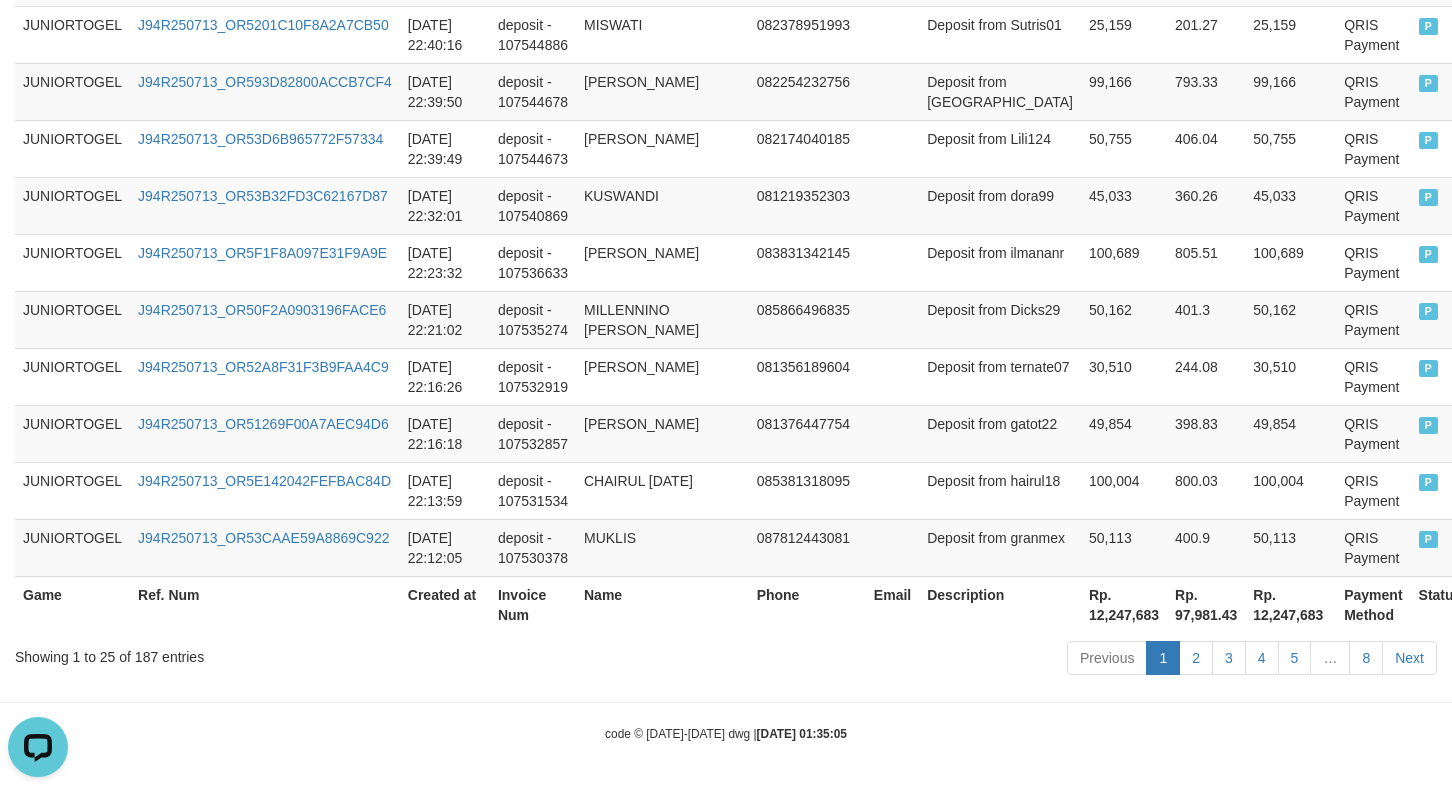 click on "Rp. 12,247,683" at bounding box center (1124, 604) 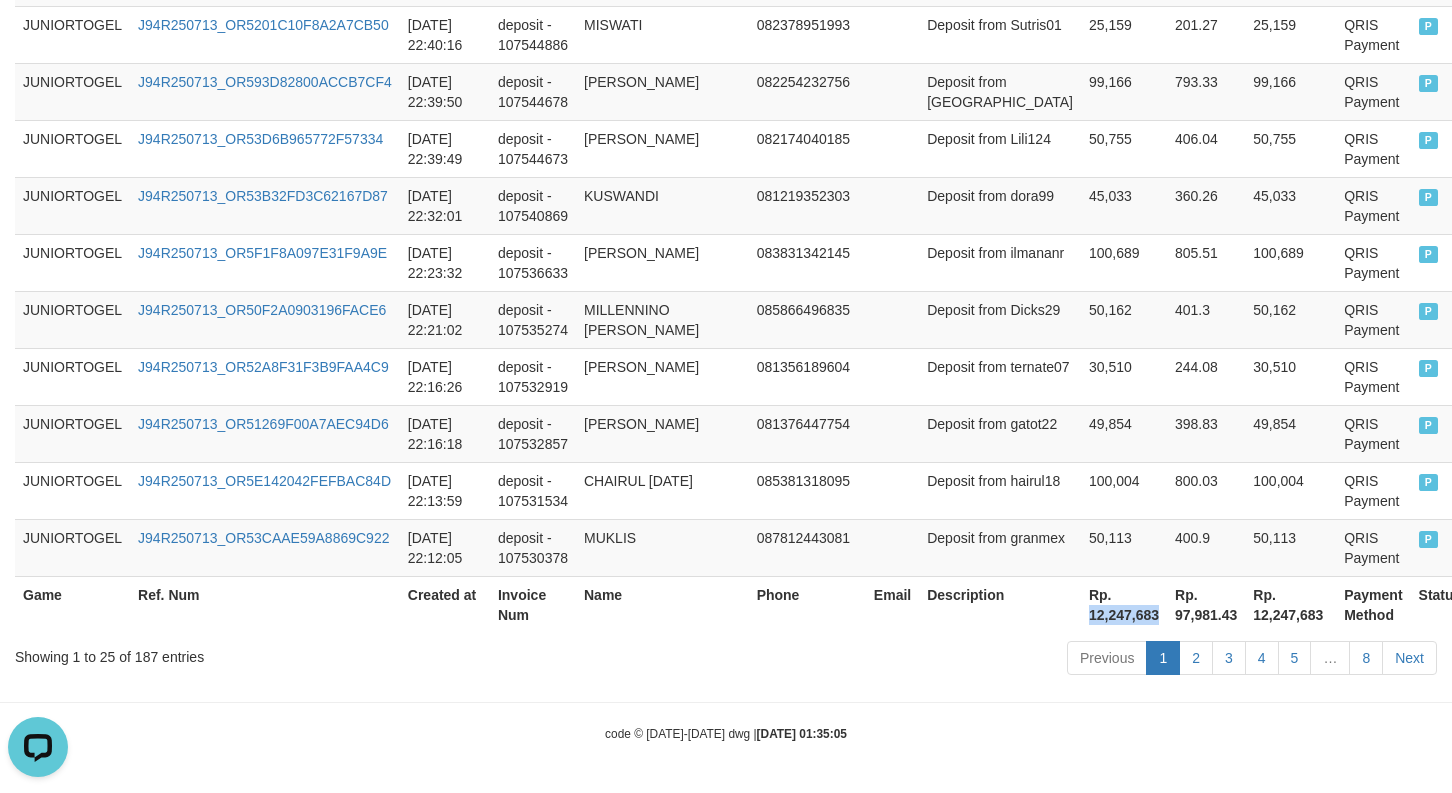copy on "12,247,683" 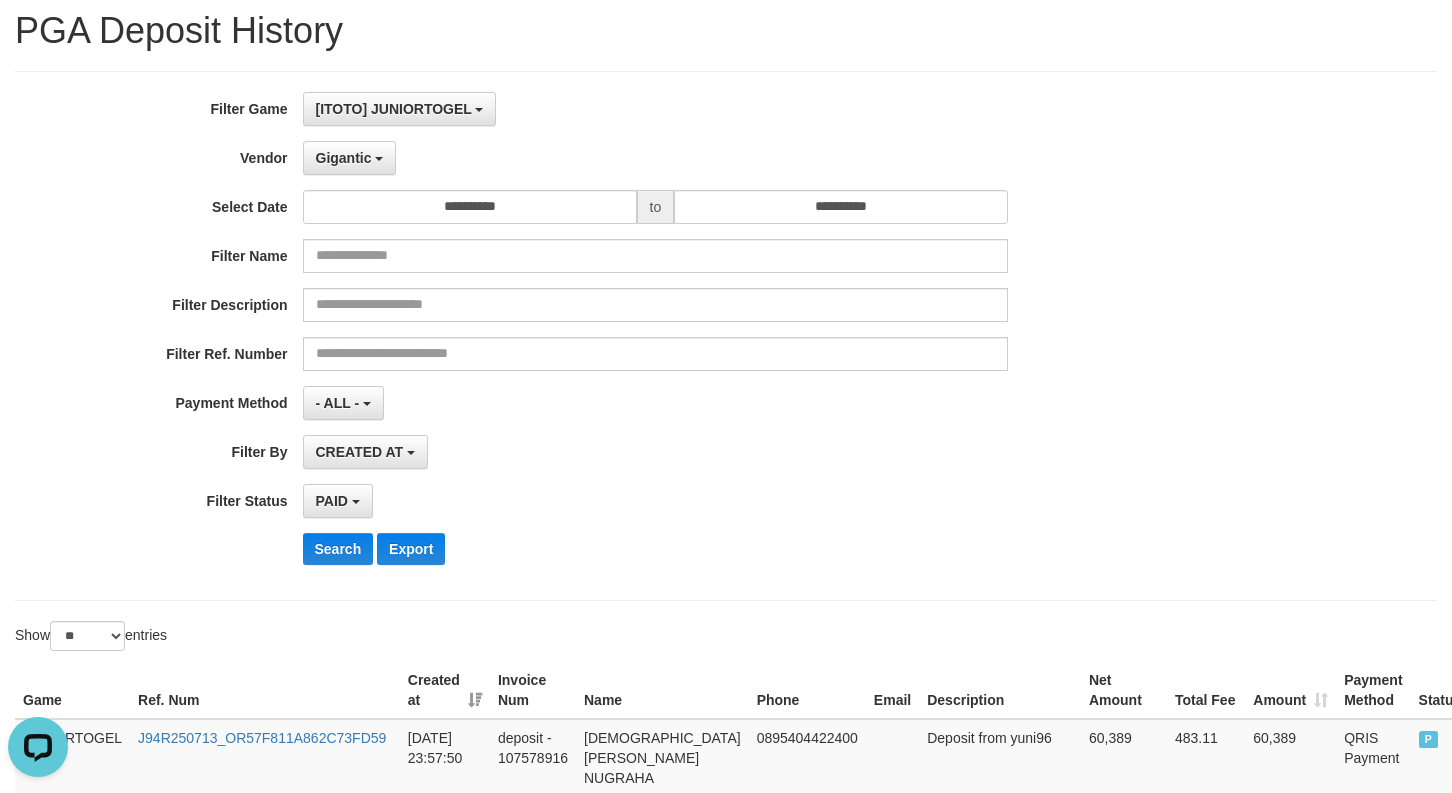 scroll, scrollTop: 0, scrollLeft: 0, axis: both 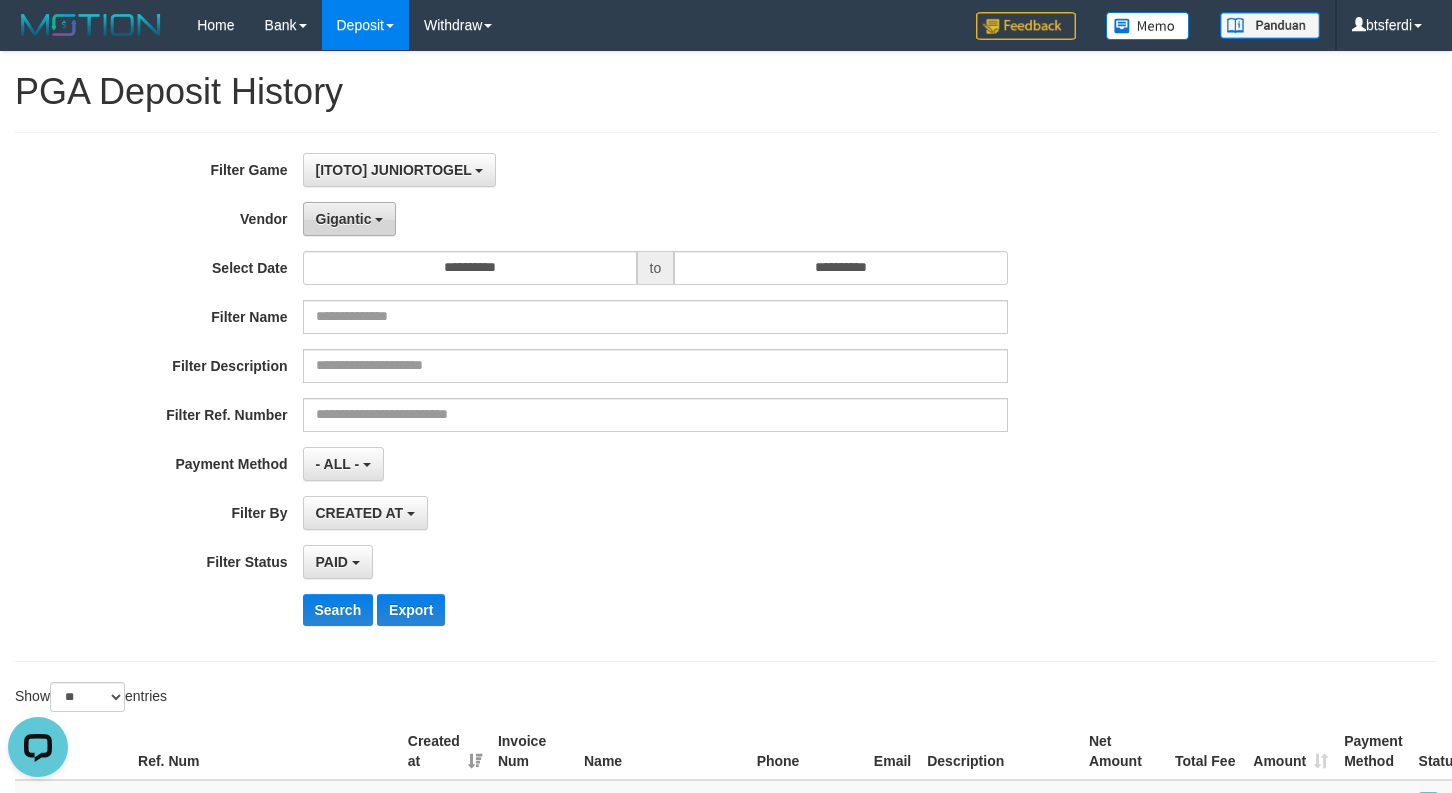 drag, startPoint x: 332, startPoint y: 205, endPoint x: 340, endPoint y: 236, distance: 32.01562 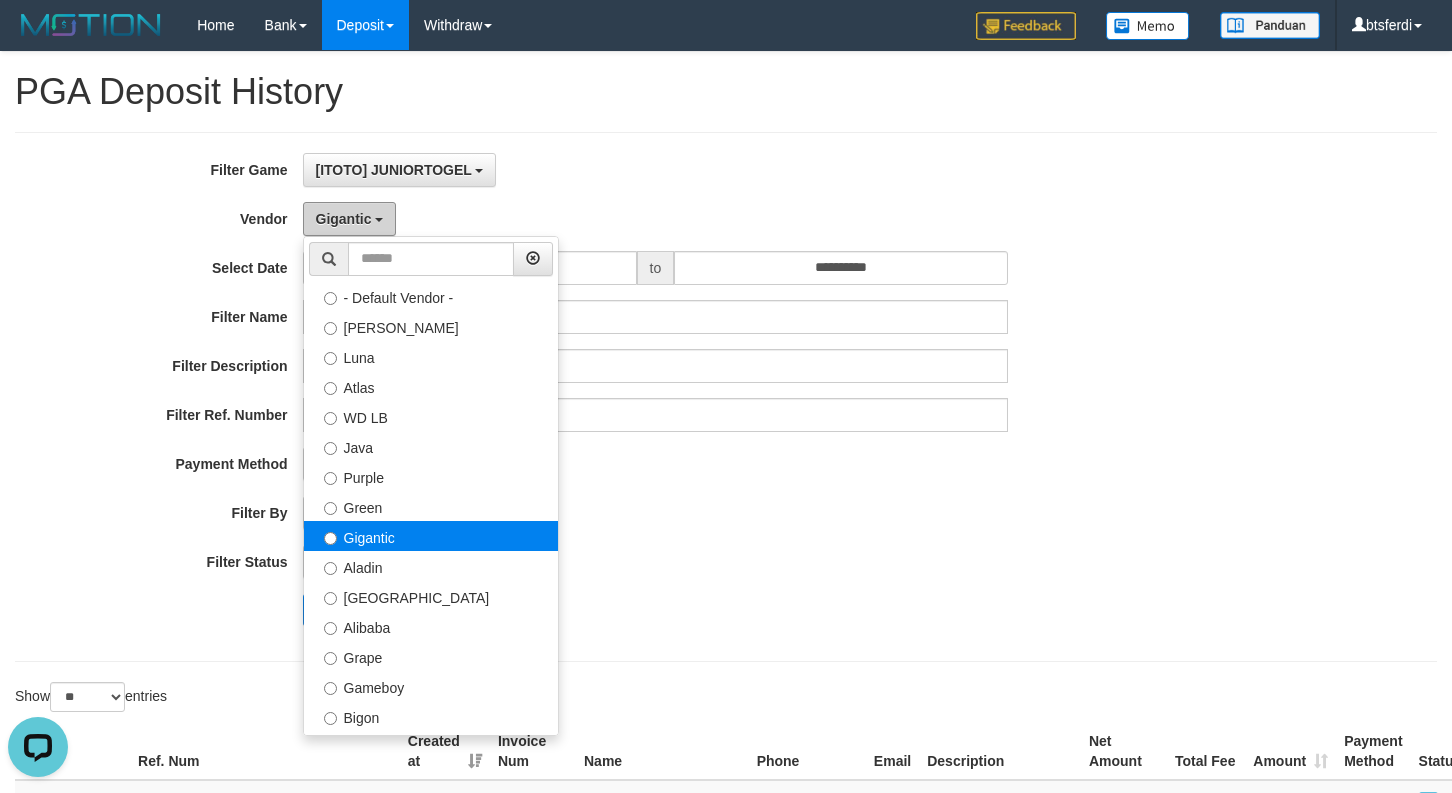 scroll, scrollTop: 400, scrollLeft: 0, axis: vertical 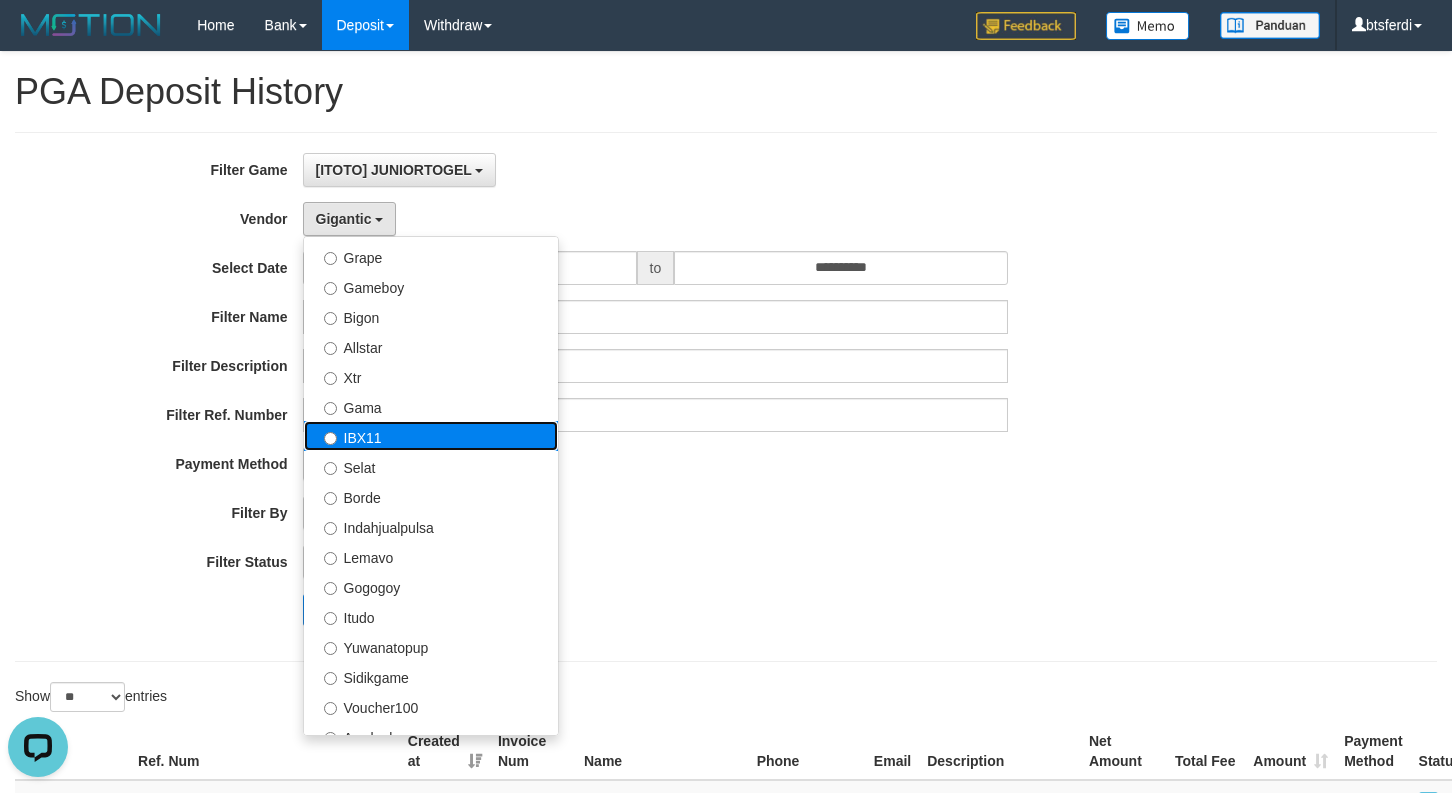 click on "IBX11" at bounding box center (431, 436) 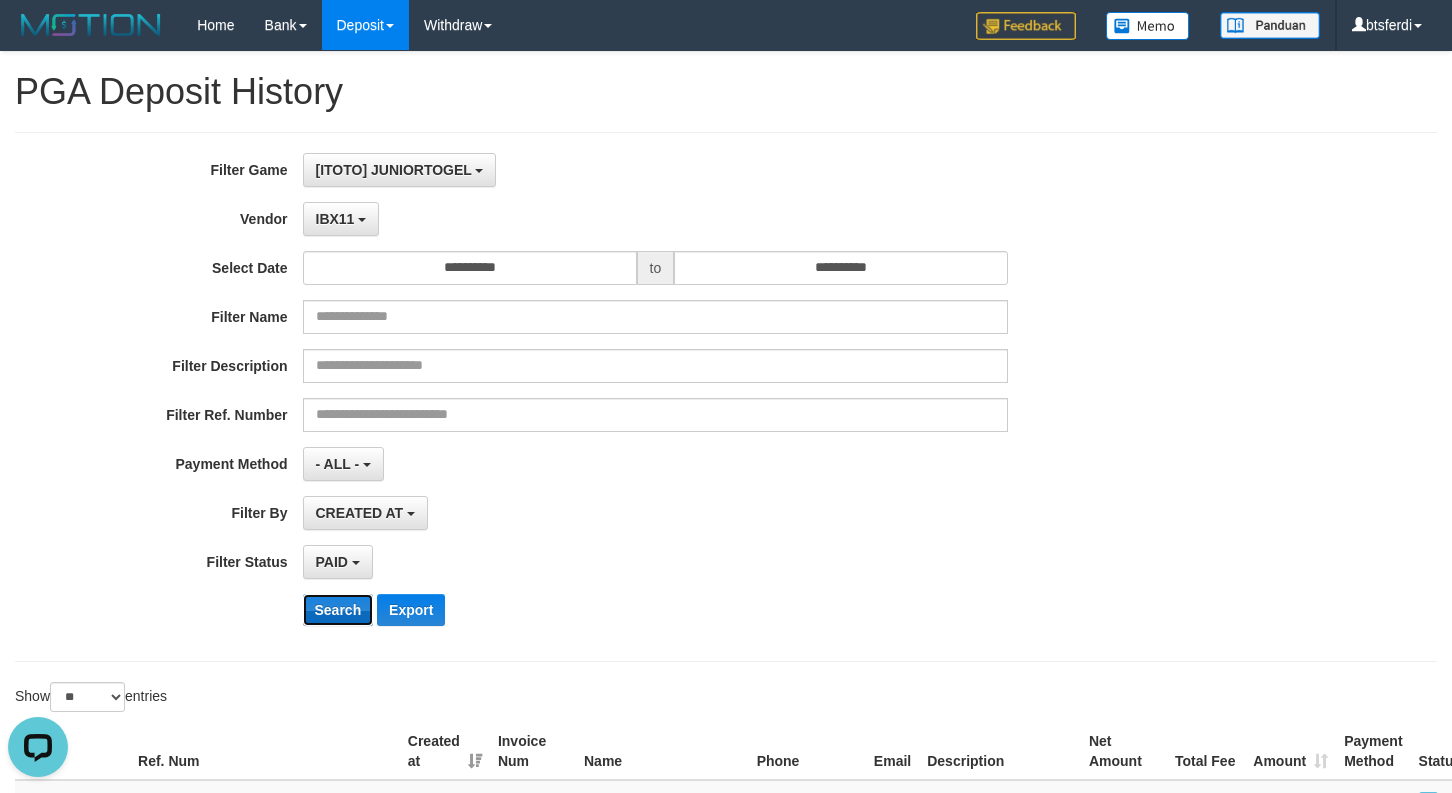 click on "Search" at bounding box center (338, 610) 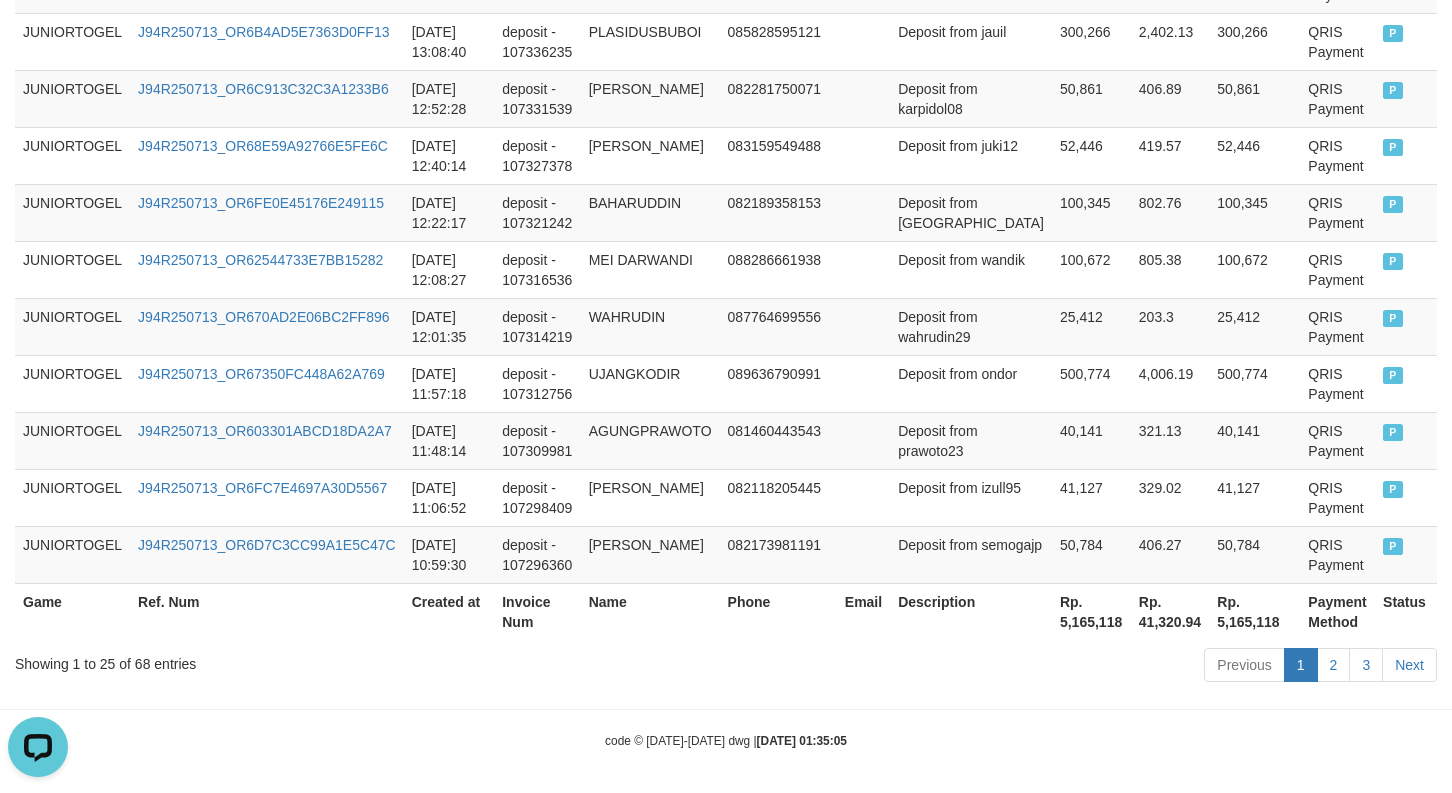 scroll, scrollTop: 1661, scrollLeft: 0, axis: vertical 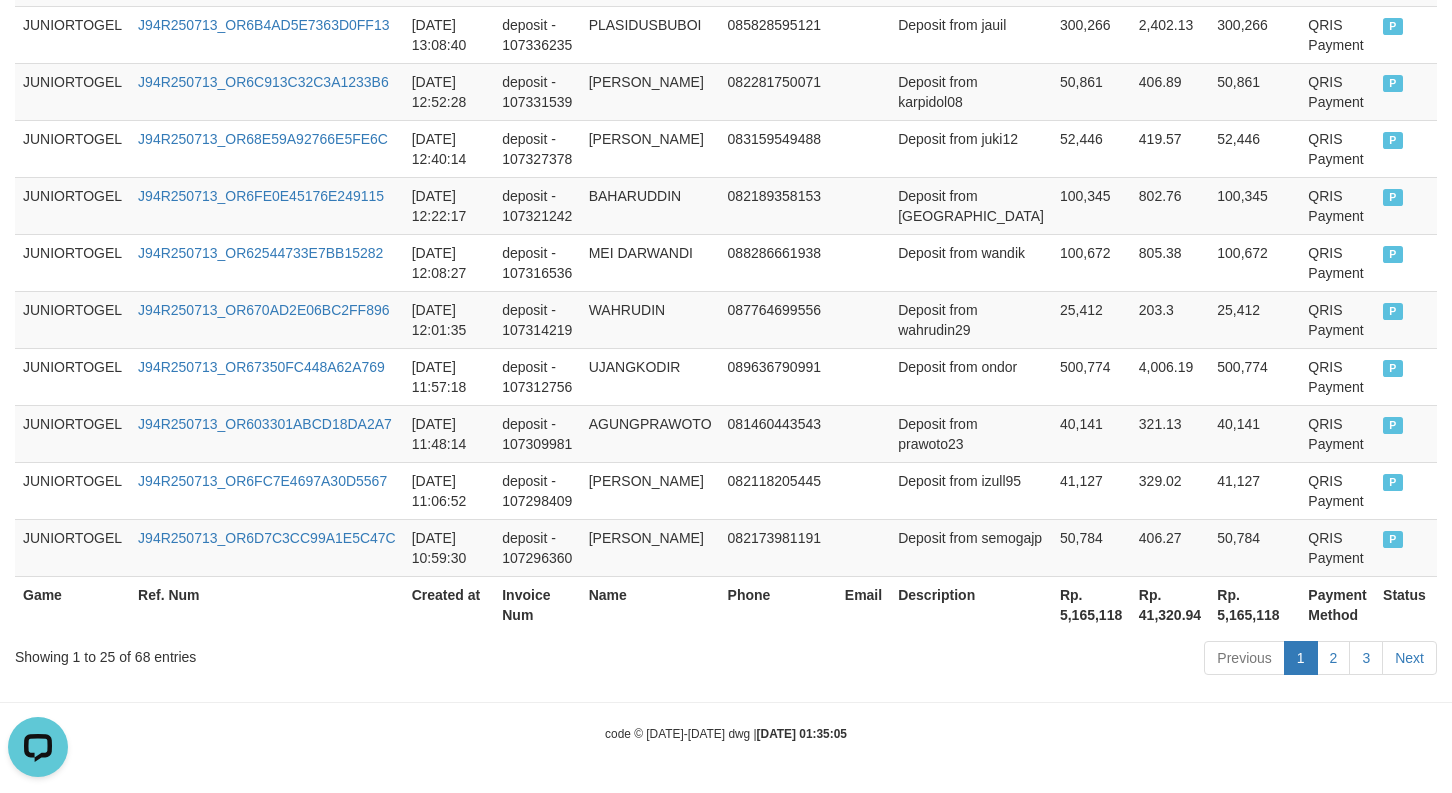 click on "Rp. 5,165,118" at bounding box center (1091, 604) 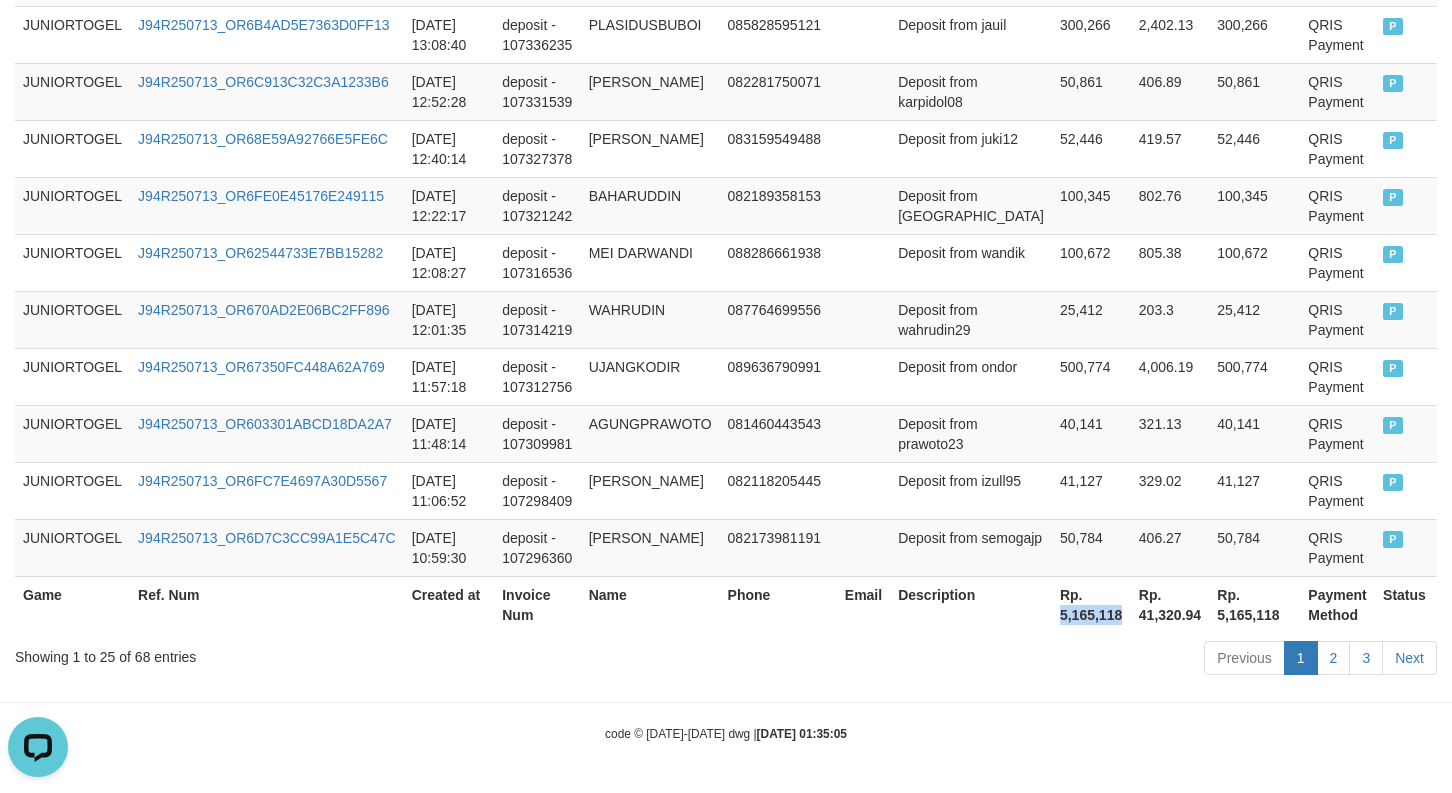click on "Rp. 5,165,118" at bounding box center (1091, 604) 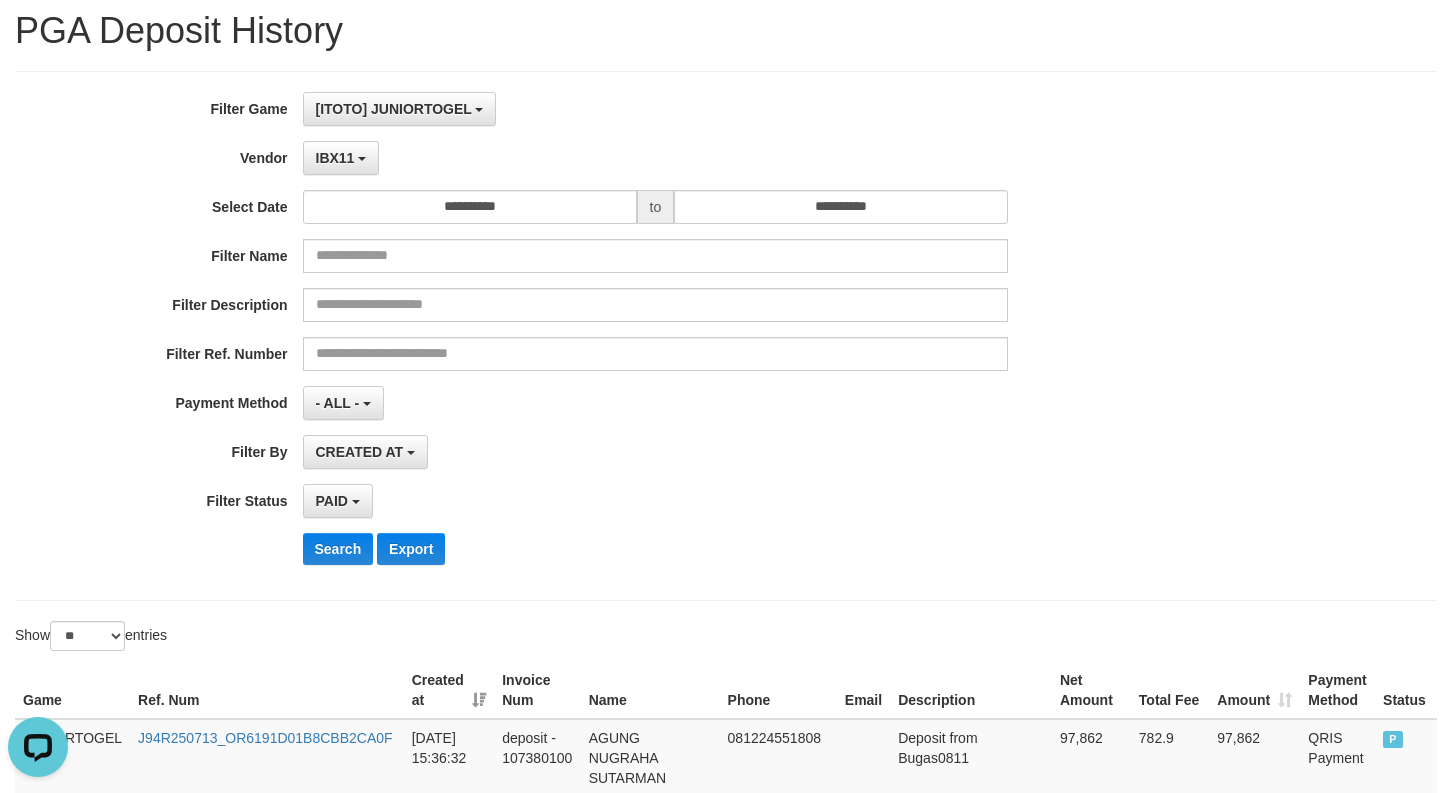 scroll, scrollTop: 0, scrollLeft: 0, axis: both 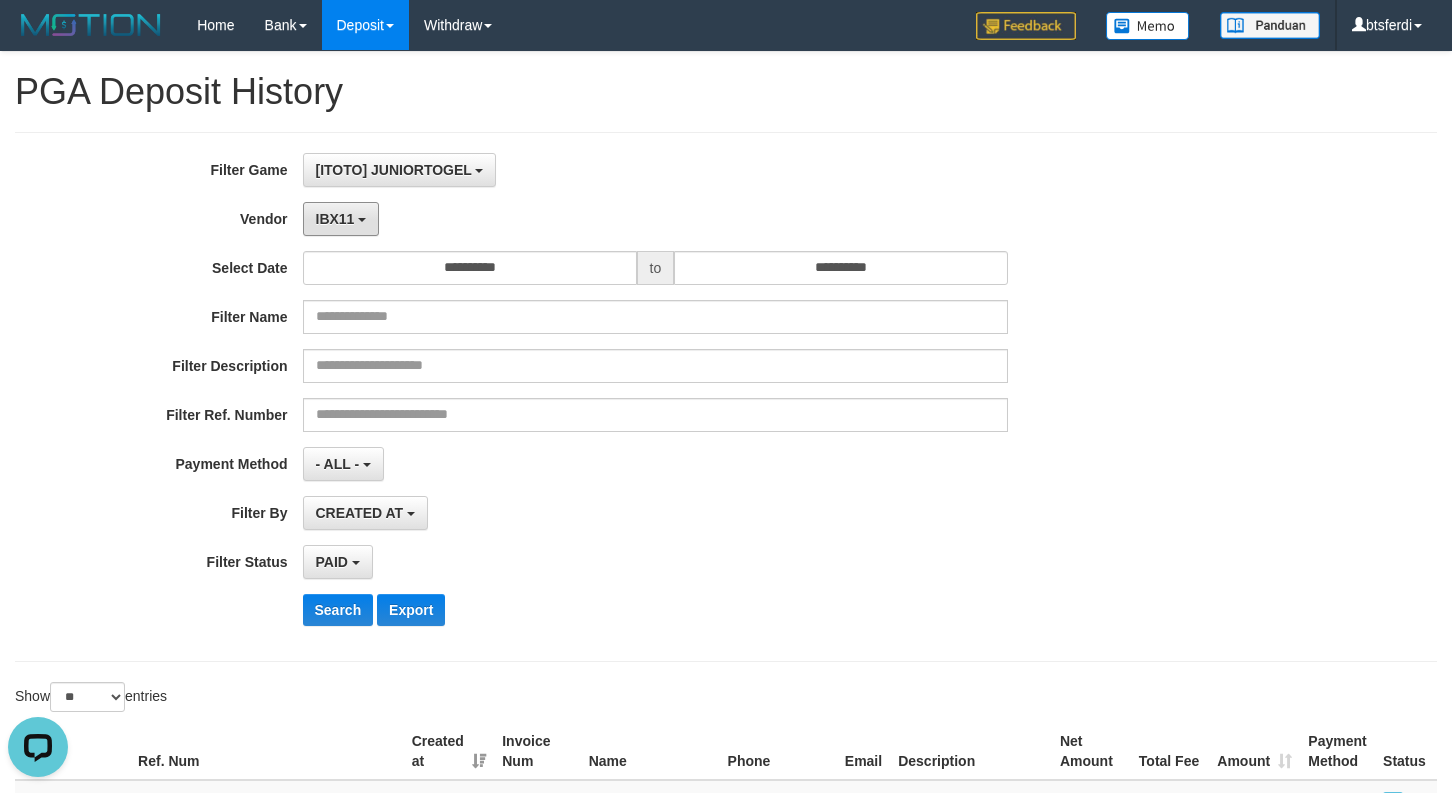 drag, startPoint x: 344, startPoint y: 230, endPoint x: 364, endPoint y: 322, distance: 94.14882 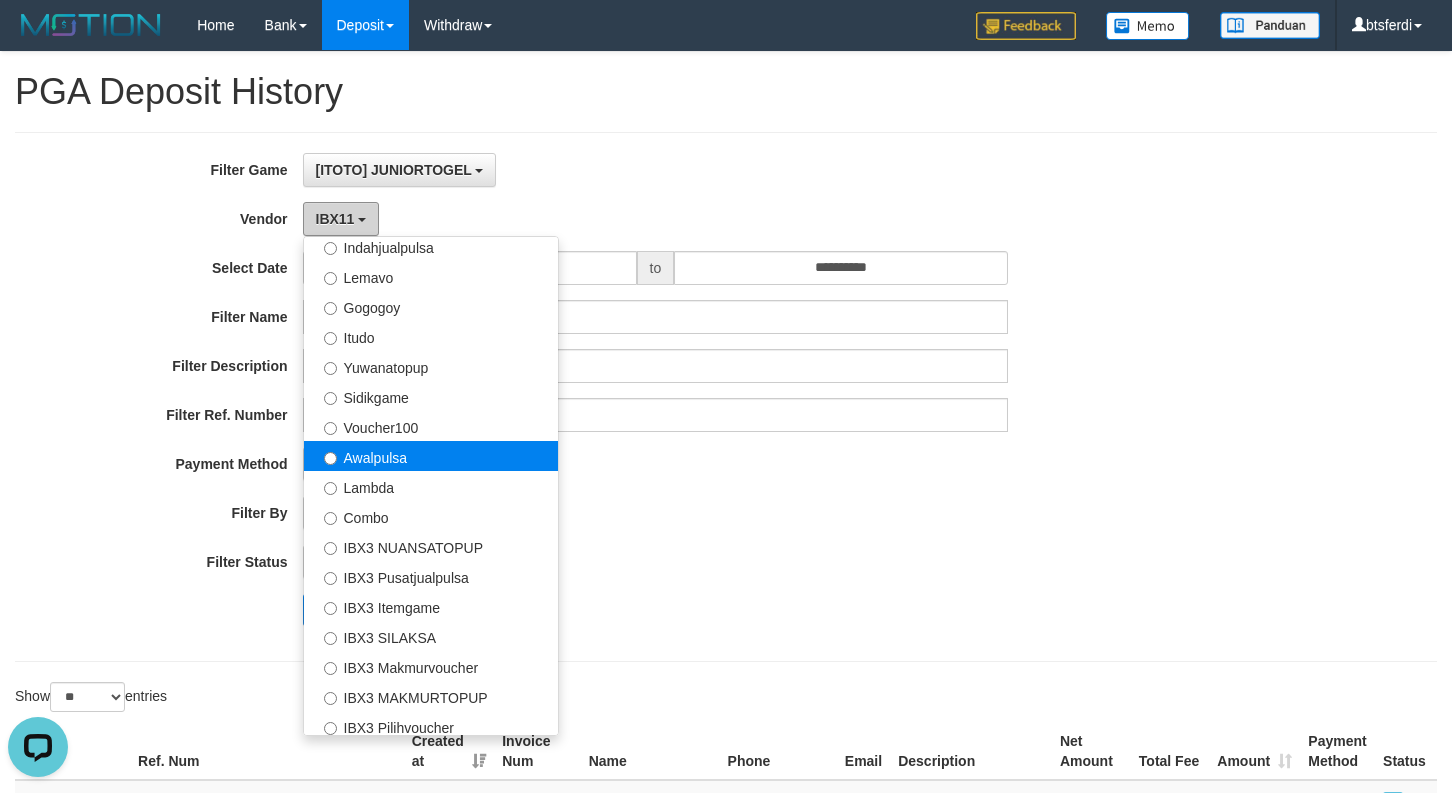 scroll, scrollTop: 688, scrollLeft: 0, axis: vertical 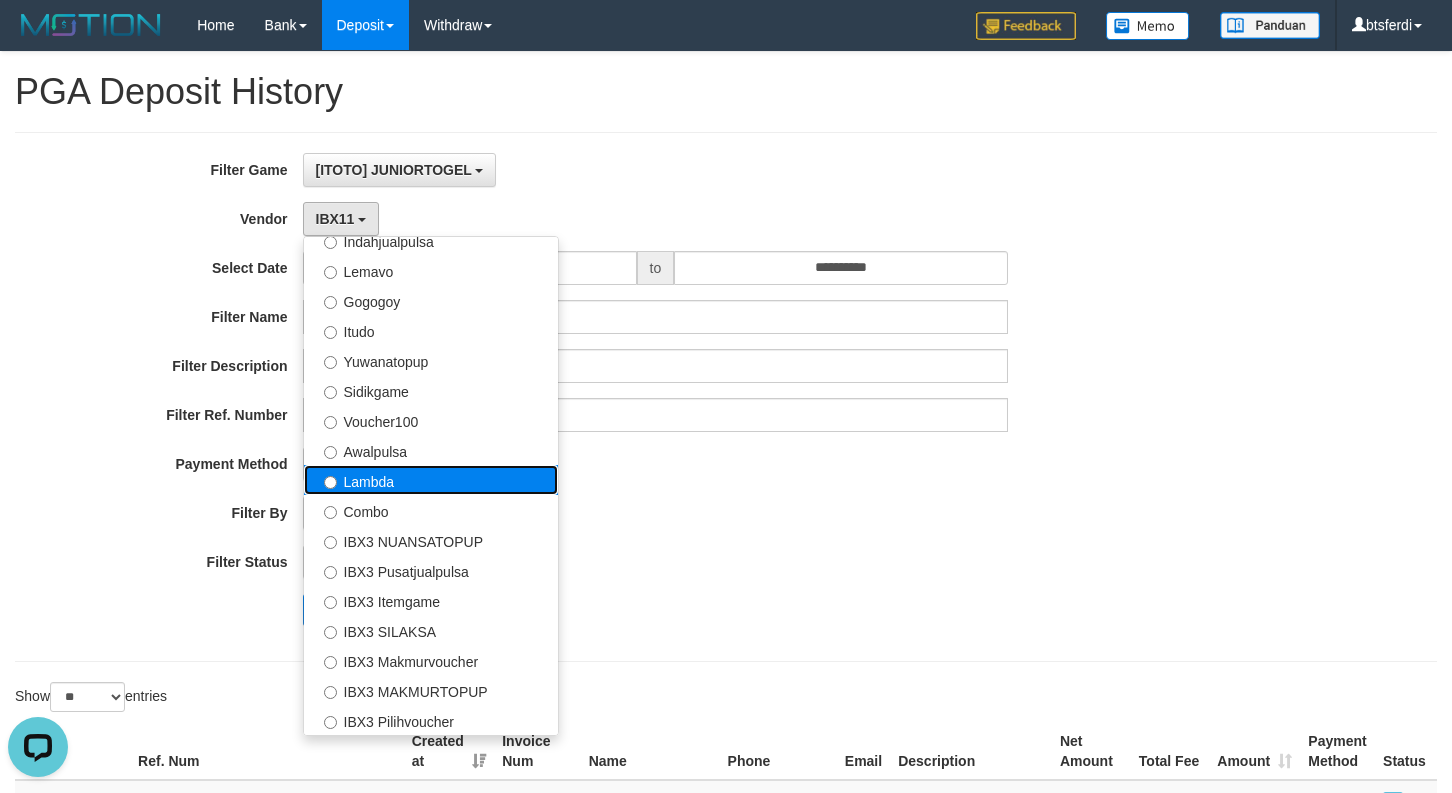 click on "Lambda" at bounding box center (431, 480) 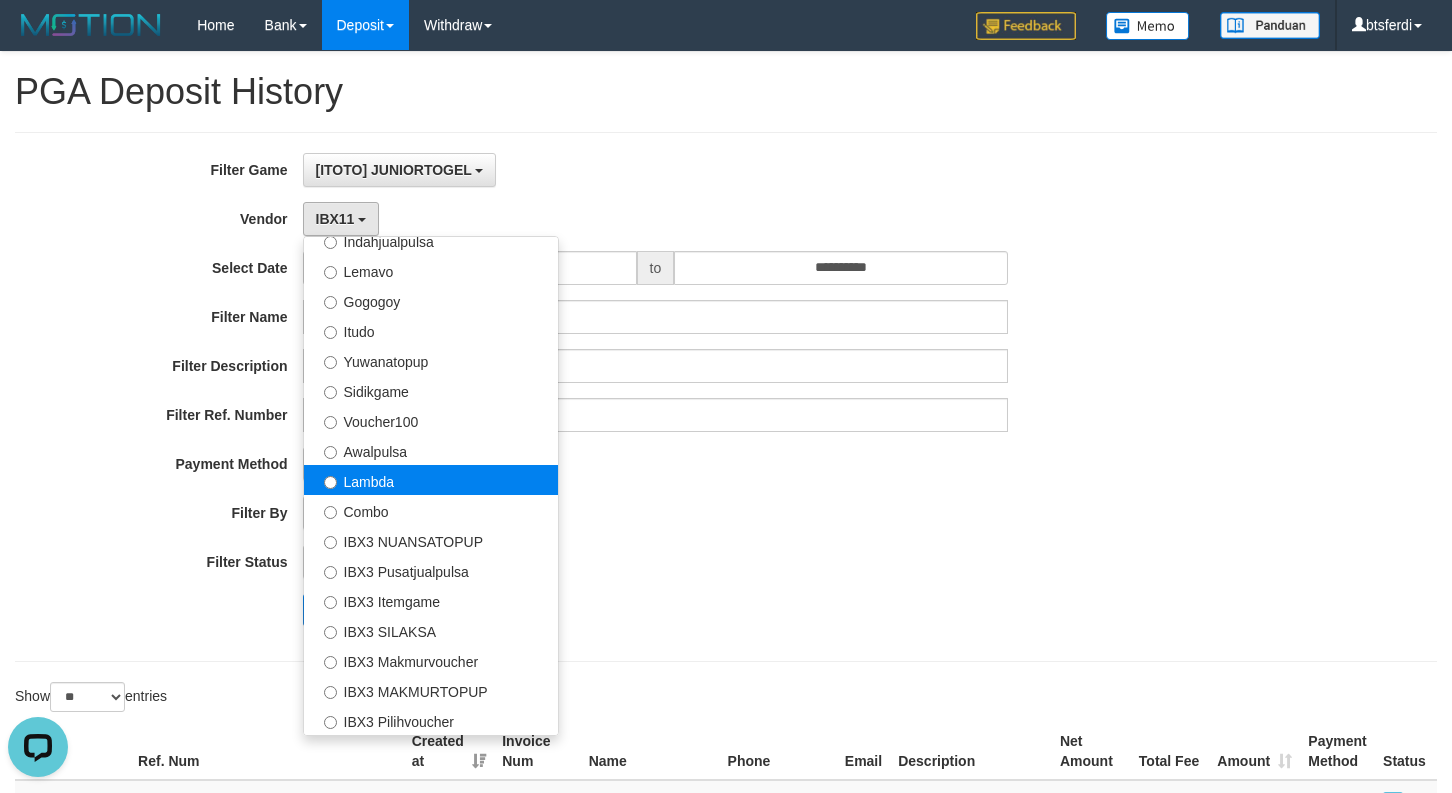 select on "**********" 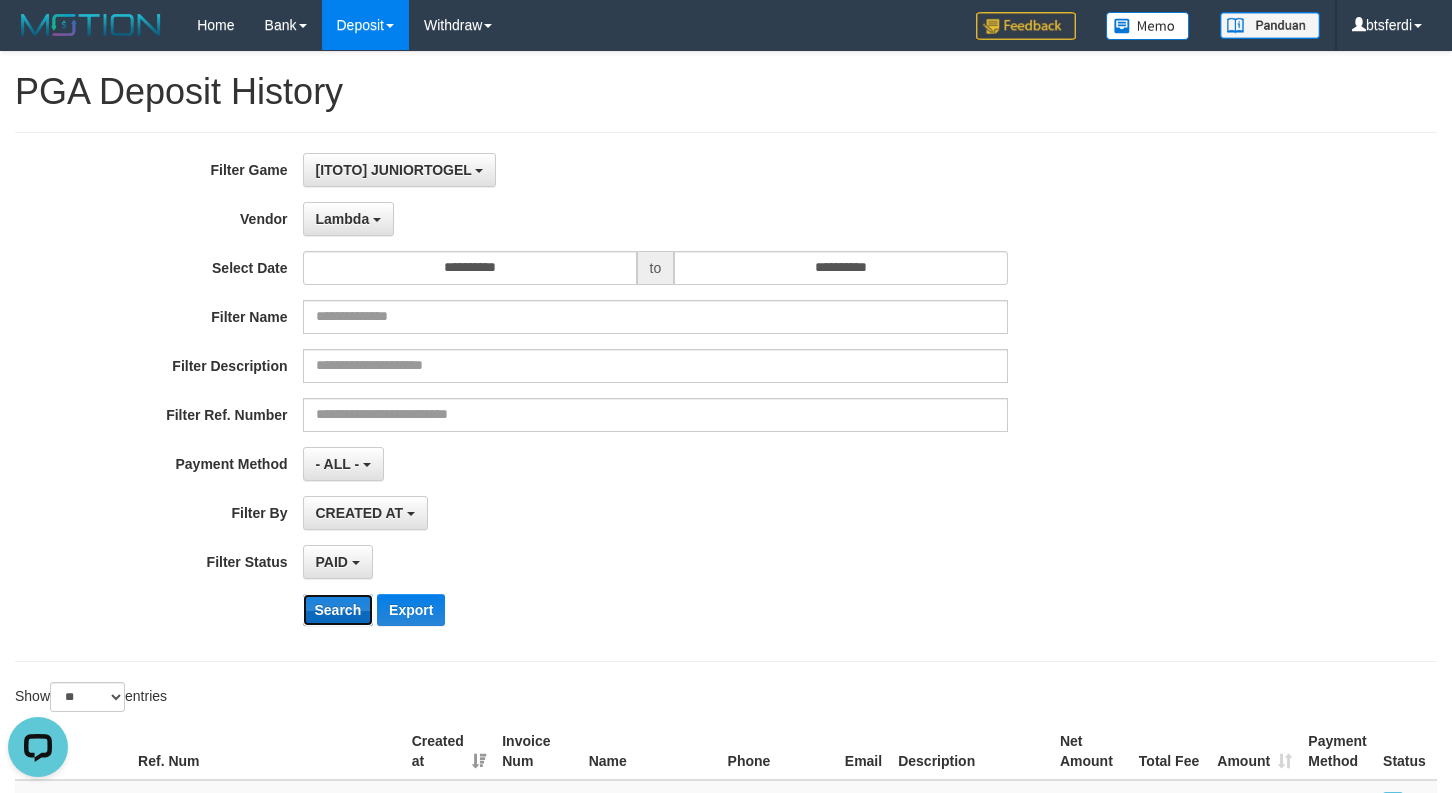 click on "Search" at bounding box center [338, 610] 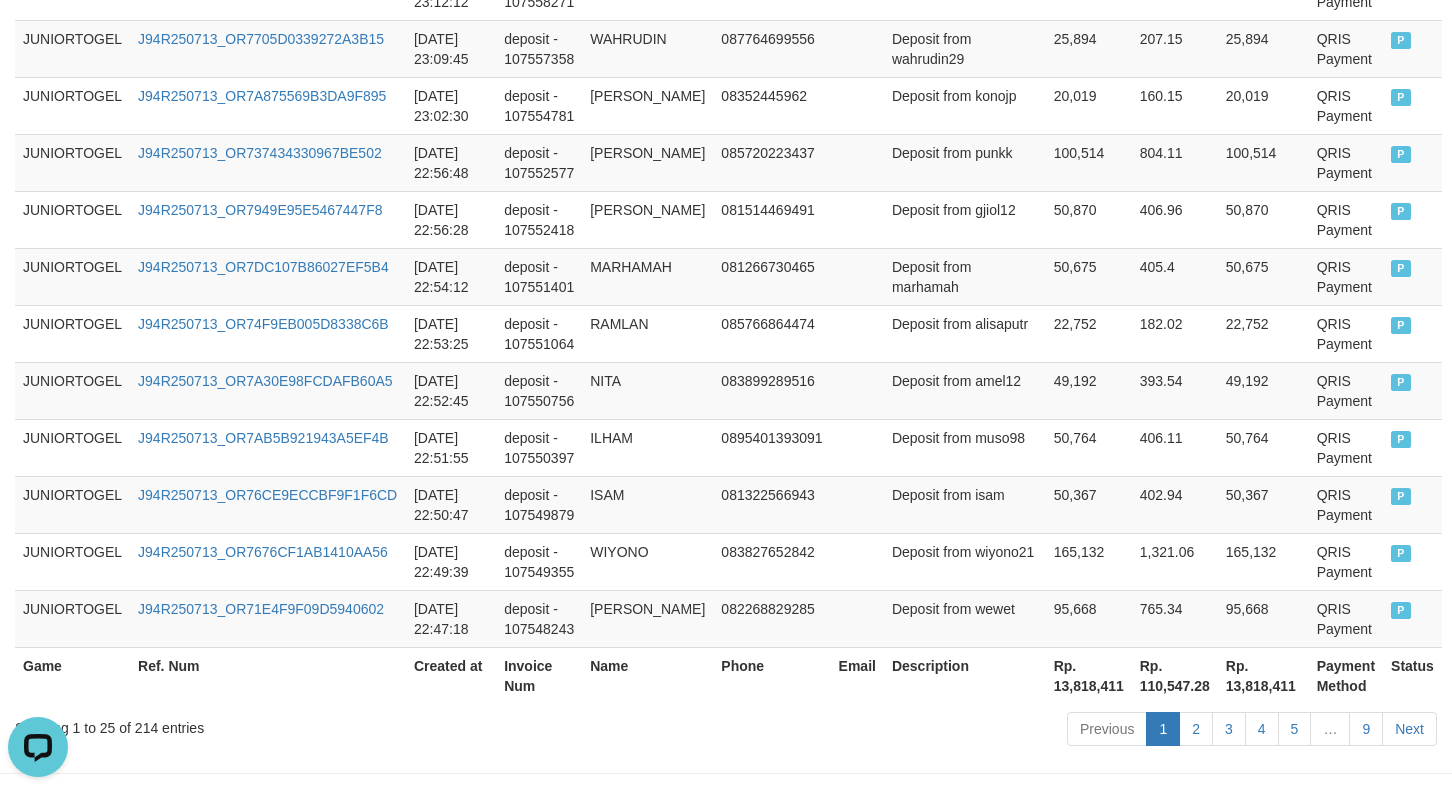 scroll, scrollTop: 1661, scrollLeft: 0, axis: vertical 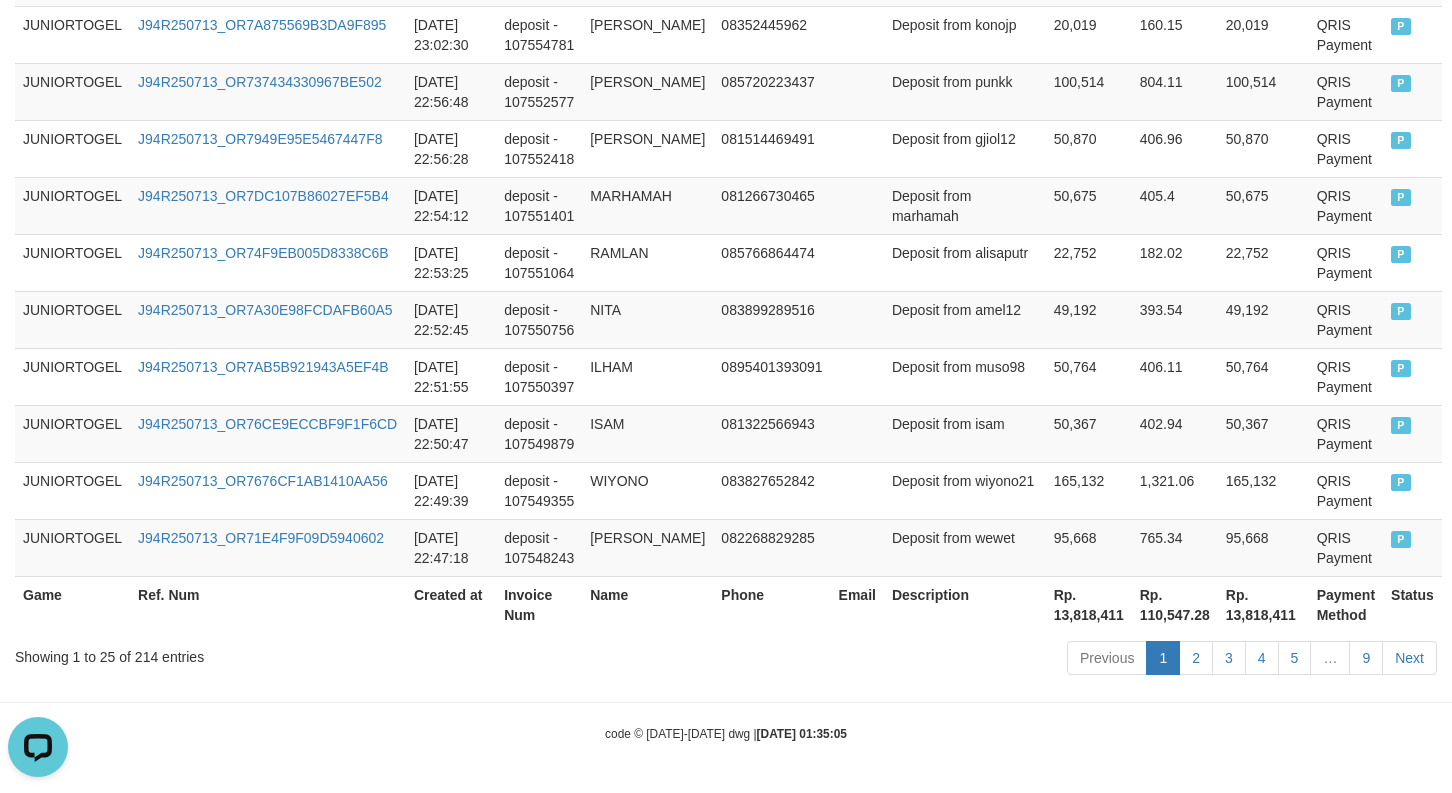 click on "Rp. 13,818,411" at bounding box center [1089, 604] 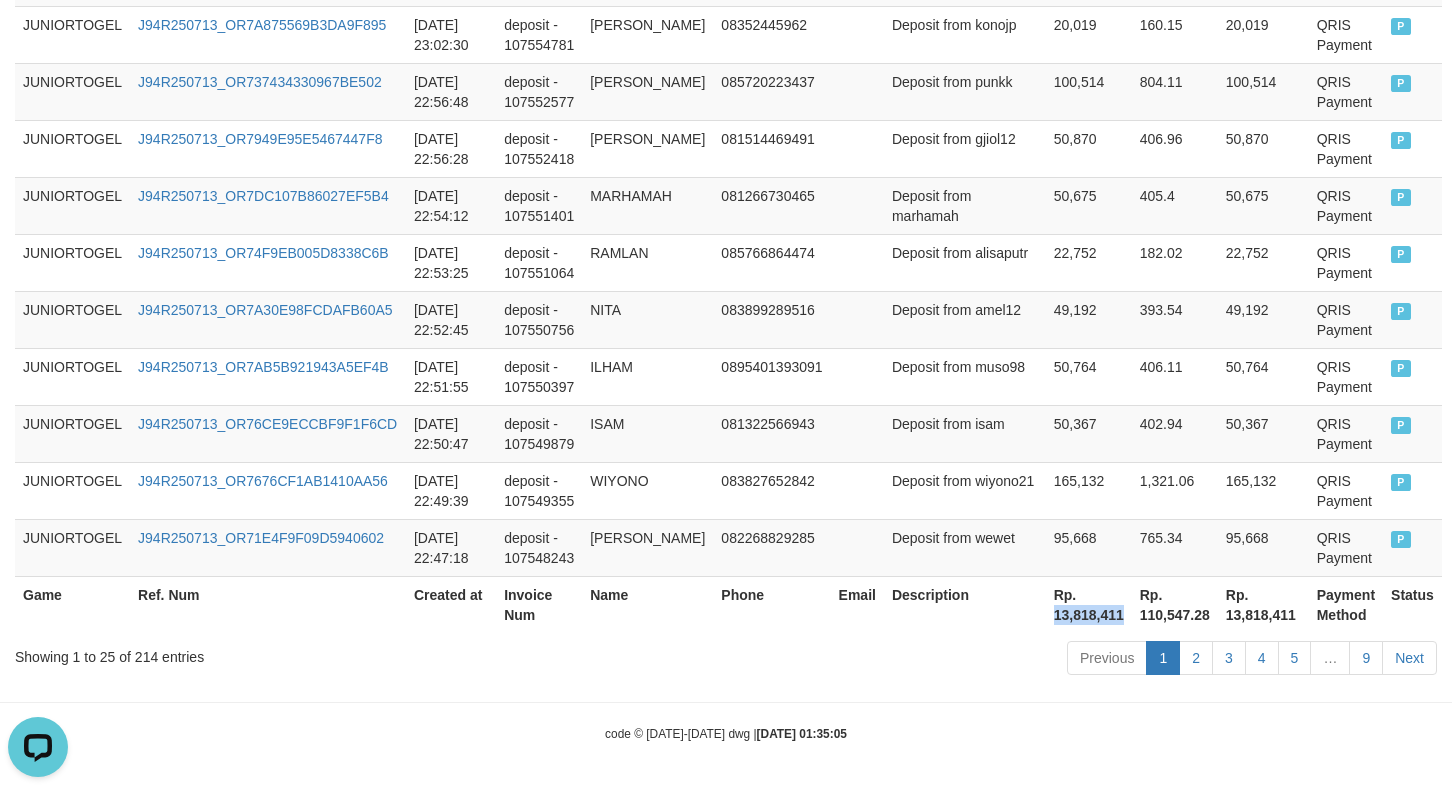 copy on "13,818,411" 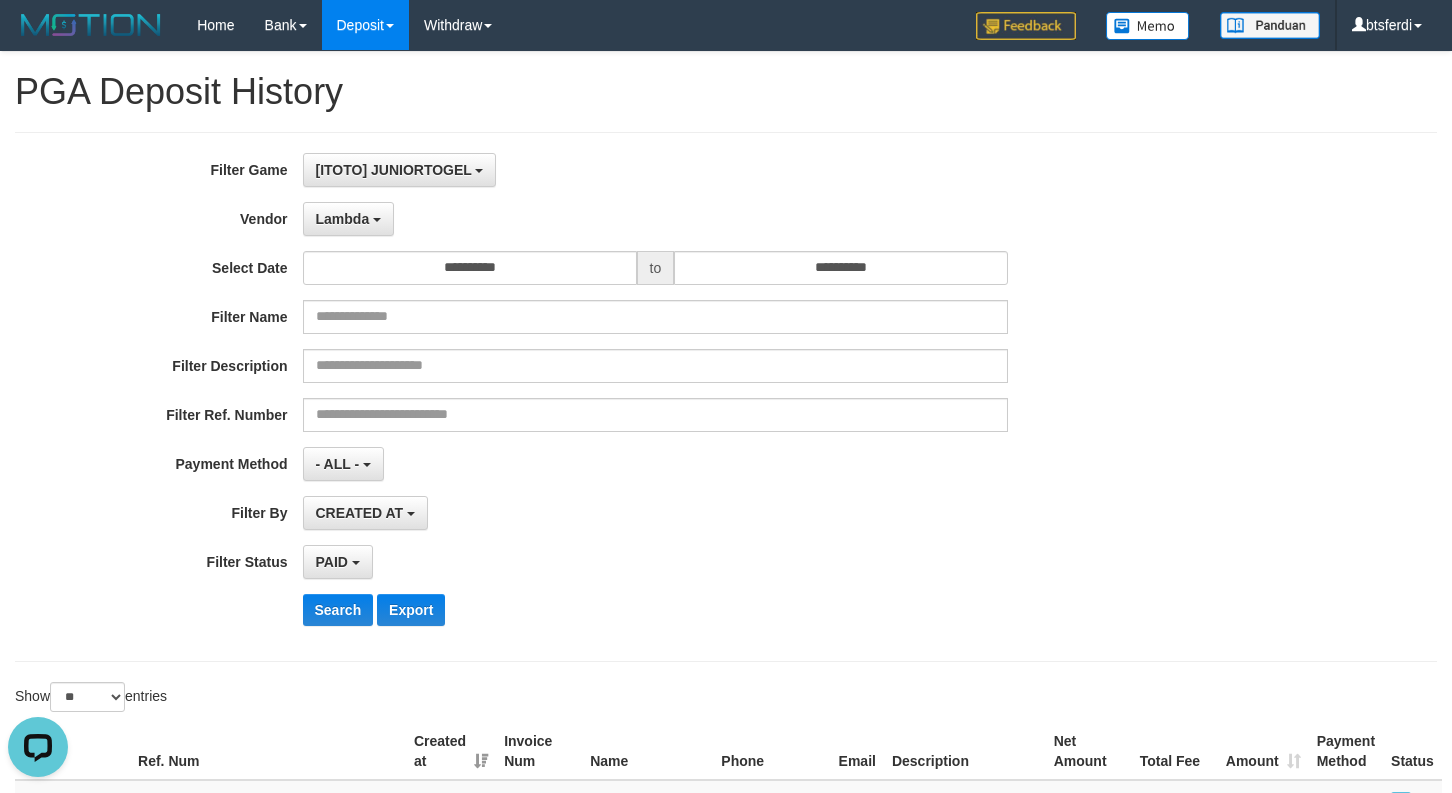 scroll, scrollTop: 133, scrollLeft: 0, axis: vertical 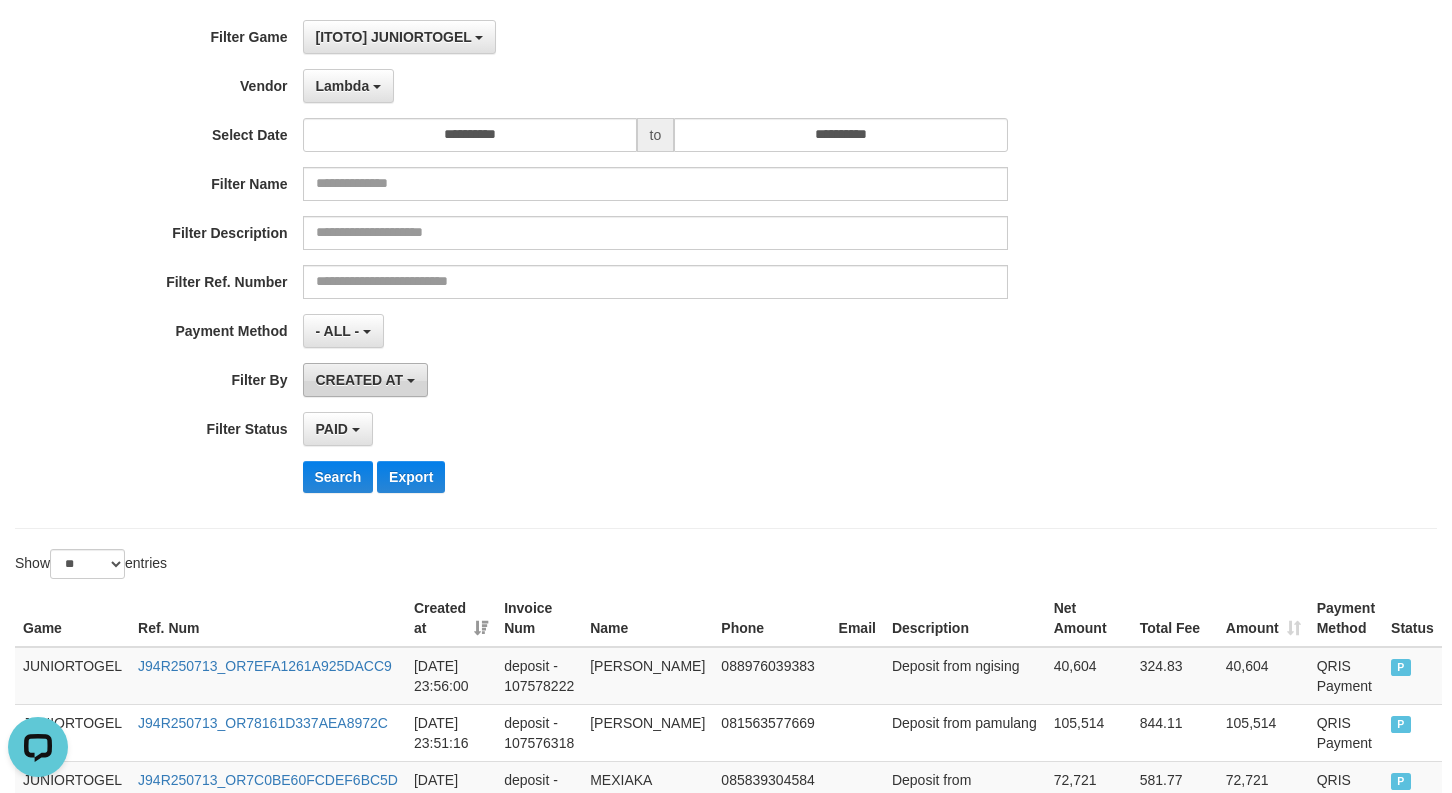 click on "CREATED AT" at bounding box center [360, 380] 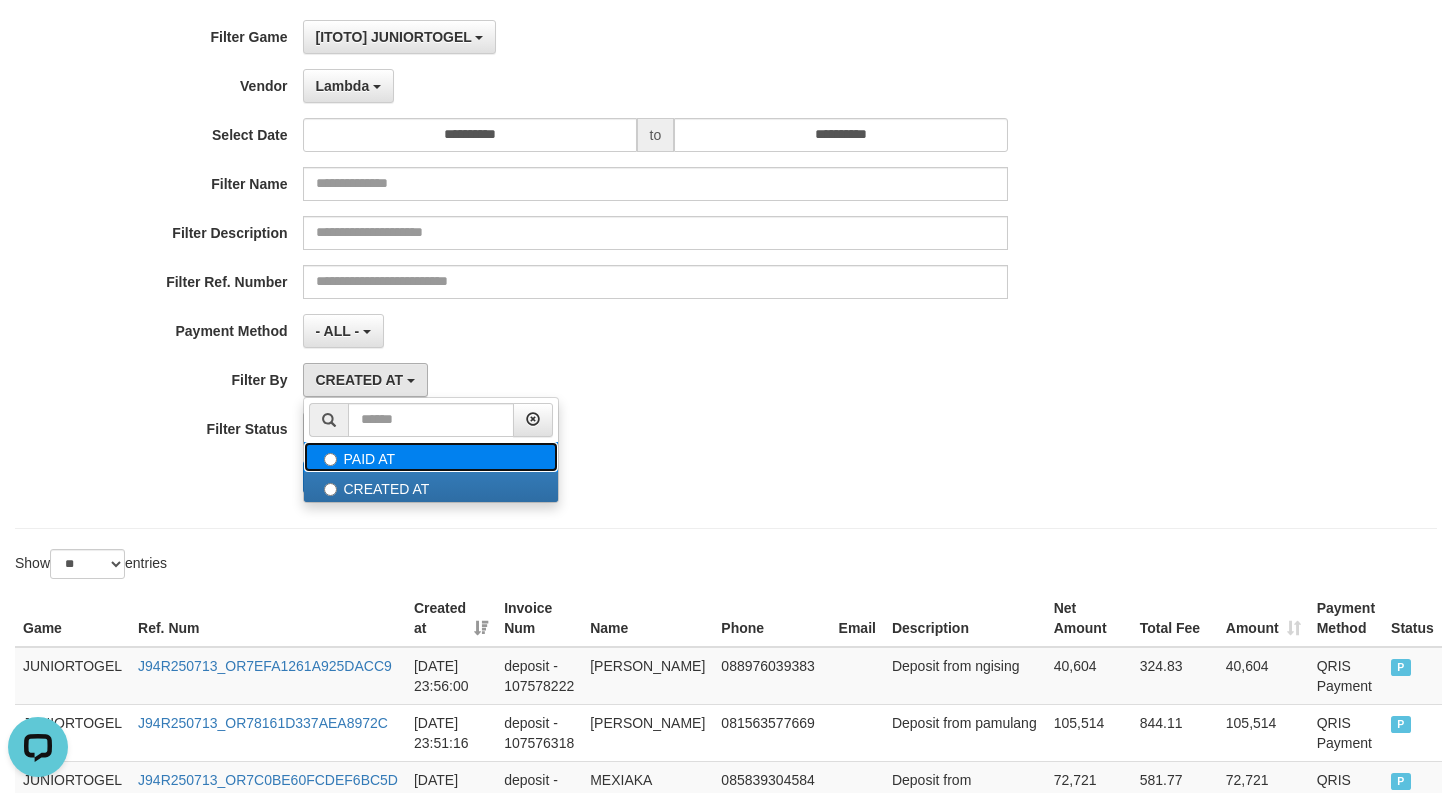 click on "PAID AT" at bounding box center [431, 457] 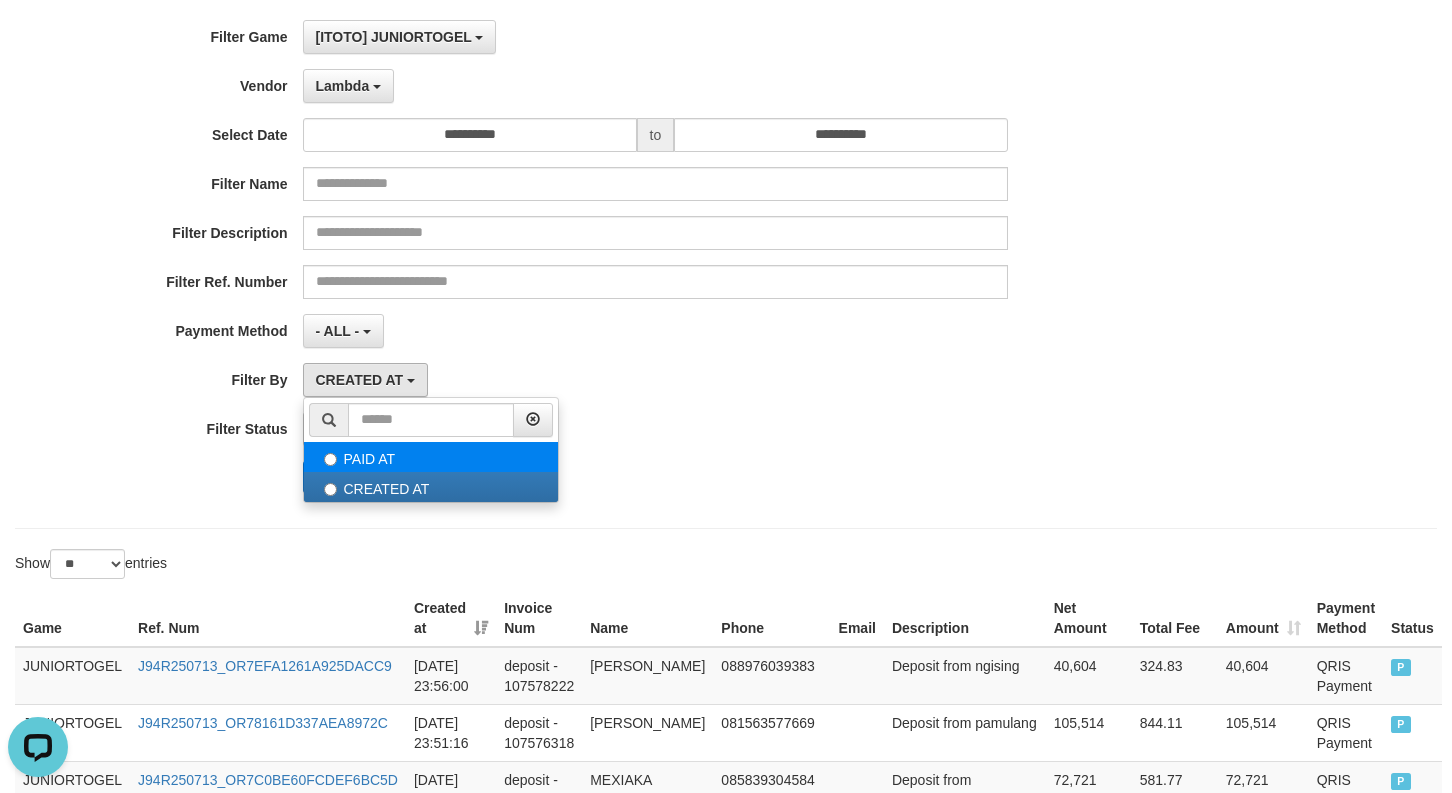 select on "*" 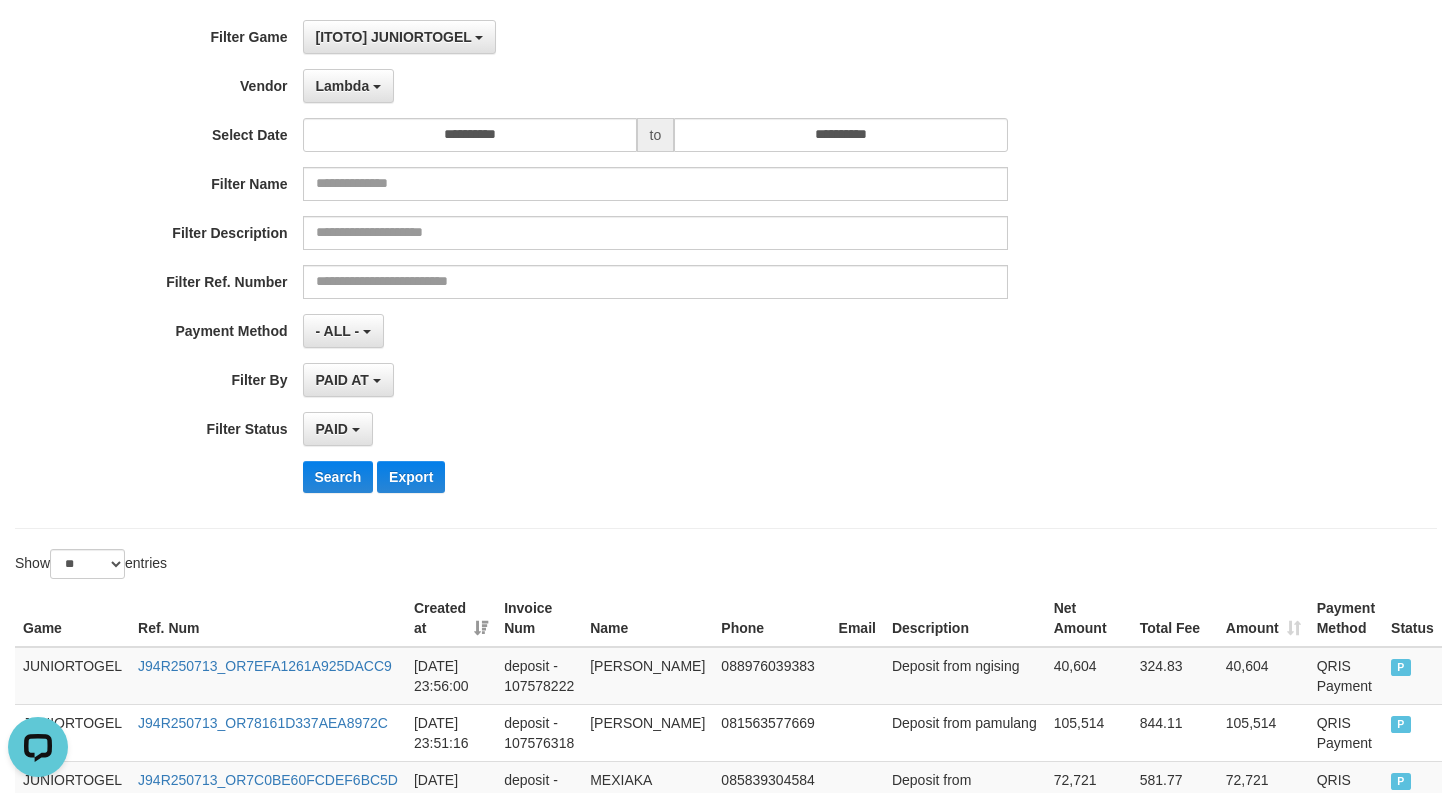 click on "- ALL -    SELECT ALL  - ALL -  SELECT PAYMENT METHOD
Mandiri
BNI
OVO
CIMB
BRI
MAYBANK
PERMATA
DANAMON
INDOMARET
ALFAMART
GOPAY
CC
BCA
QRIS
SINARMAS
LINKAJA
SHOPEEPAY
ATMBERSAMA
DANA
ARTHAGRAHA
SAMPOERNA
OCBCNISP" at bounding box center (656, 331) 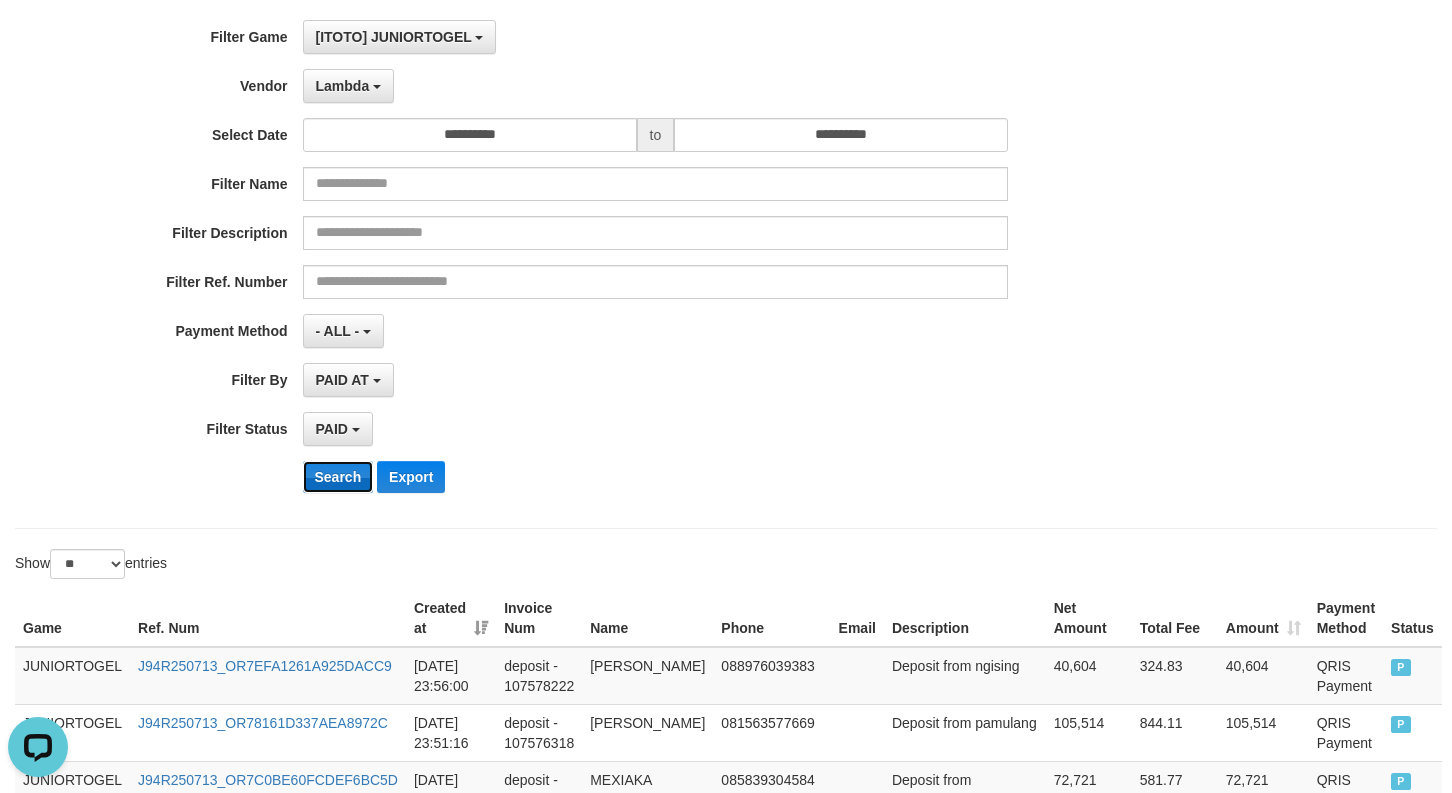 click on "Search" at bounding box center (338, 477) 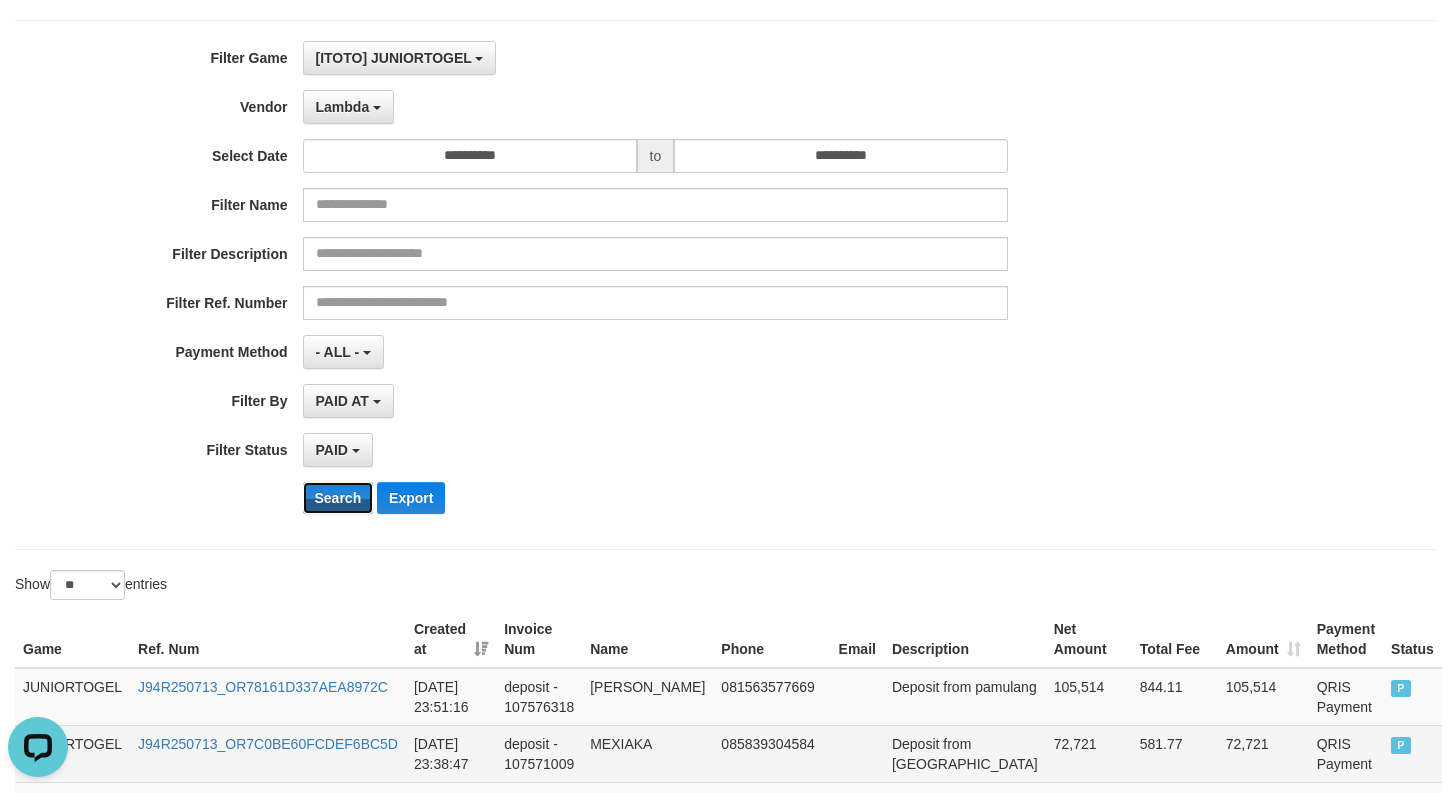 scroll, scrollTop: 266, scrollLeft: 0, axis: vertical 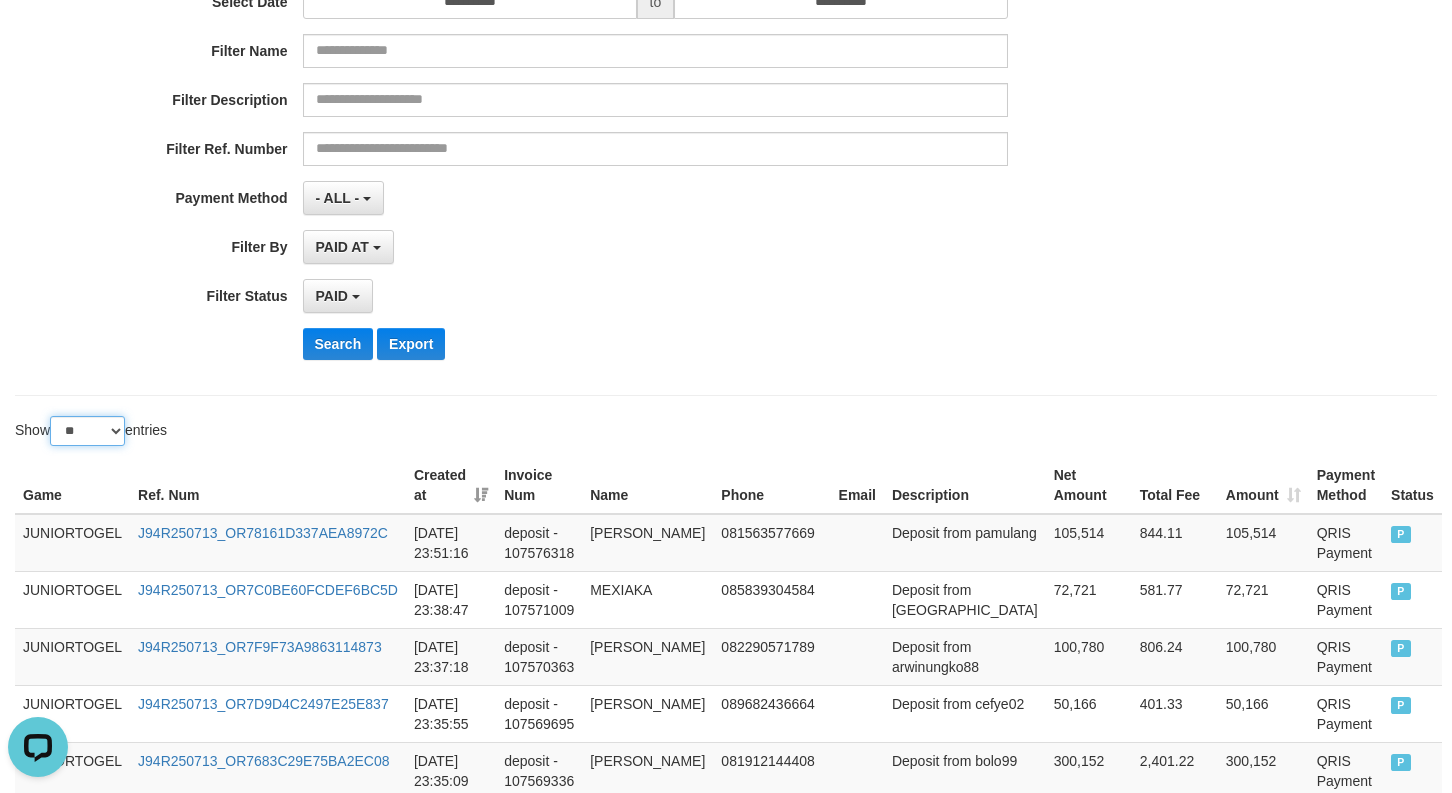 click on "** ** ** ***" at bounding box center (87, 431) 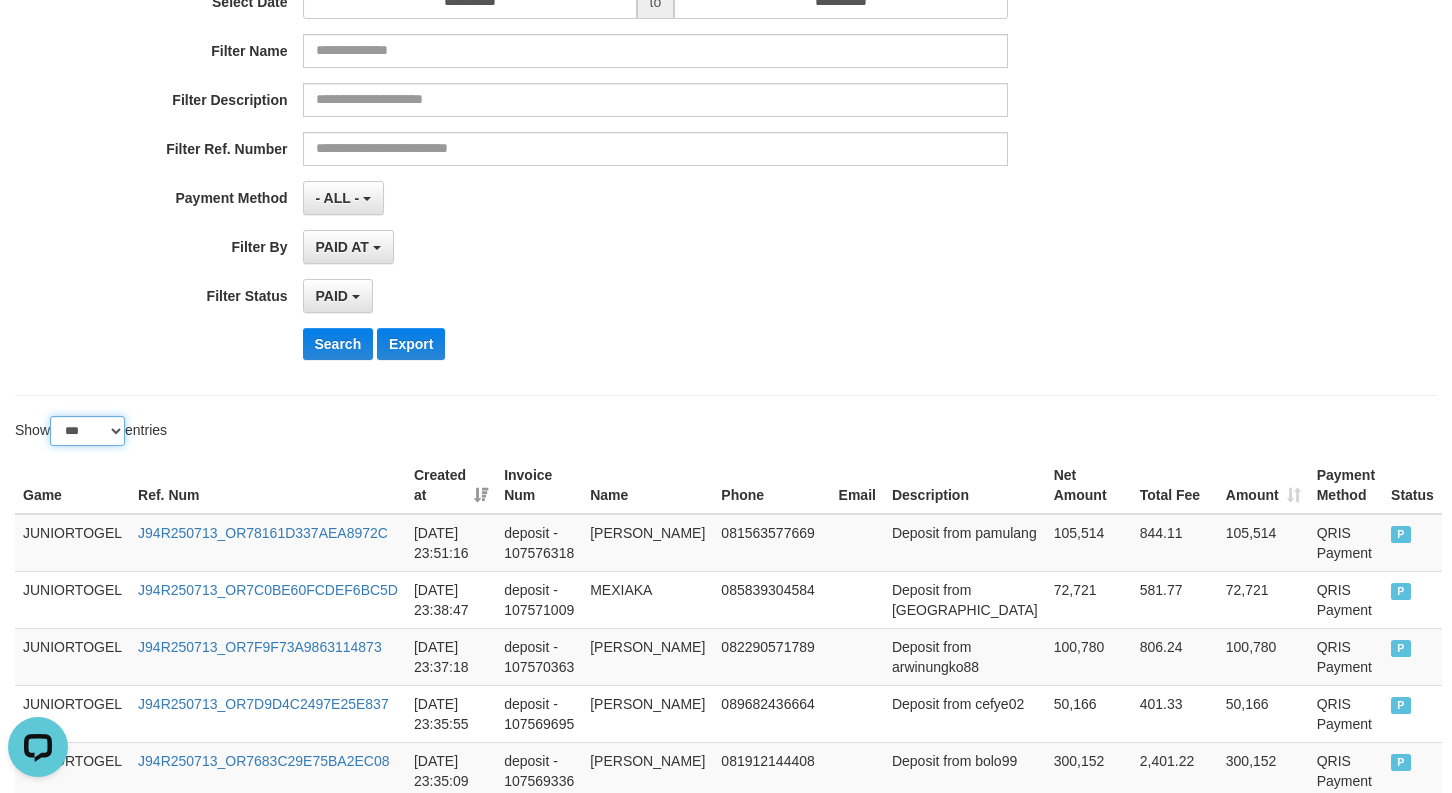 click on "** ** ** ***" at bounding box center (87, 431) 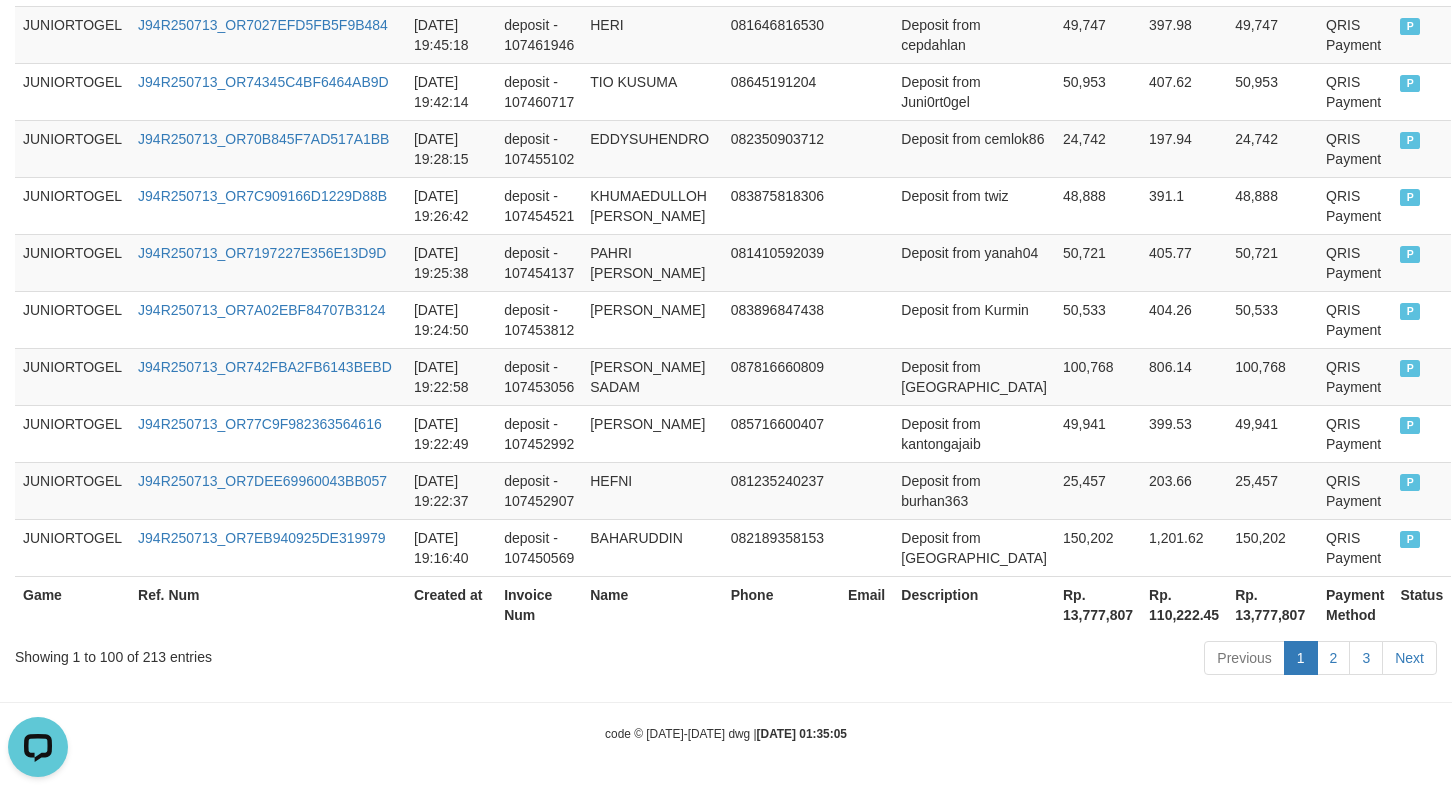 scroll, scrollTop: 5981, scrollLeft: 0, axis: vertical 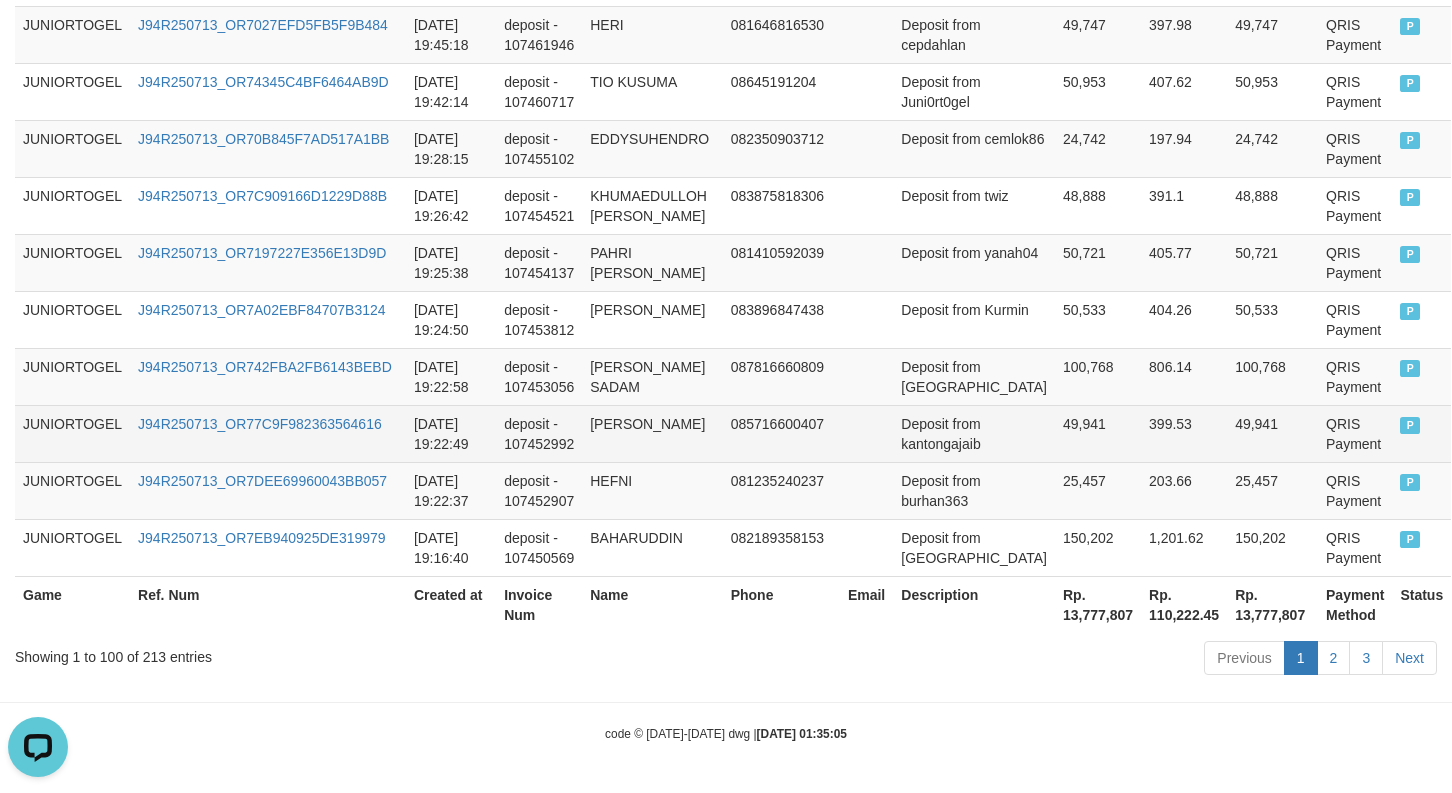 click on "085716600407" at bounding box center [781, 433] 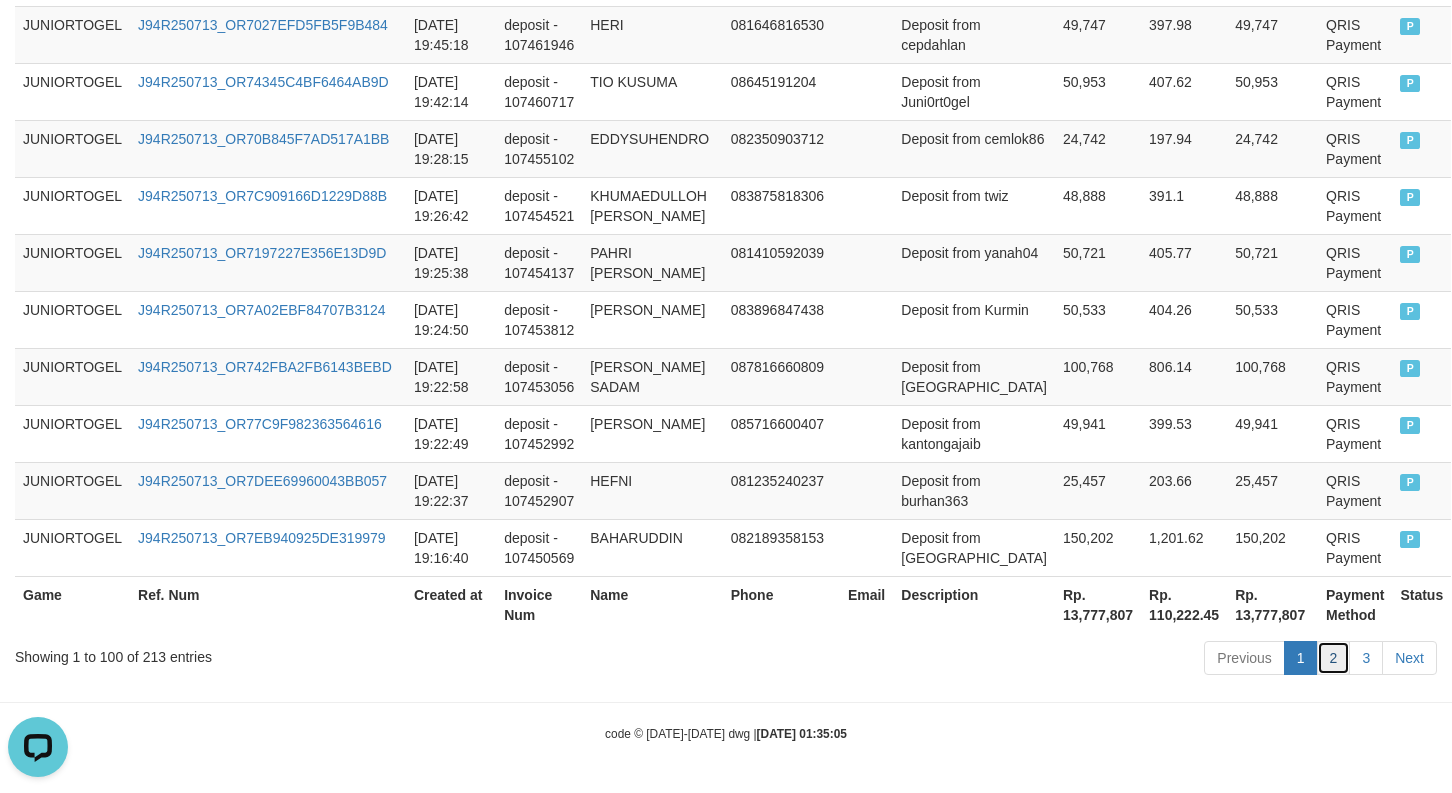 click on "2" at bounding box center [1334, 658] 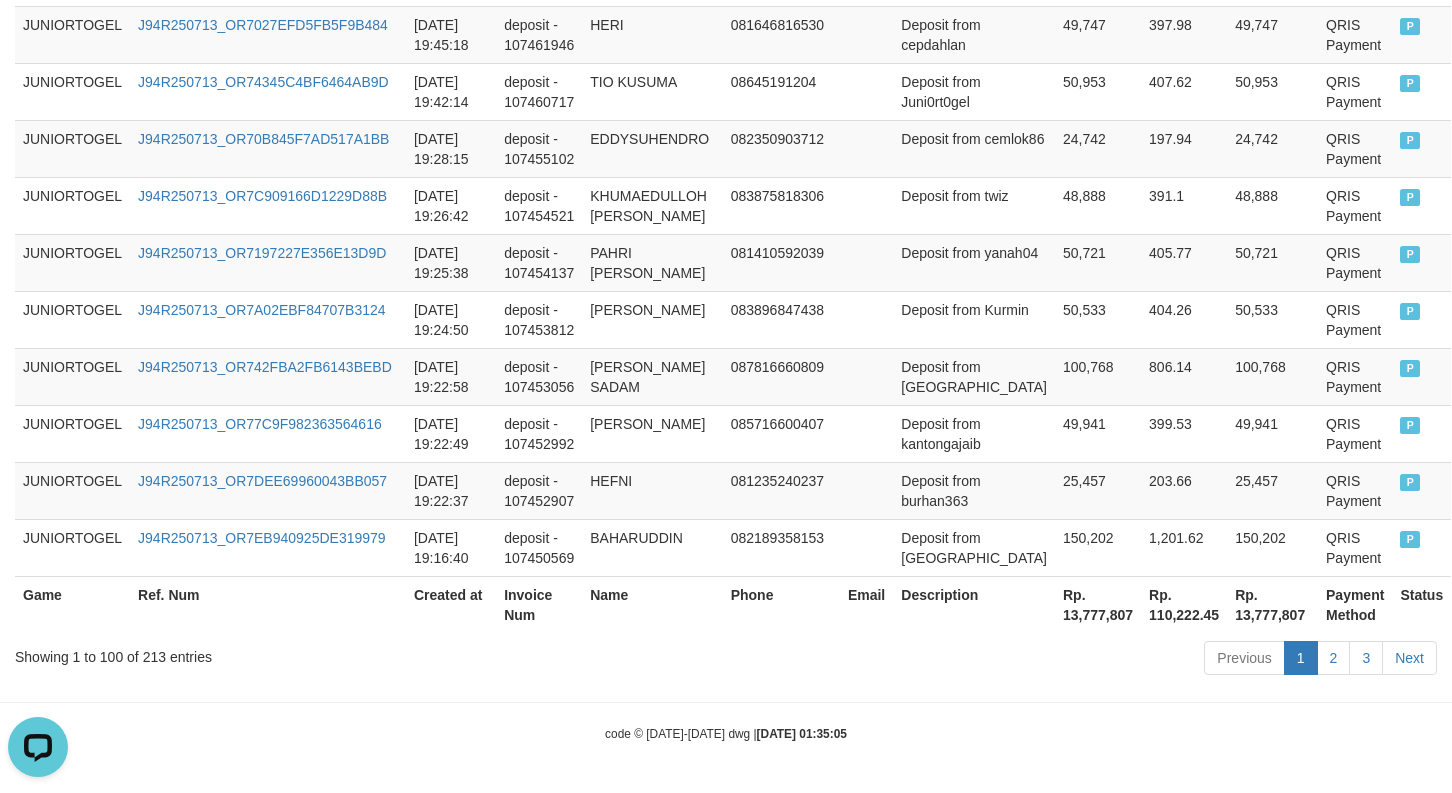scroll, scrollTop: 5941, scrollLeft: 0, axis: vertical 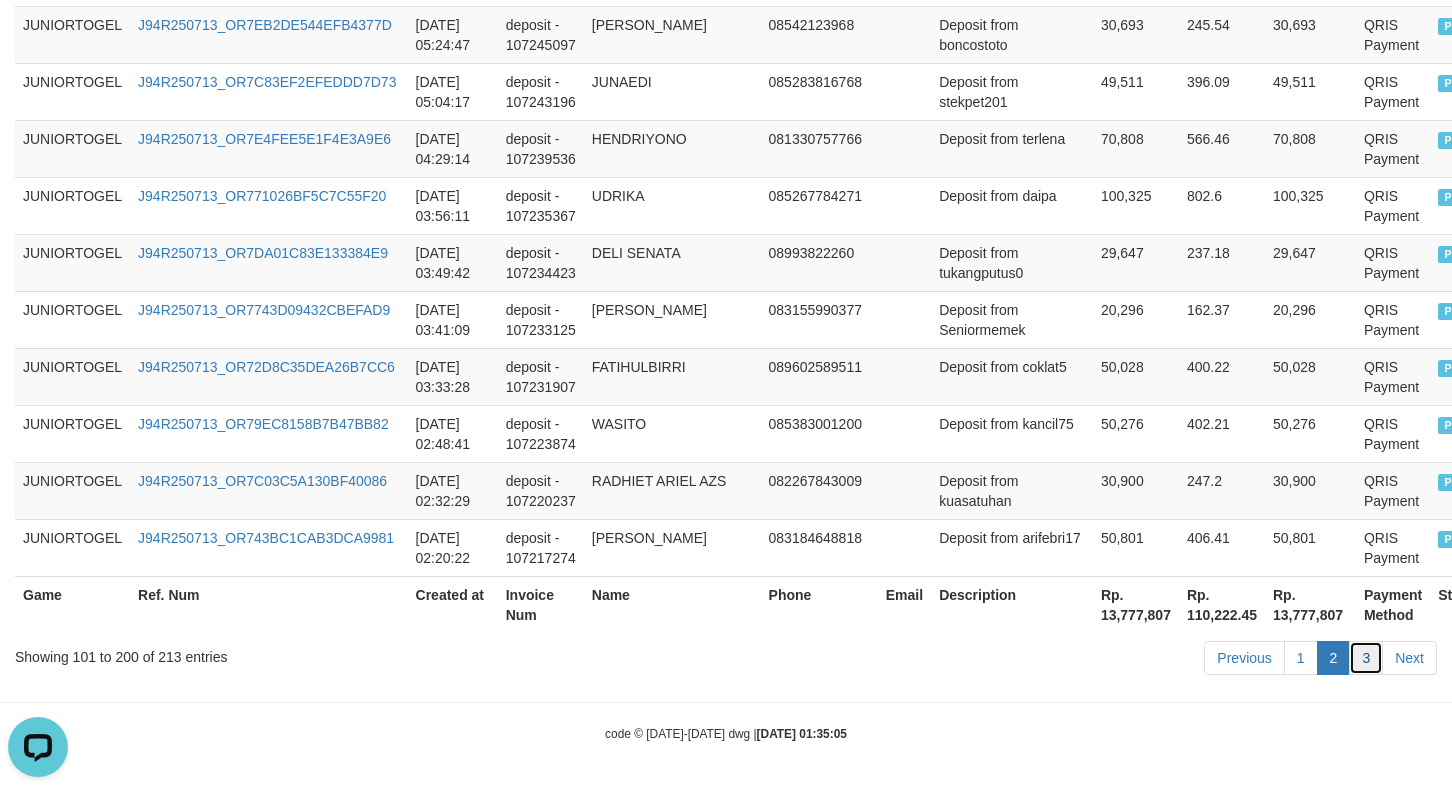 click on "3" at bounding box center [1366, 658] 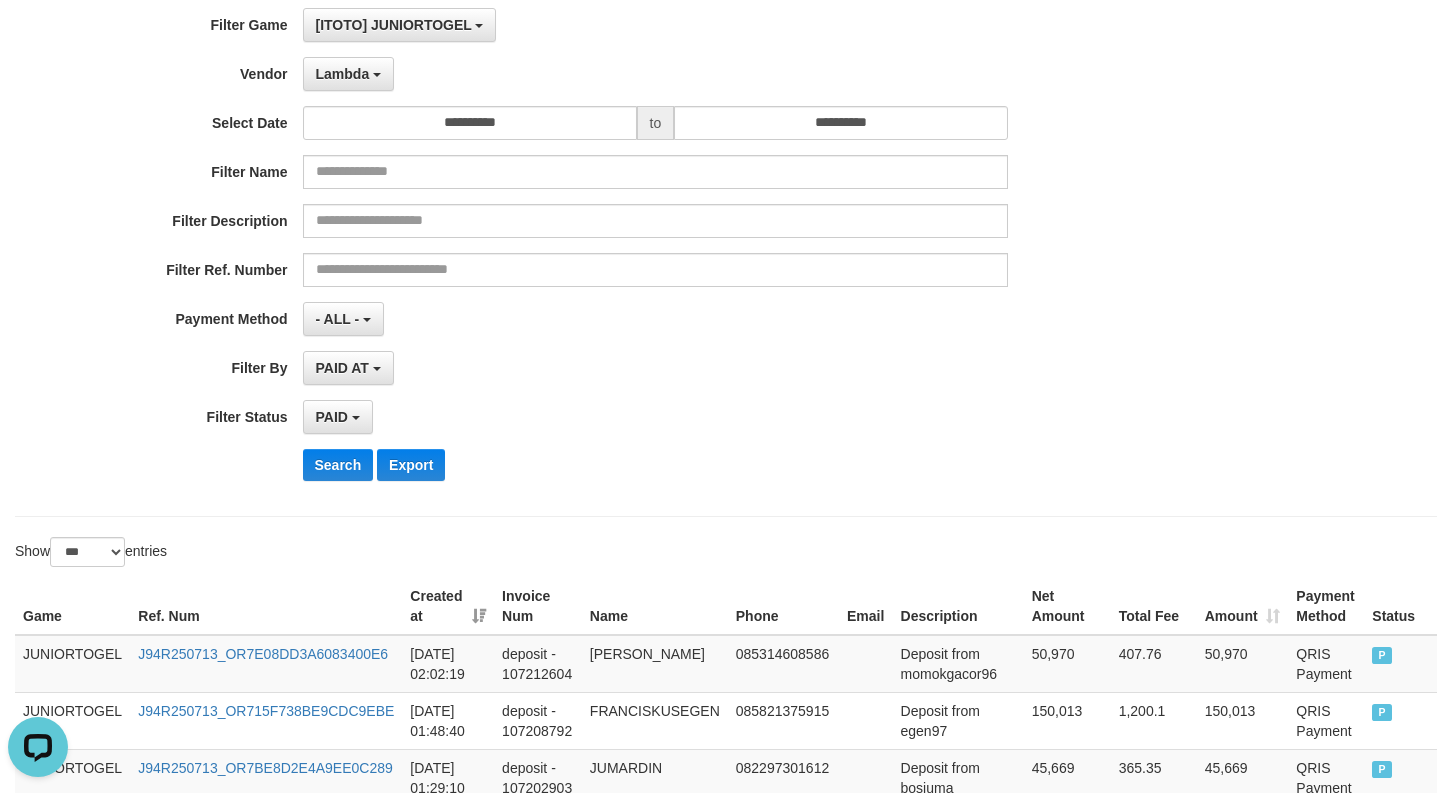 scroll, scrollTop: 0, scrollLeft: 0, axis: both 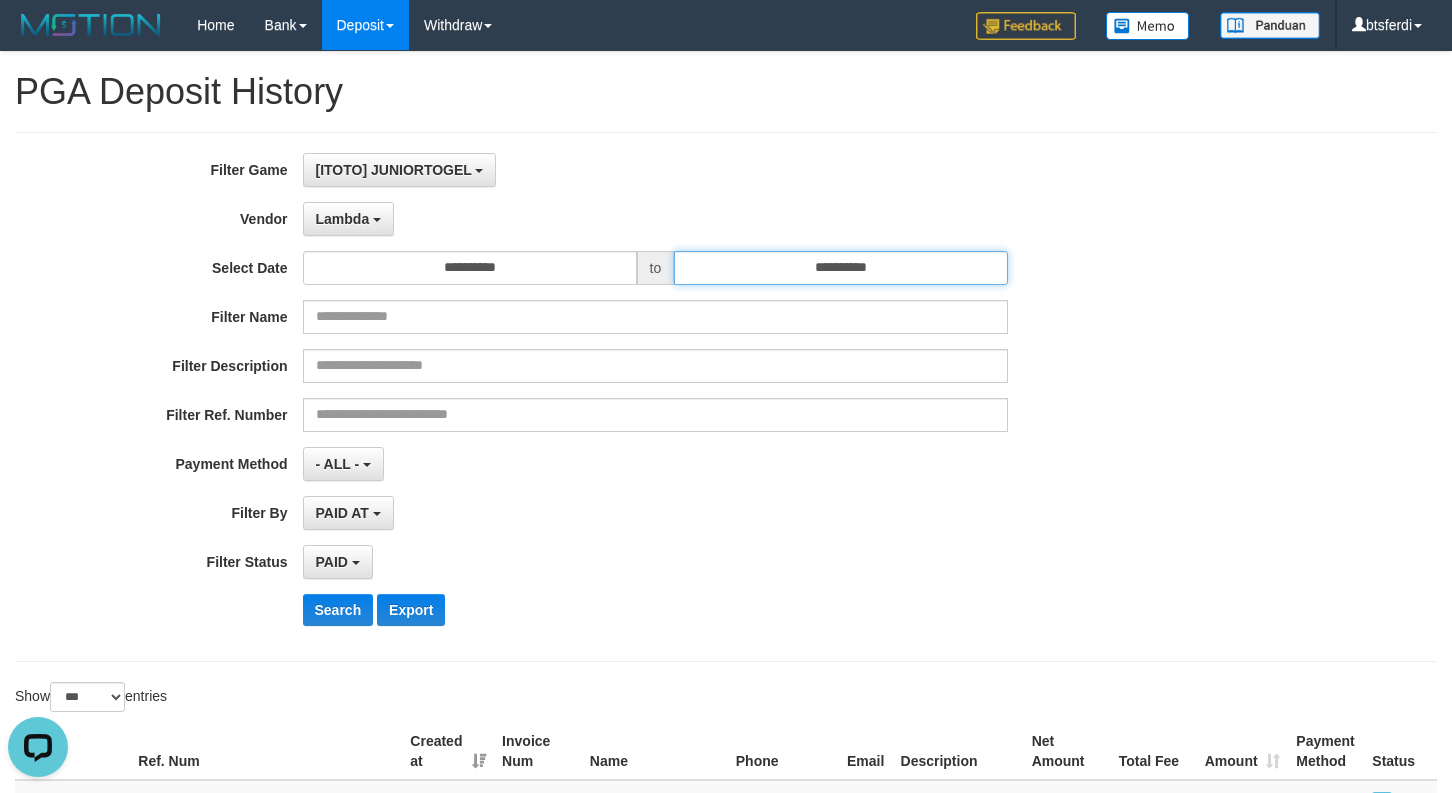 click on "**********" at bounding box center (841, 268) 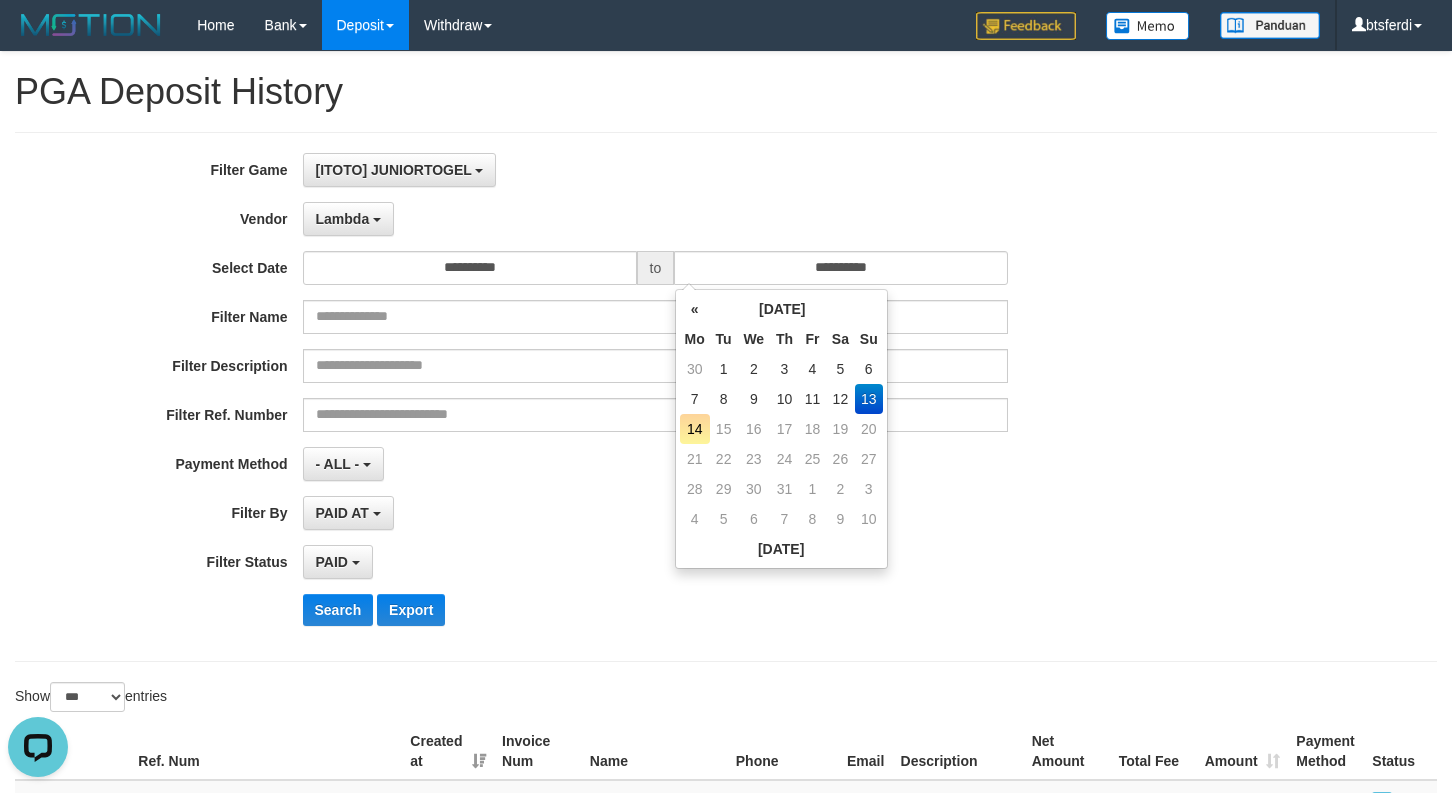 click on "14" at bounding box center [695, 429] 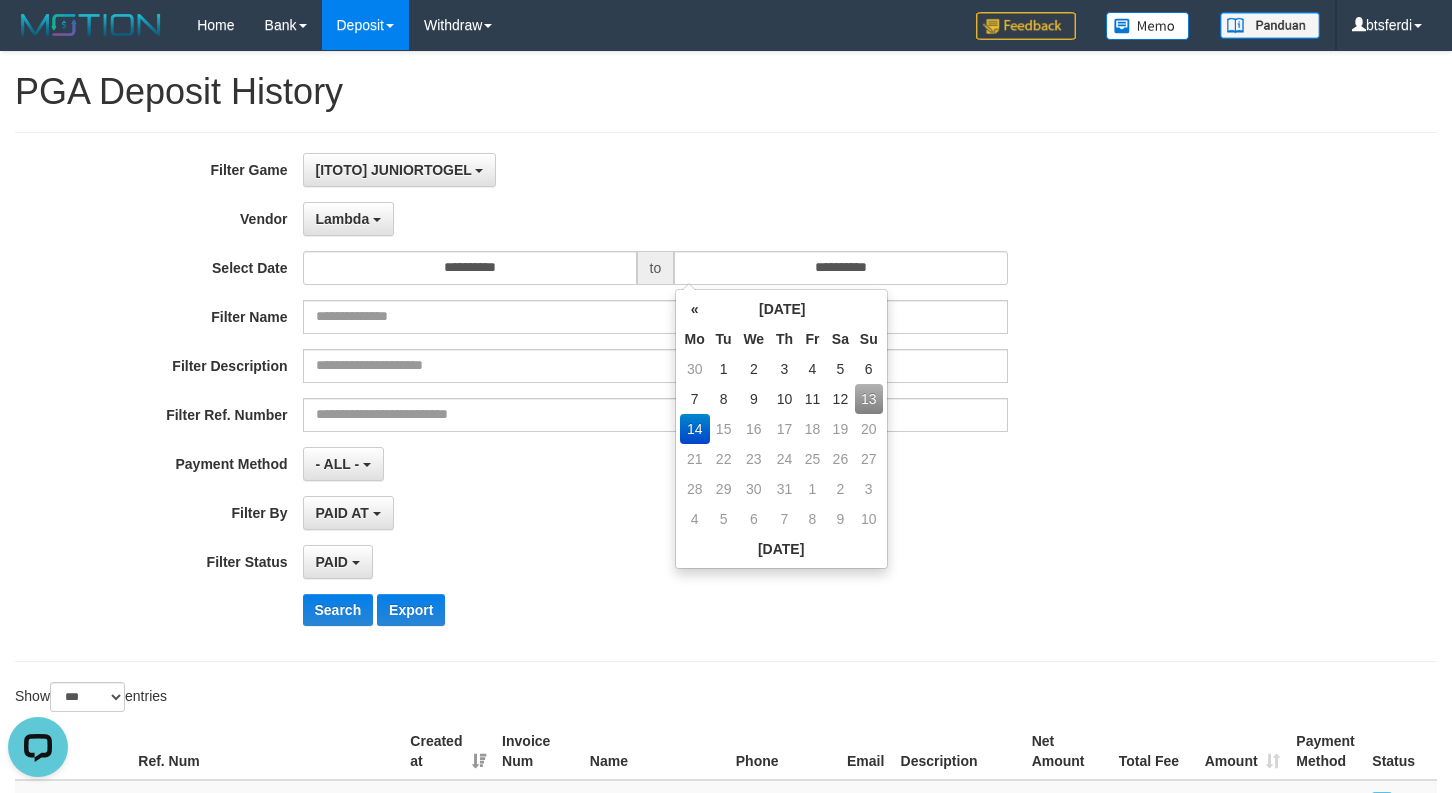 click on "14" at bounding box center [695, 429] 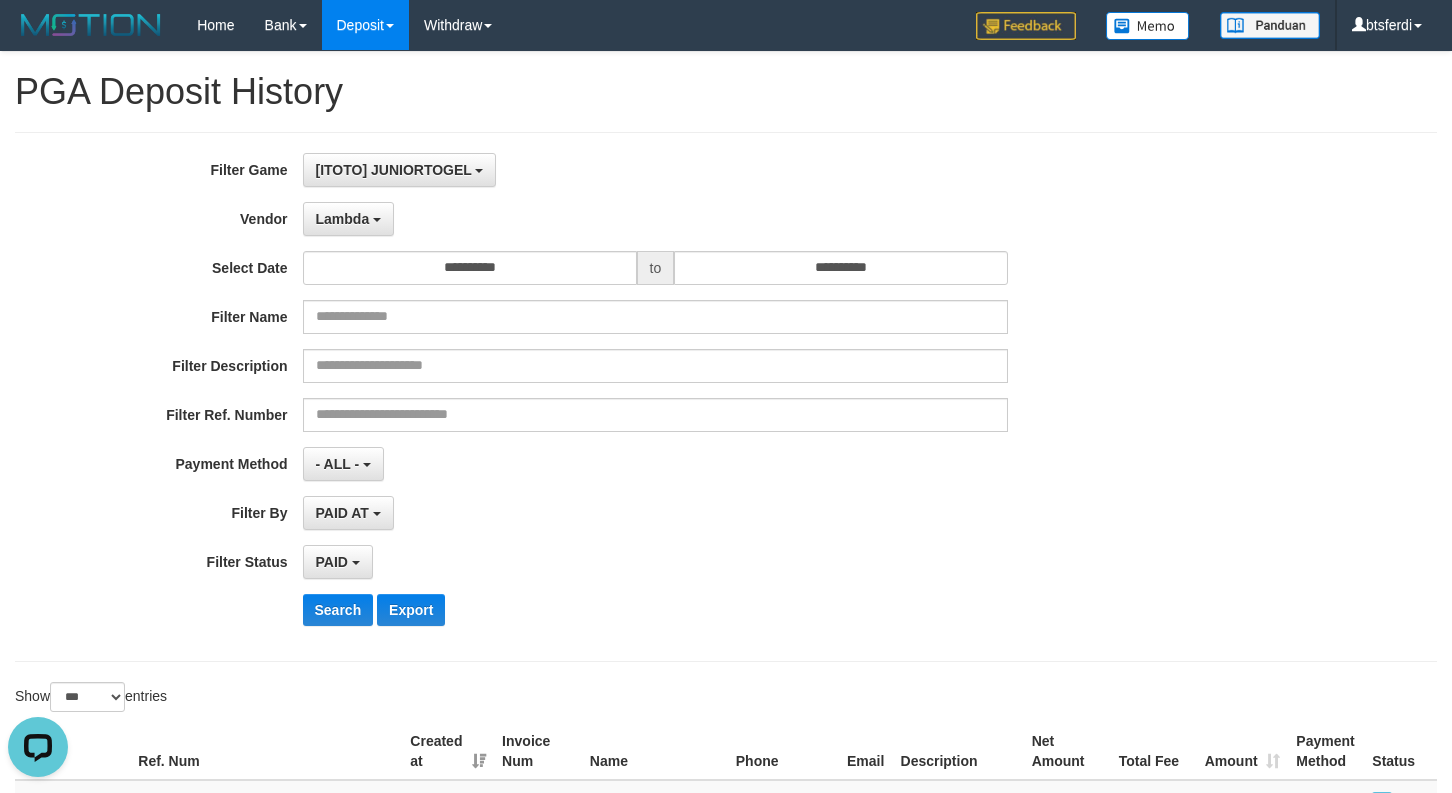 drag, startPoint x: 1096, startPoint y: 452, endPoint x: 822, endPoint y: 477, distance: 275.13815 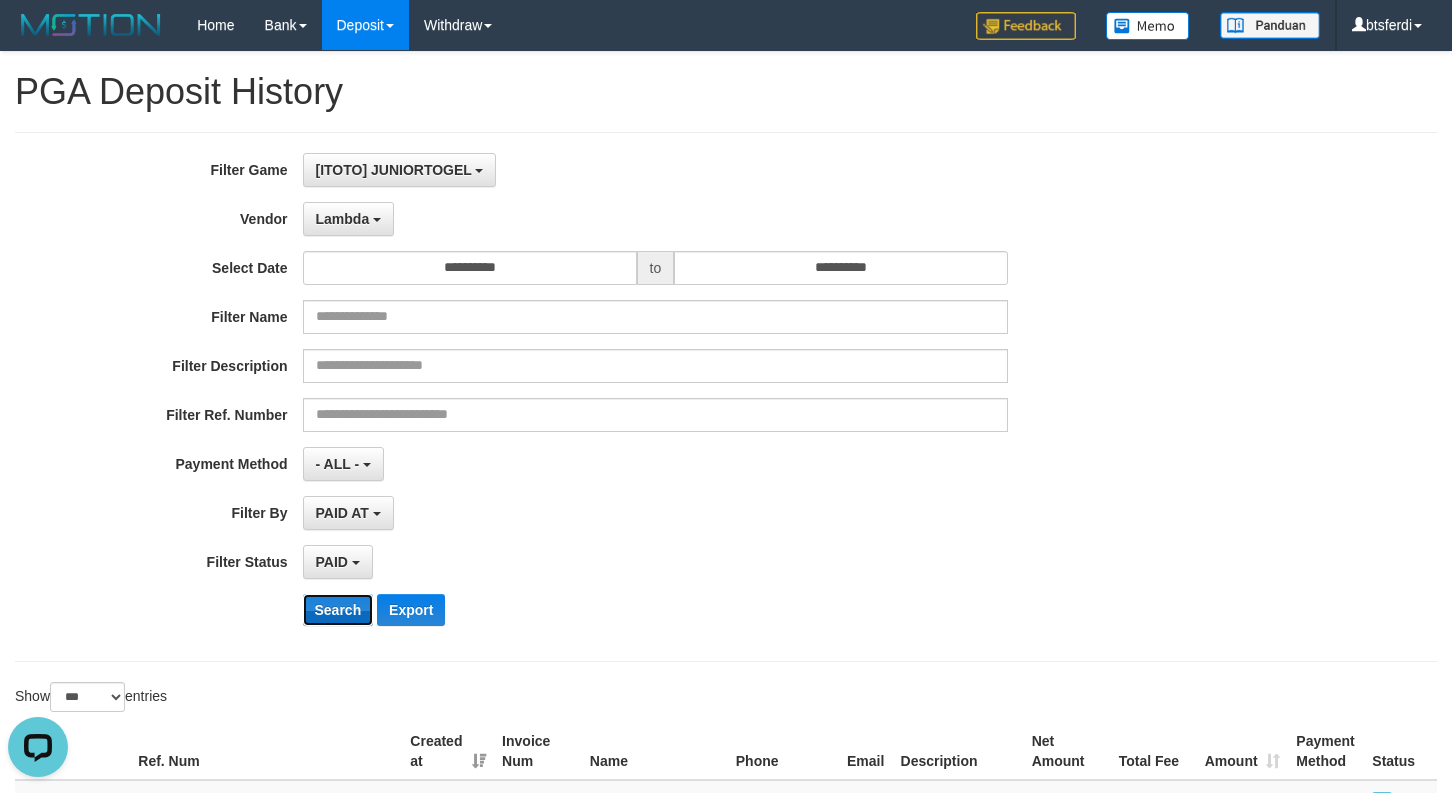 click on "Search" at bounding box center [338, 610] 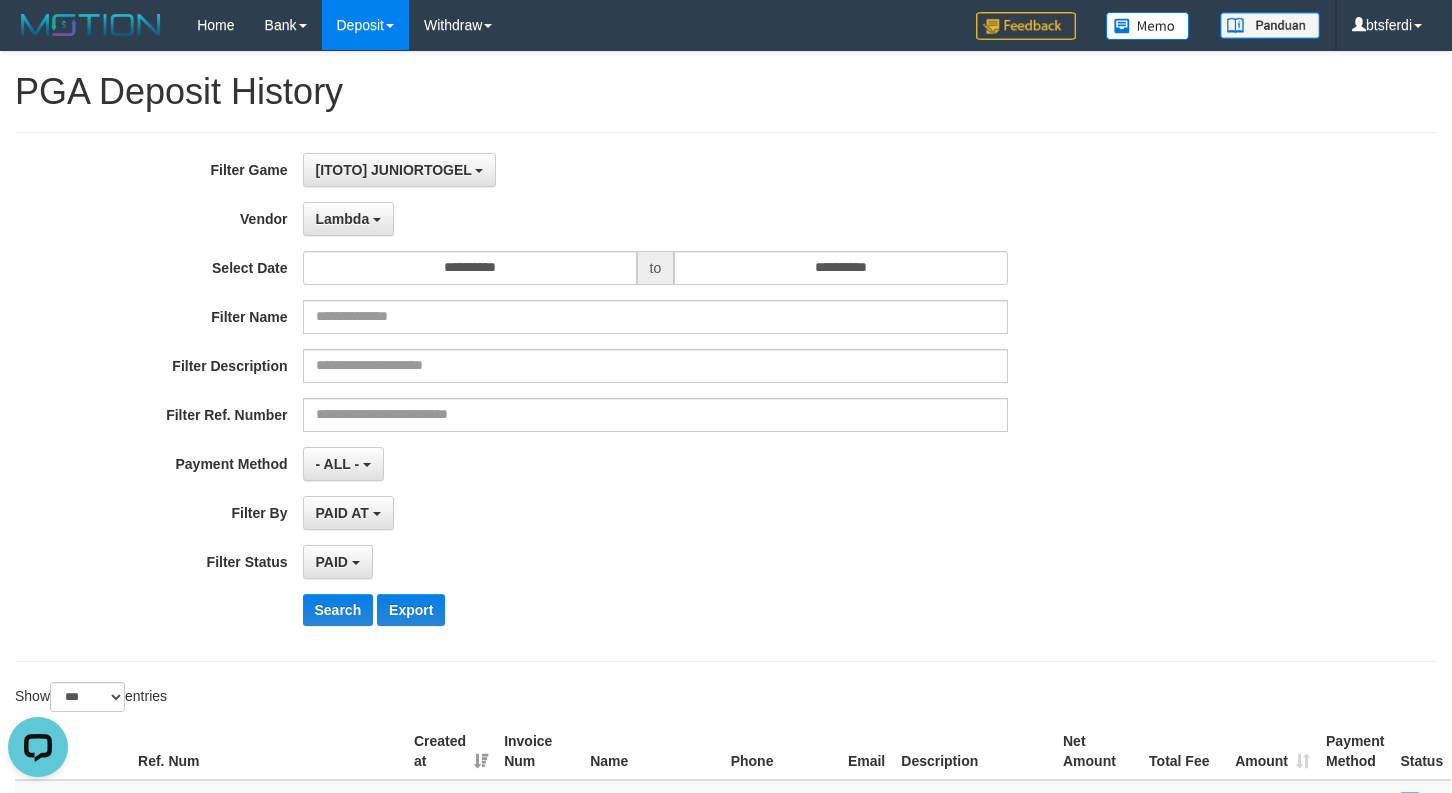 click on "PAID AT
PAID AT
CREATED AT" at bounding box center [656, 513] 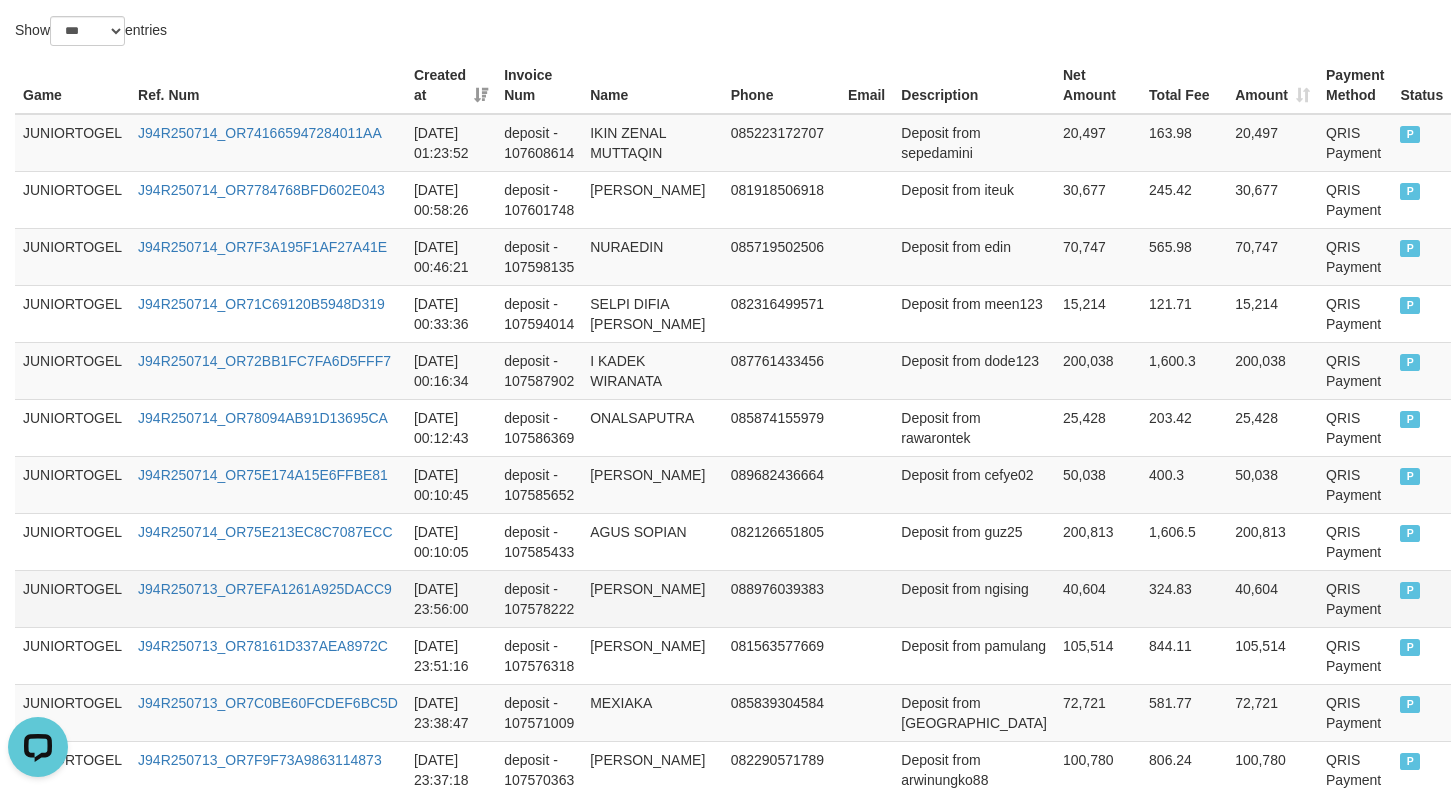 scroll, scrollTop: 1066, scrollLeft: 0, axis: vertical 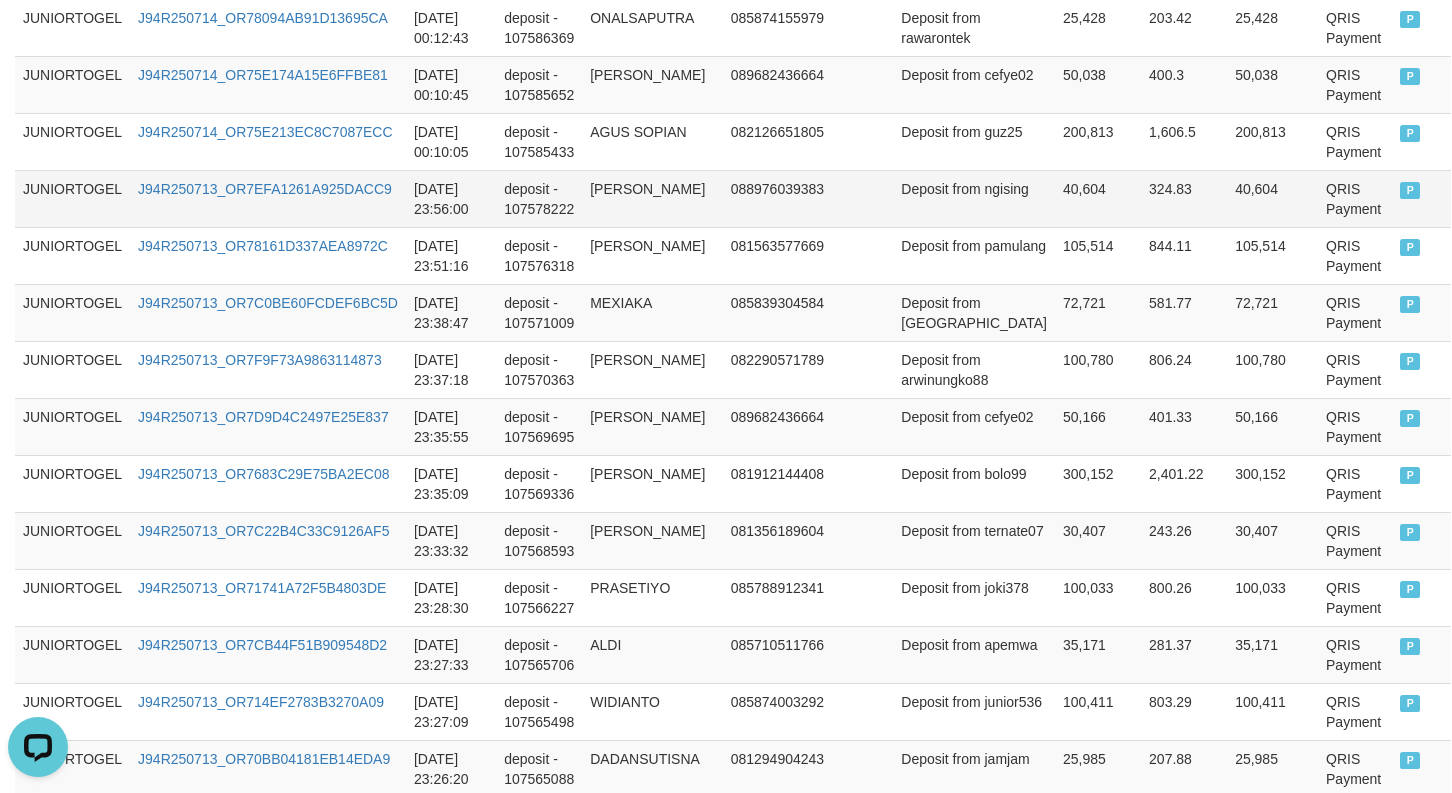 click on "Deposit from ngising" at bounding box center [974, 198] 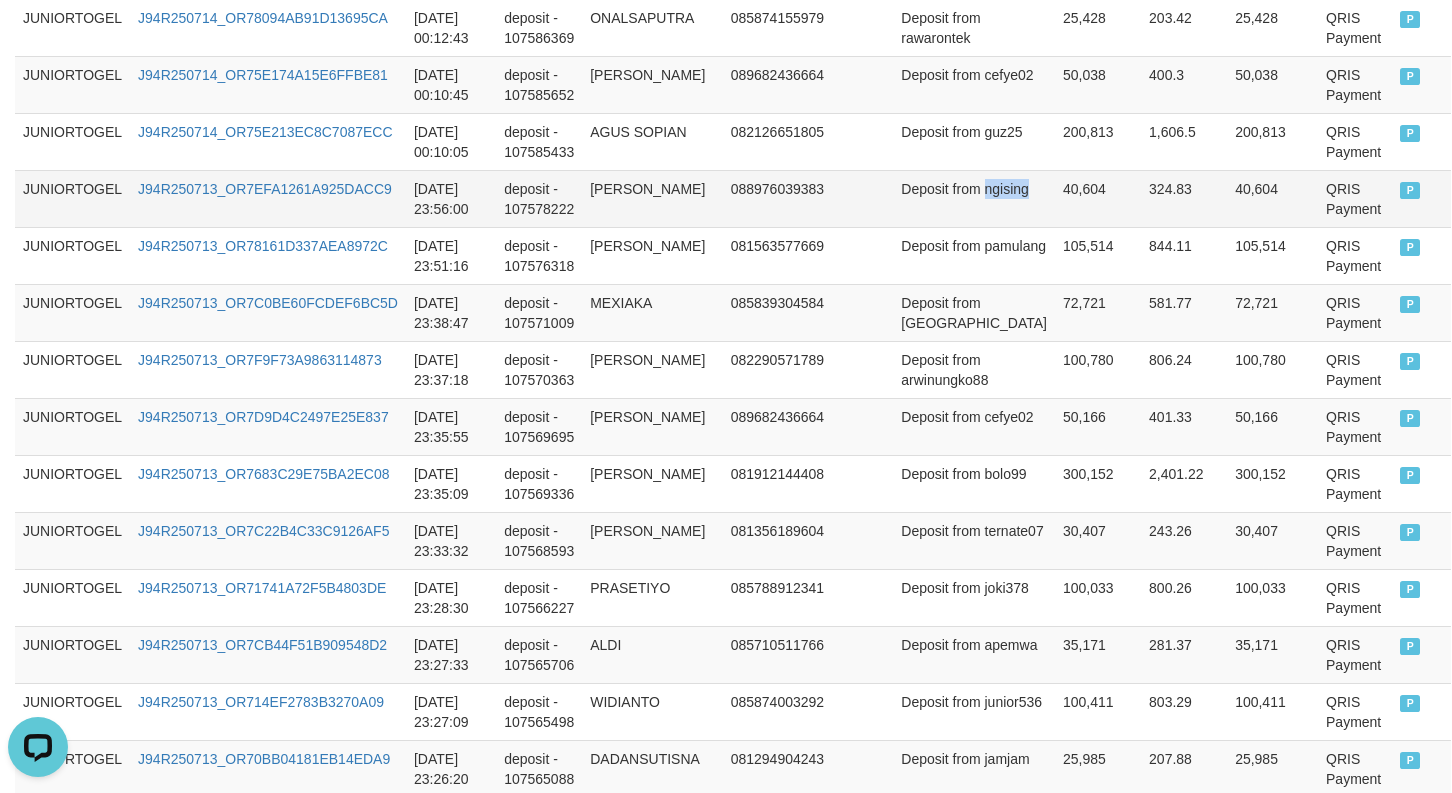 copy on "ngising" 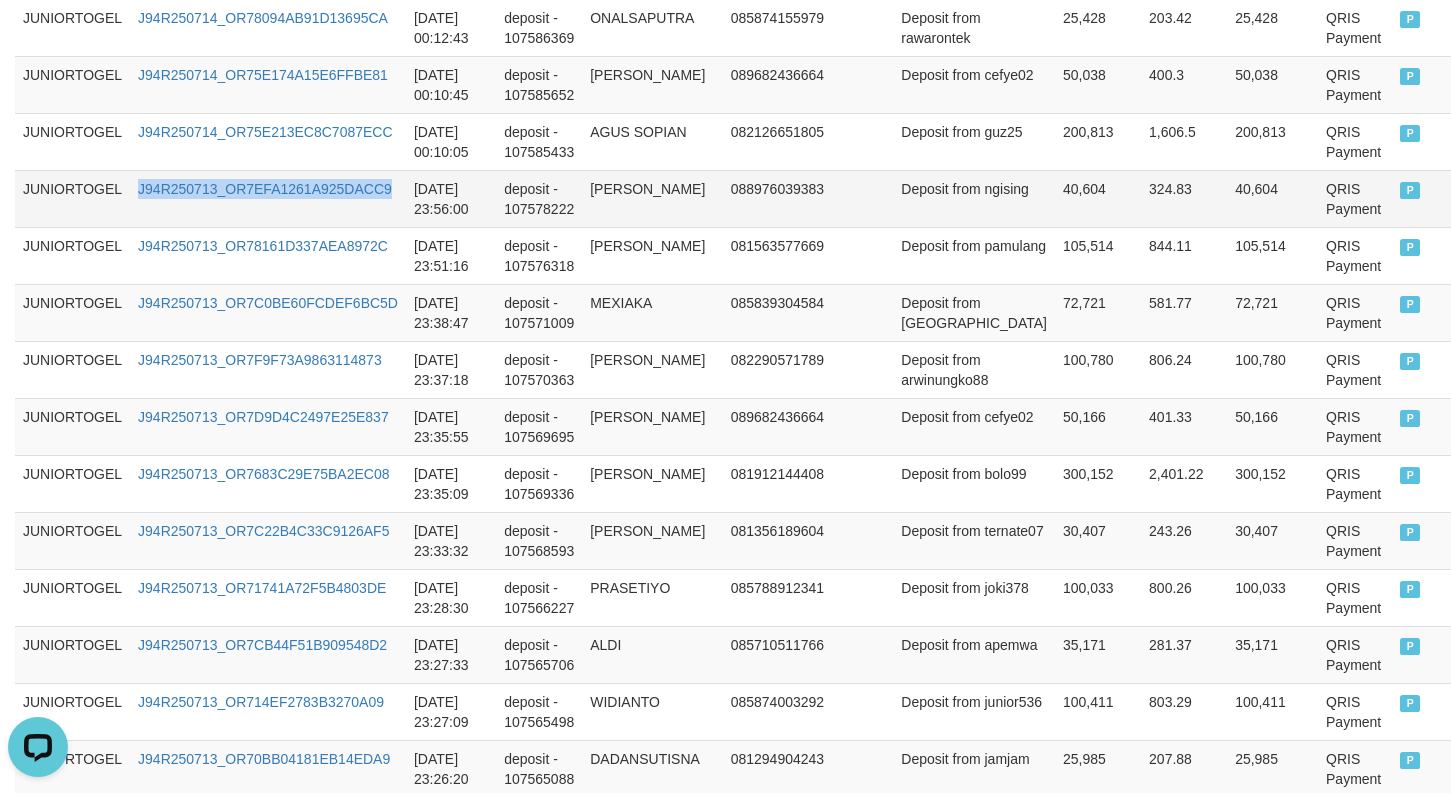 drag, startPoint x: 129, startPoint y: 196, endPoint x: 394, endPoint y: 192, distance: 265.03018 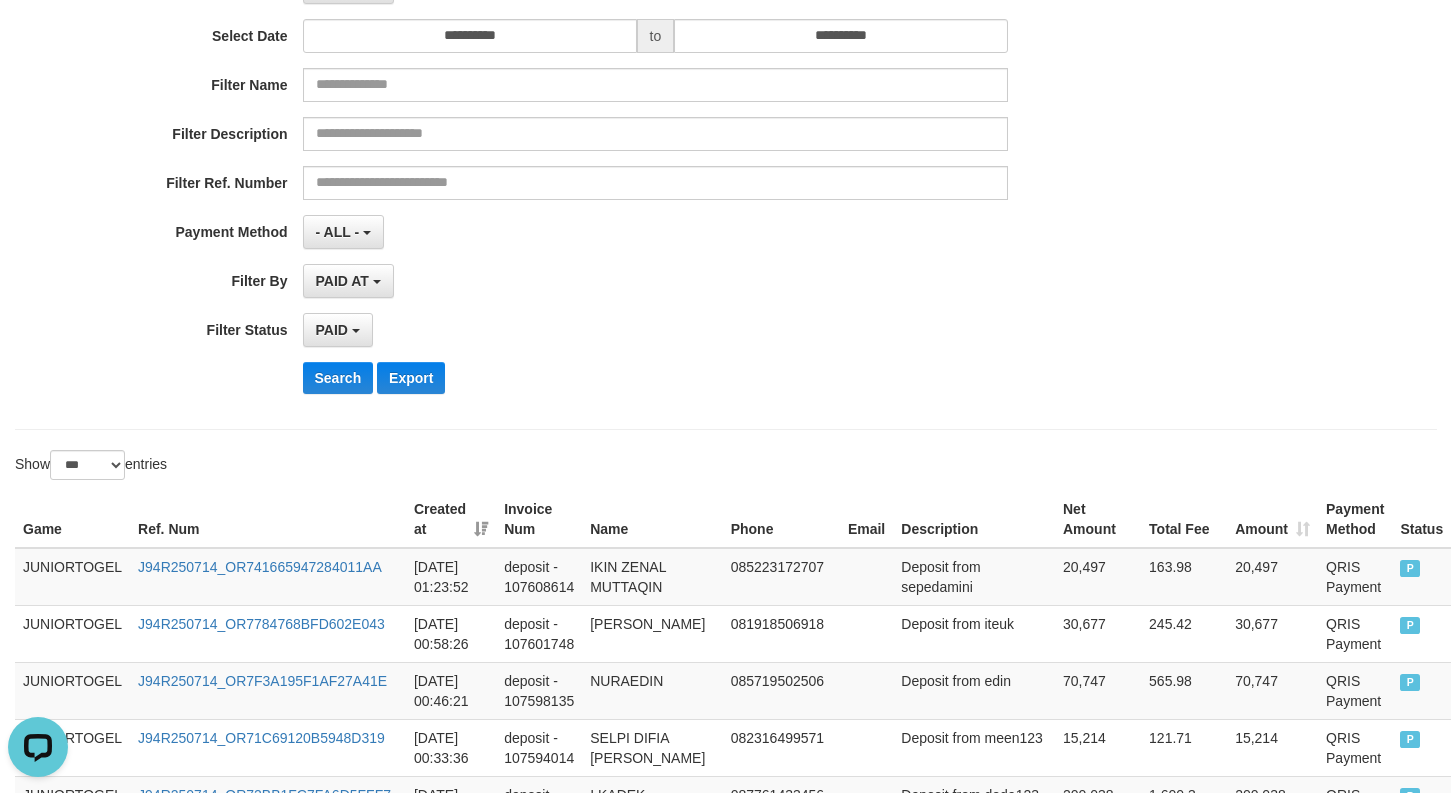 scroll, scrollTop: 0, scrollLeft: 0, axis: both 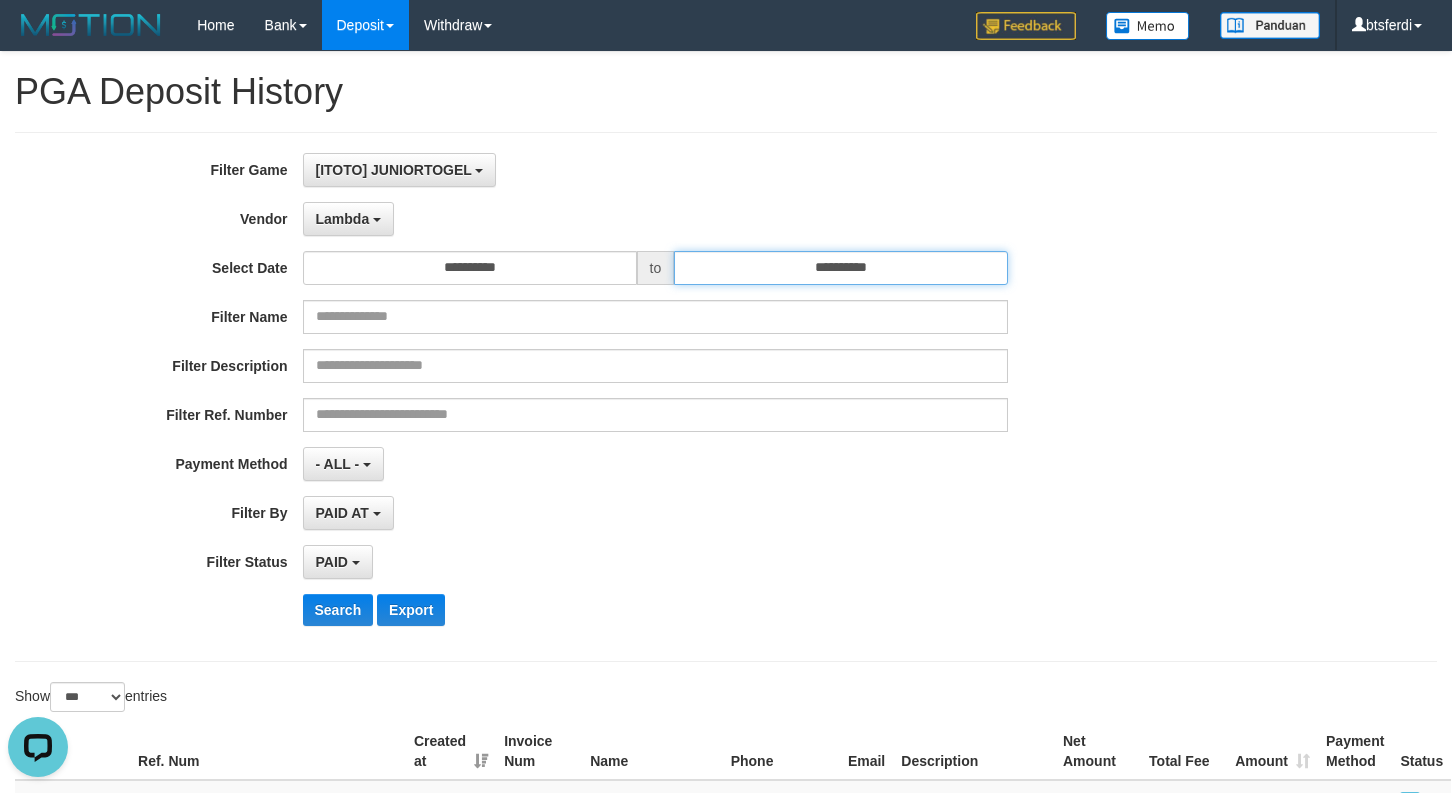 click on "**********" at bounding box center [841, 268] 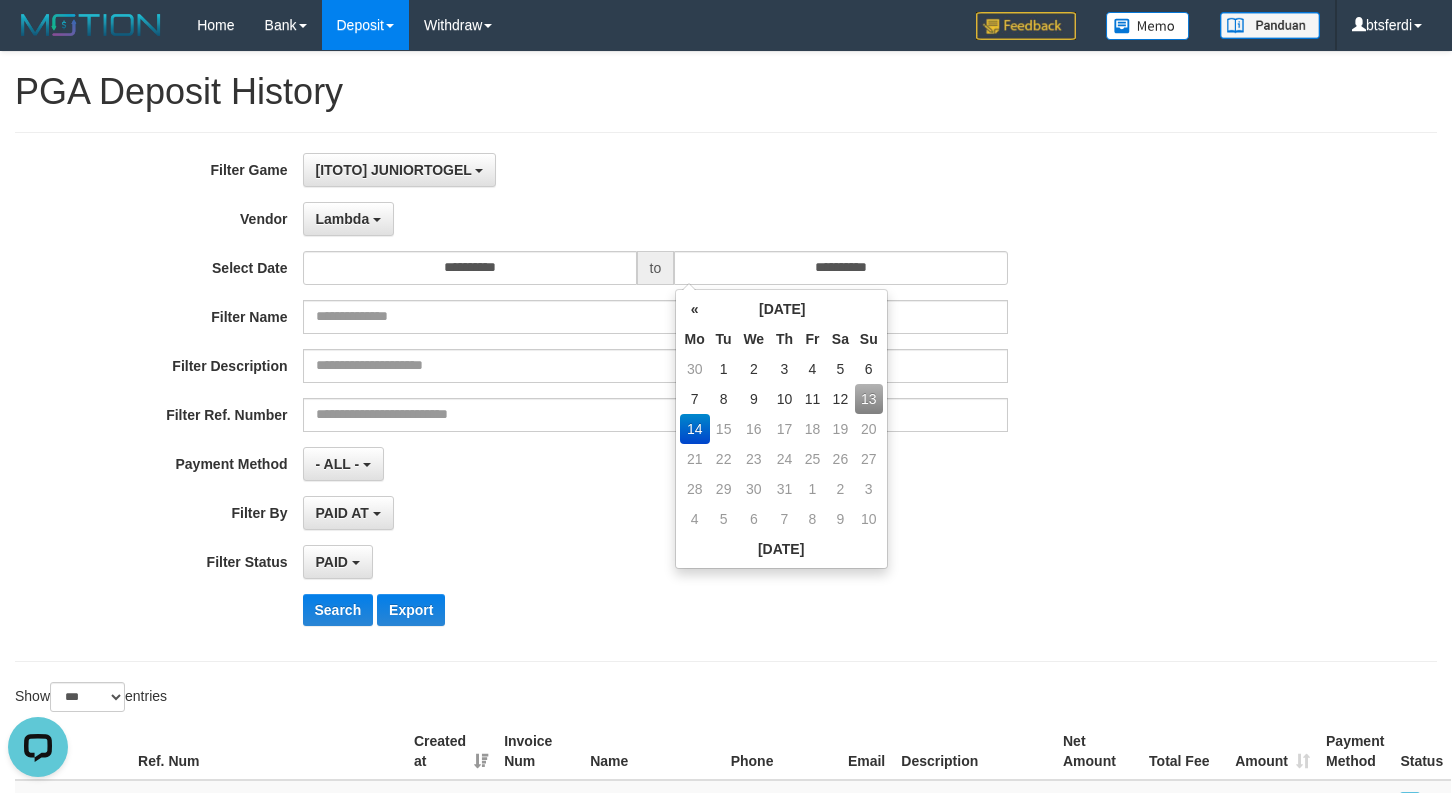 click on "13" at bounding box center (869, 399) 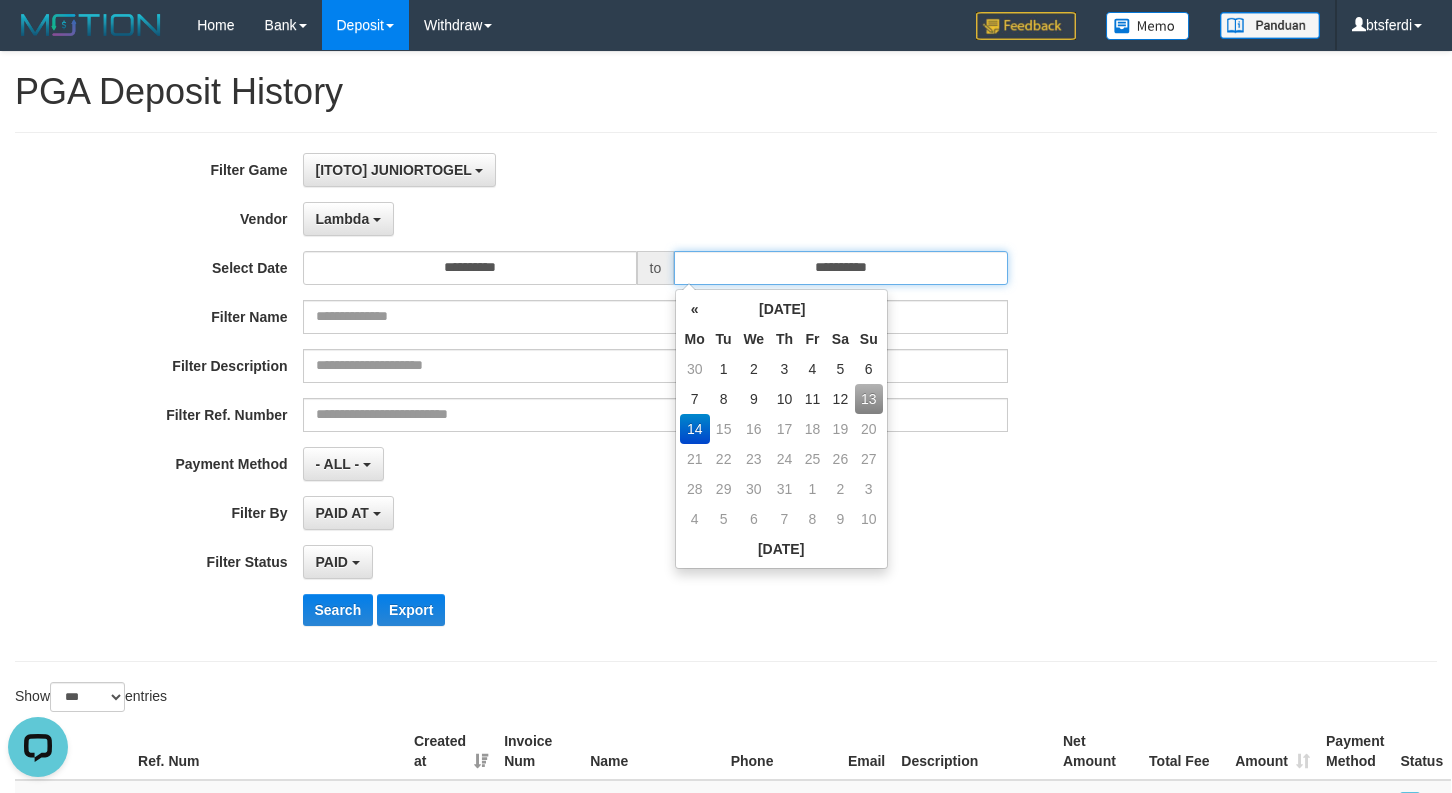 type on "**********" 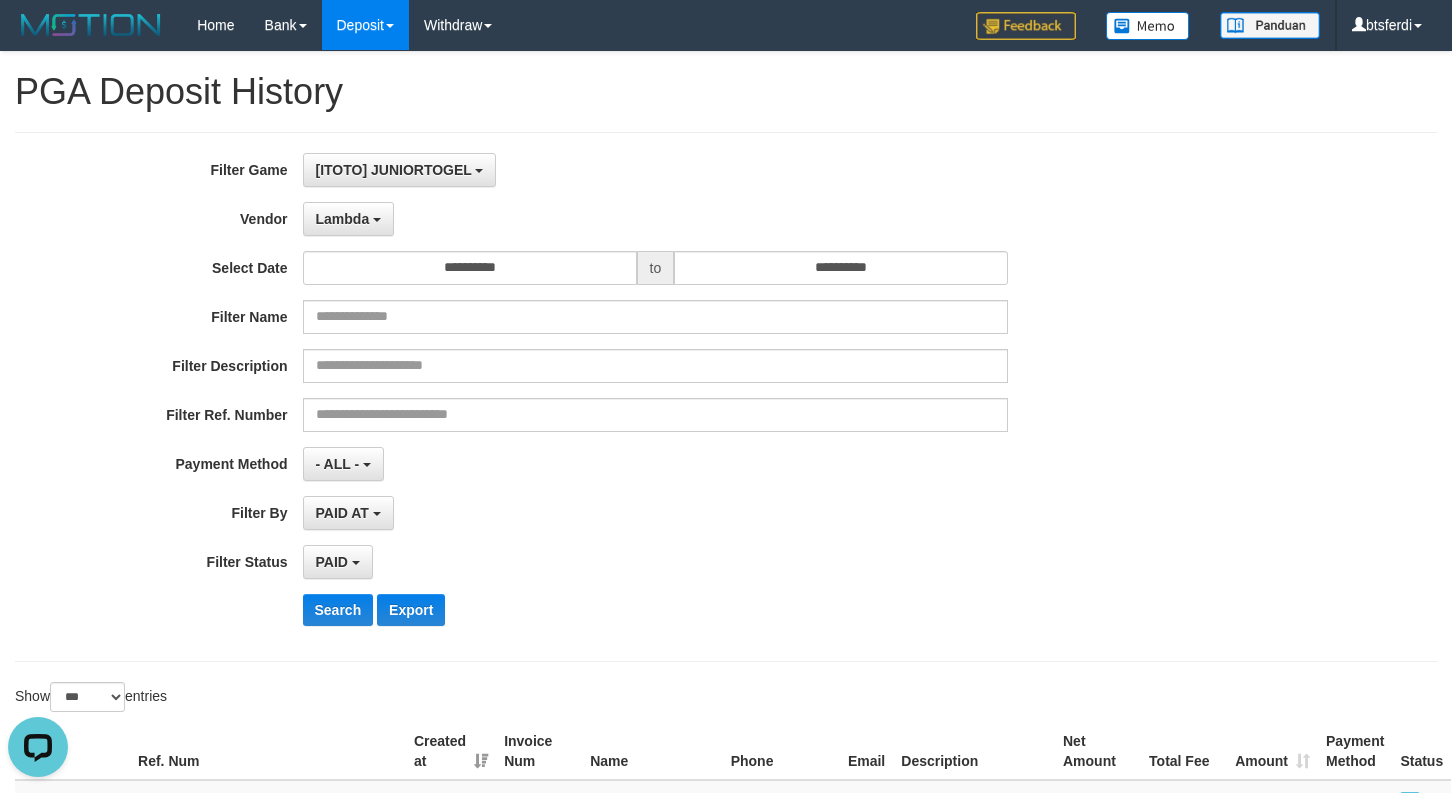 click on "**********" at bounding box center [605, 464] 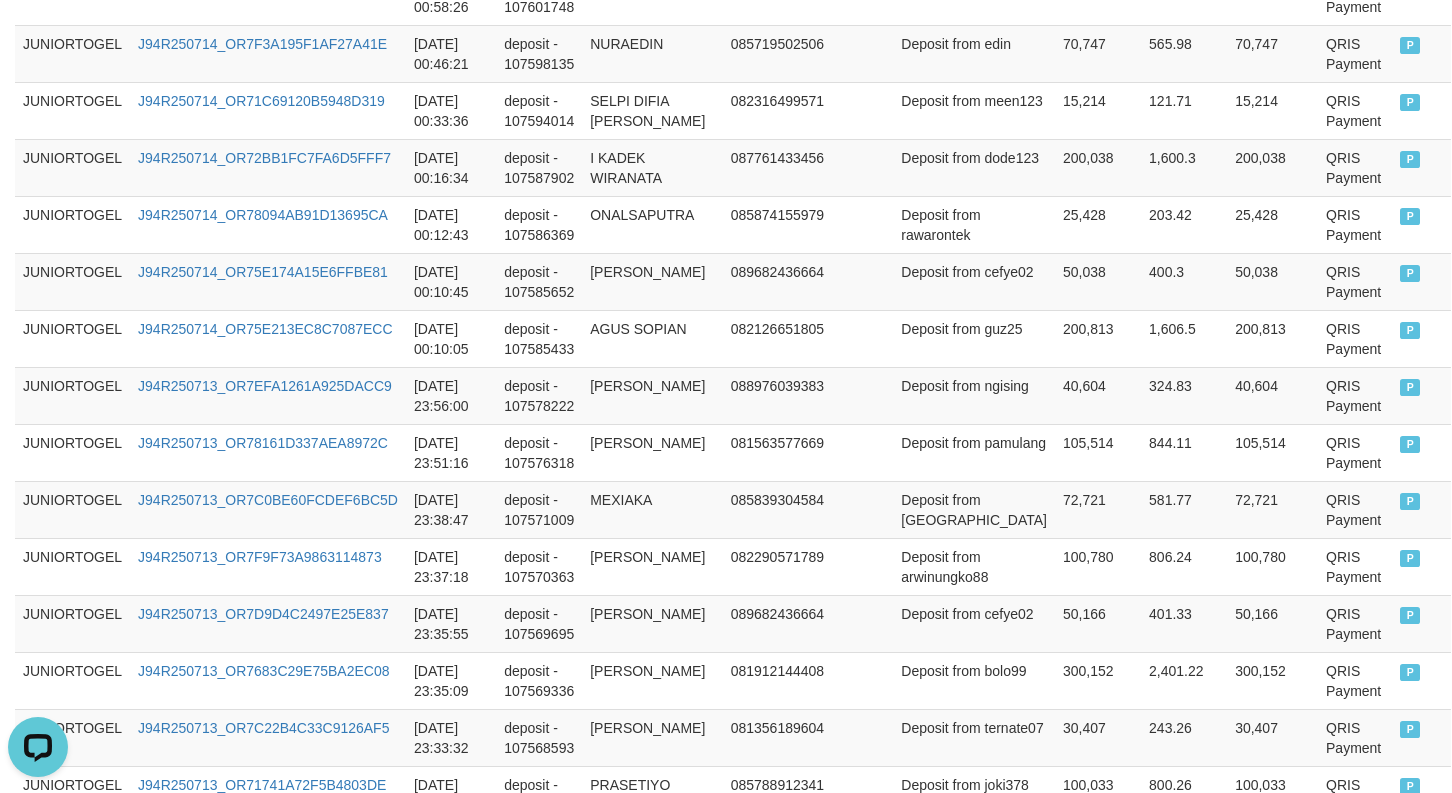 scroll, scrollTop: 800, scrollLeft: 0, axis: vertical 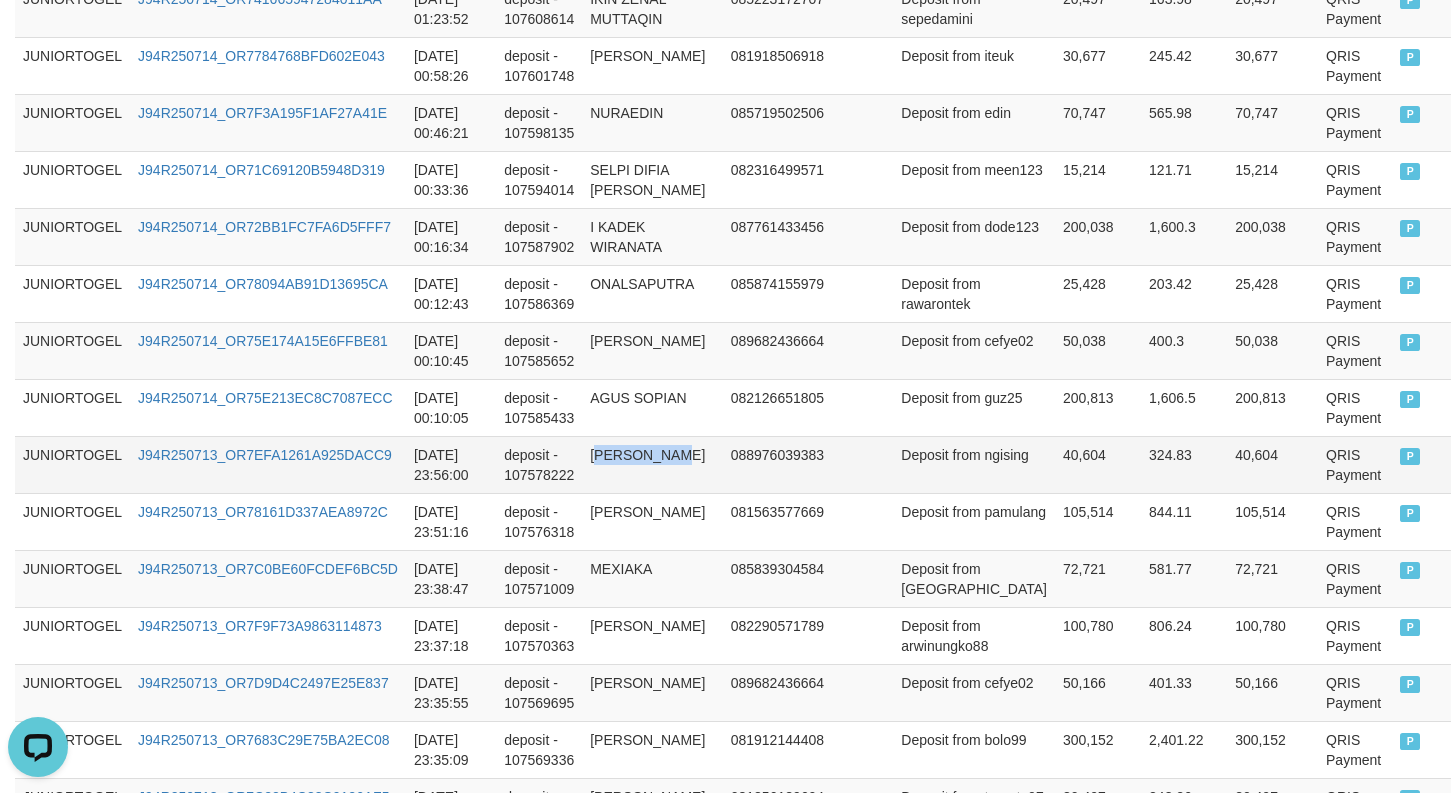drag, startPoint x: 601, startPoint y: 464, endPoint x: 689, endPoint y: 462, distance: 88.02273 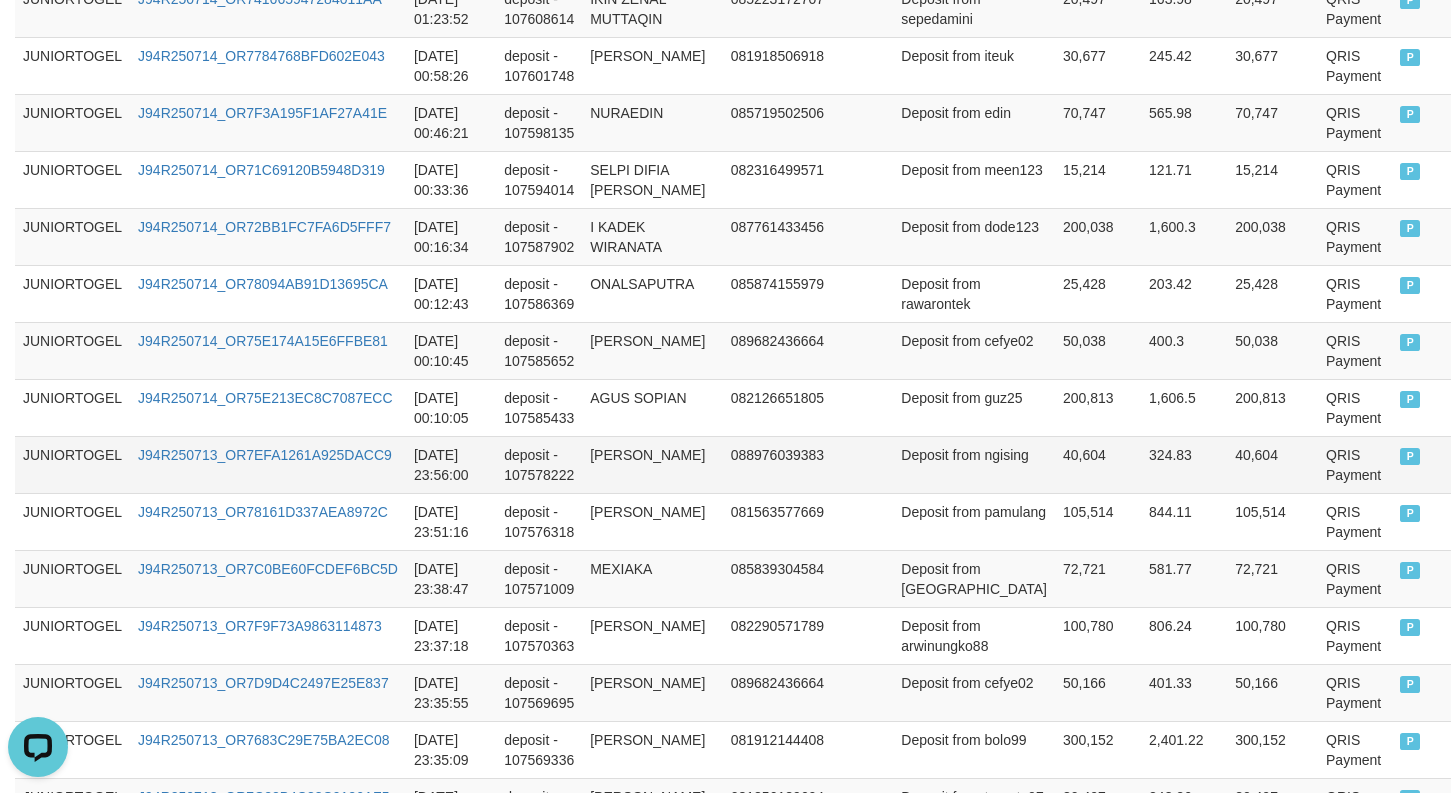 click on "JODI SETIAWAN" at bounding box center (652, 464) 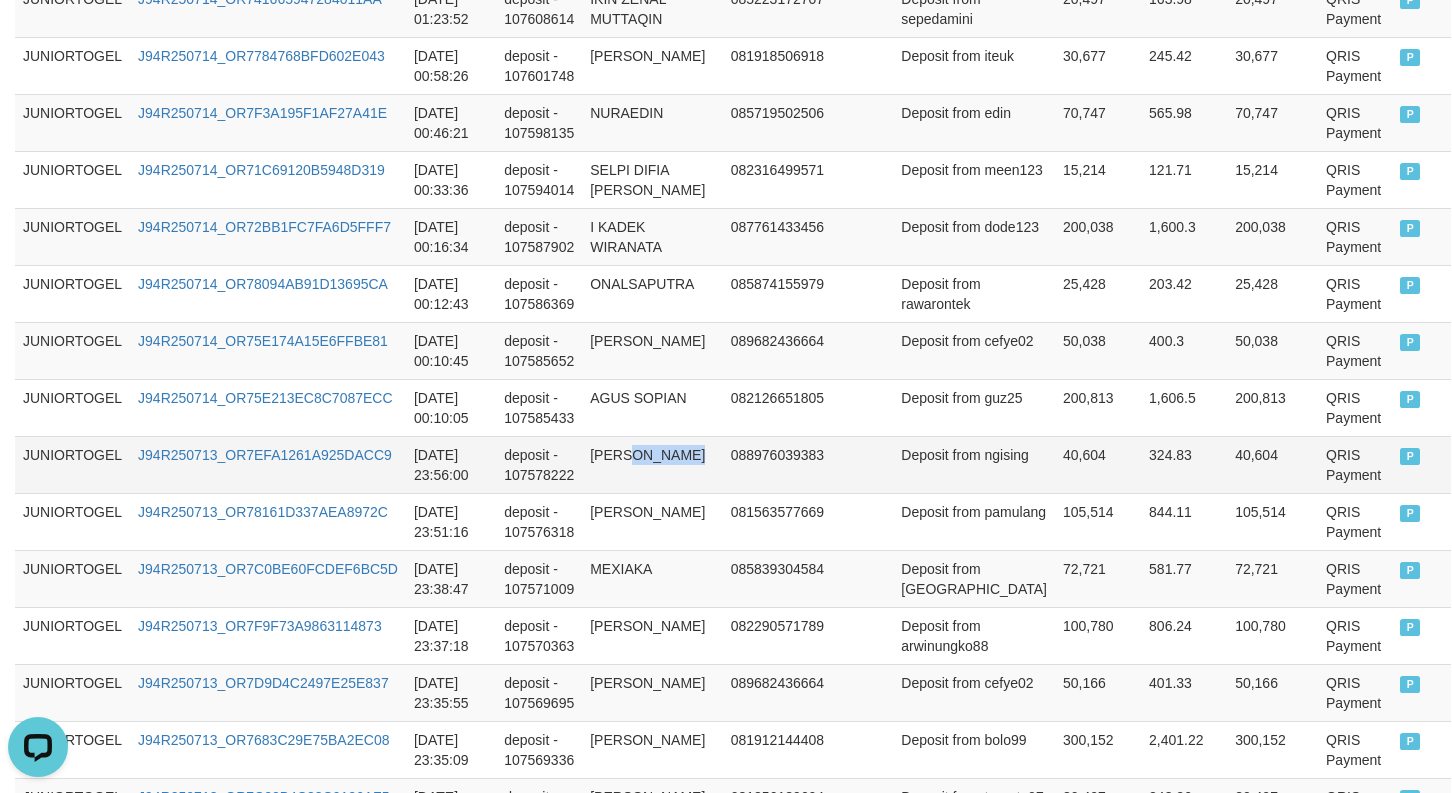 click on "JODI SETIAWAN" at bounding box center [652, 464] 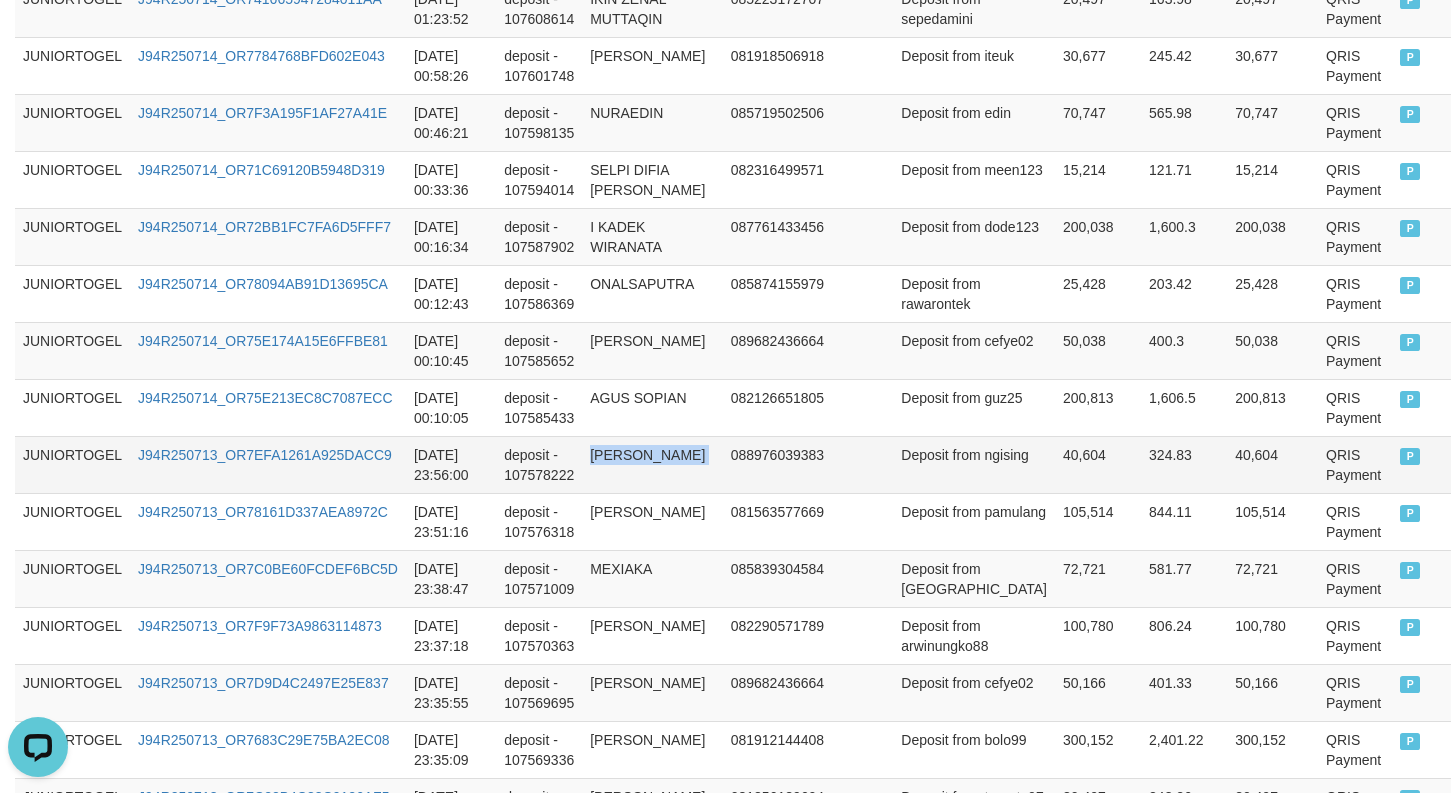 click on "JODI SETIAWAN" at bounding box center (652, 464) 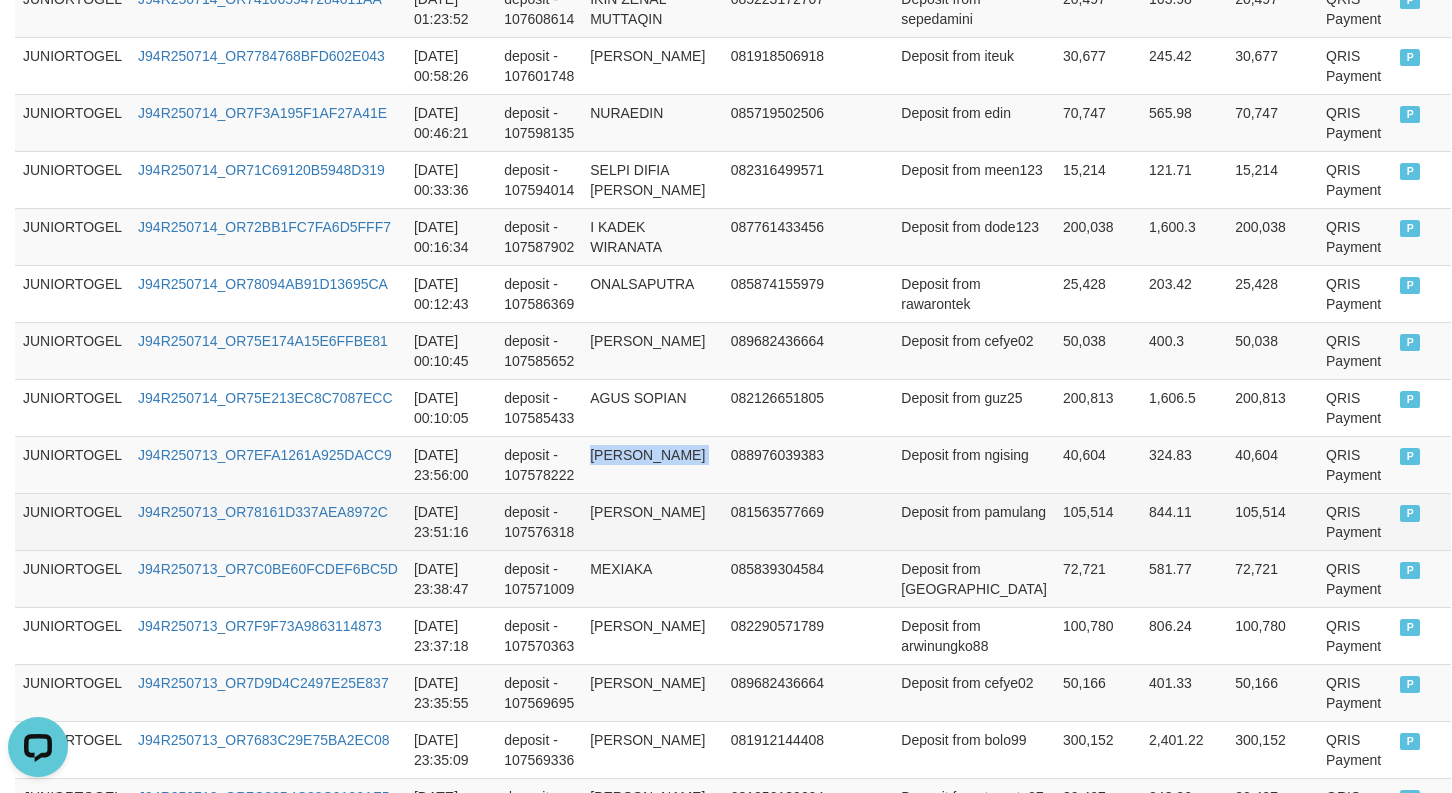 copy on "JODI SETIAWAN" 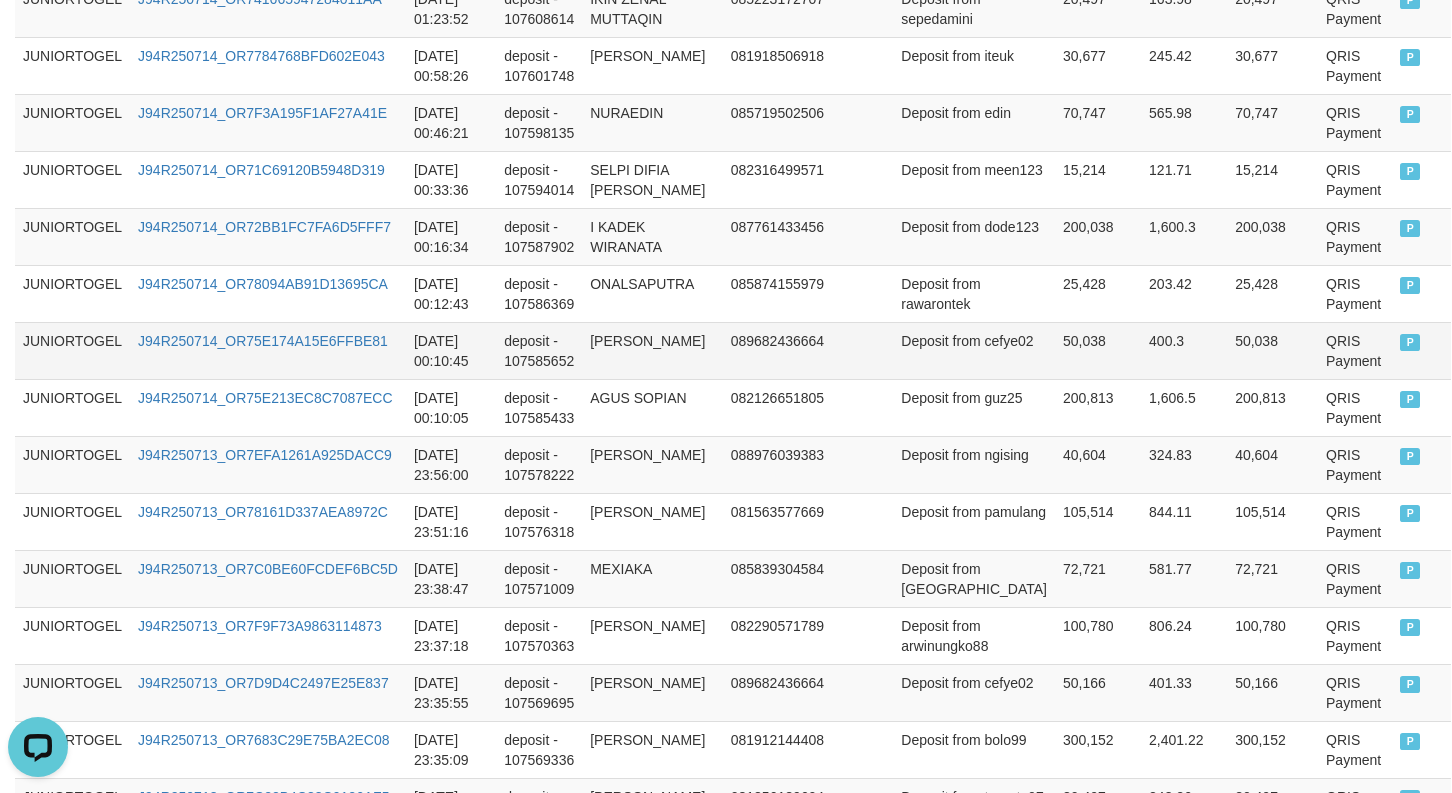 click on "ALI SETIYONO" at bounding box center (652, 350) 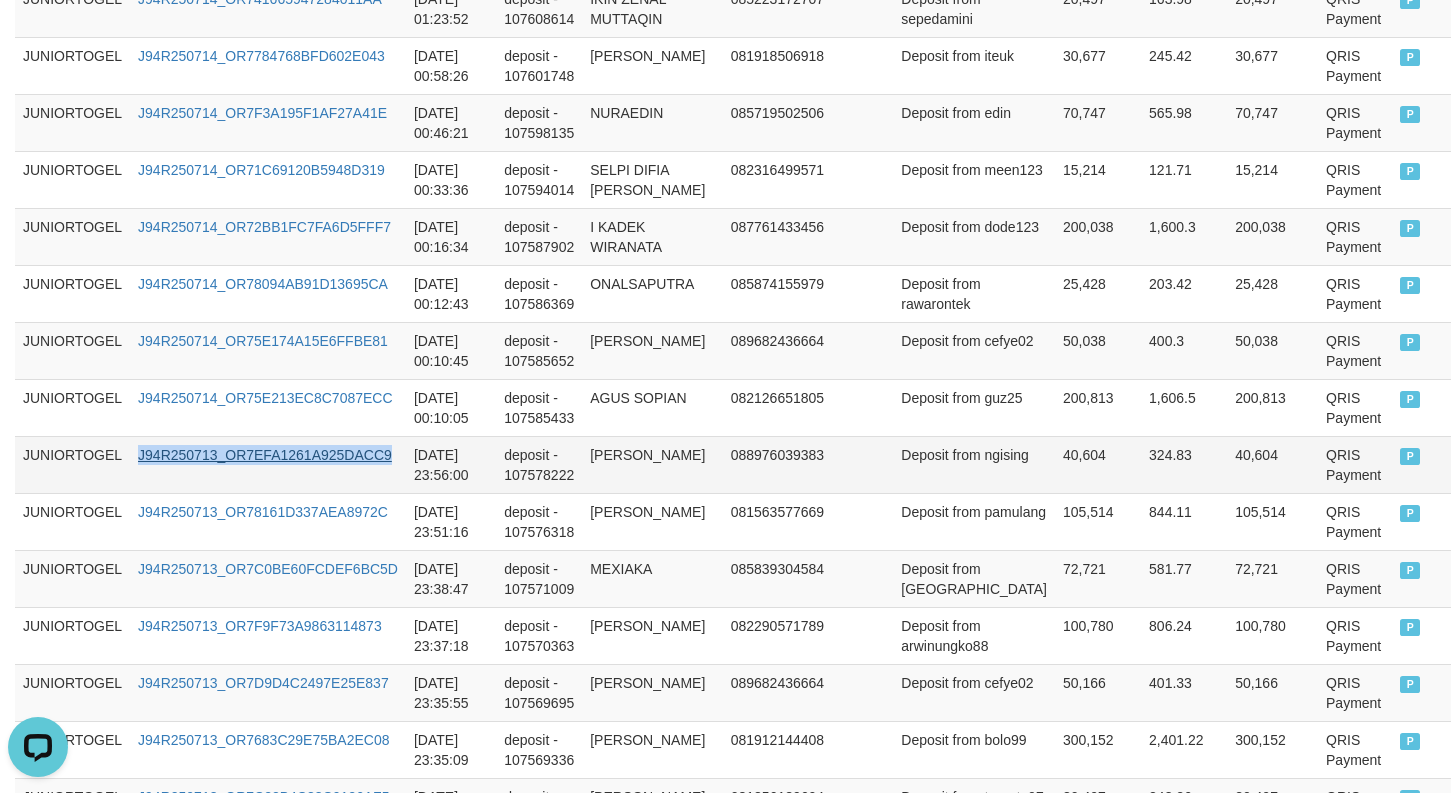 drag, startPoint x: 381, startPoint y: 457, endPoint x: 137, endPoint y: 468, distance: 244.24782 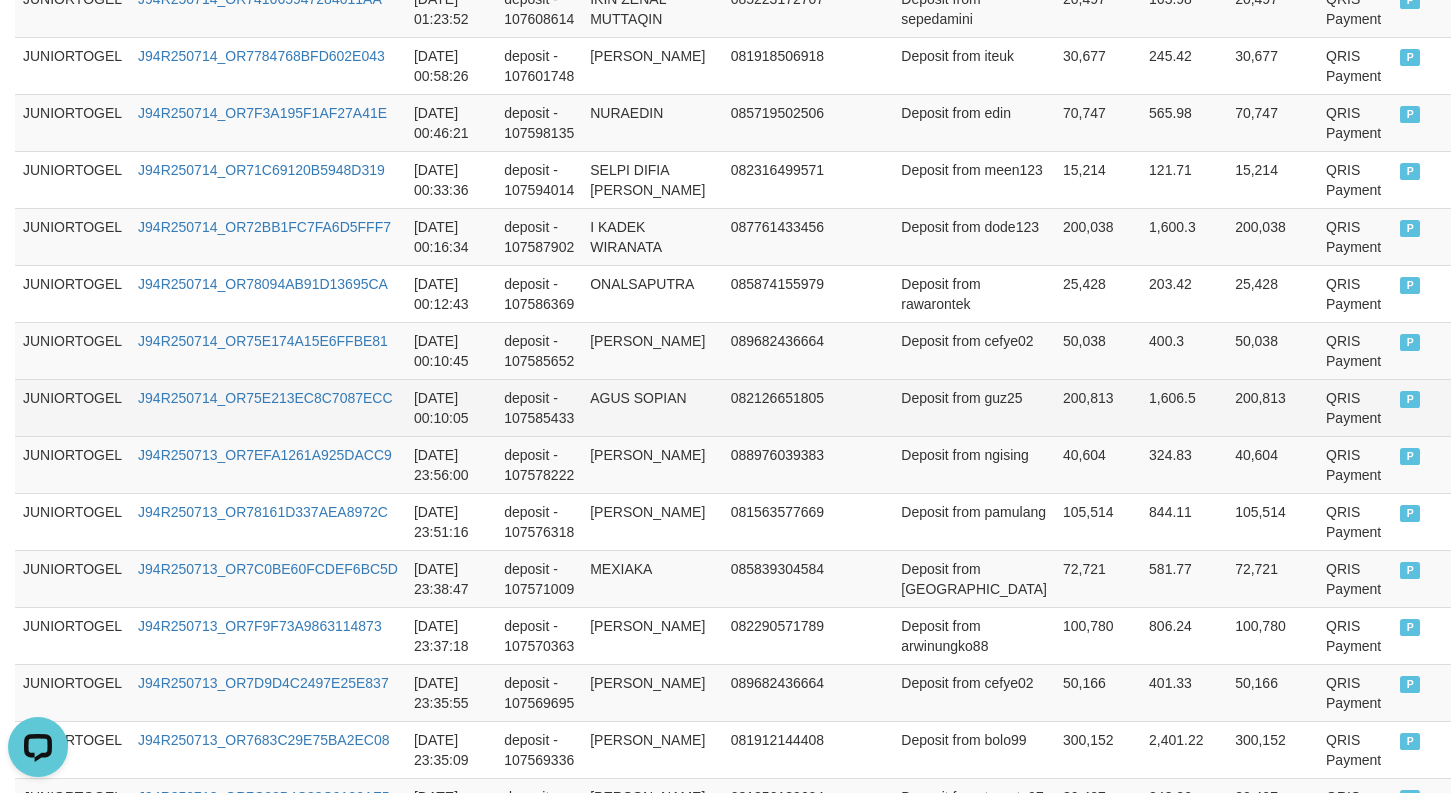 drag, startPoint x: 720, startPoint y: 370, endPoint x: 734, endPoint y: 389, distance: 23.600847 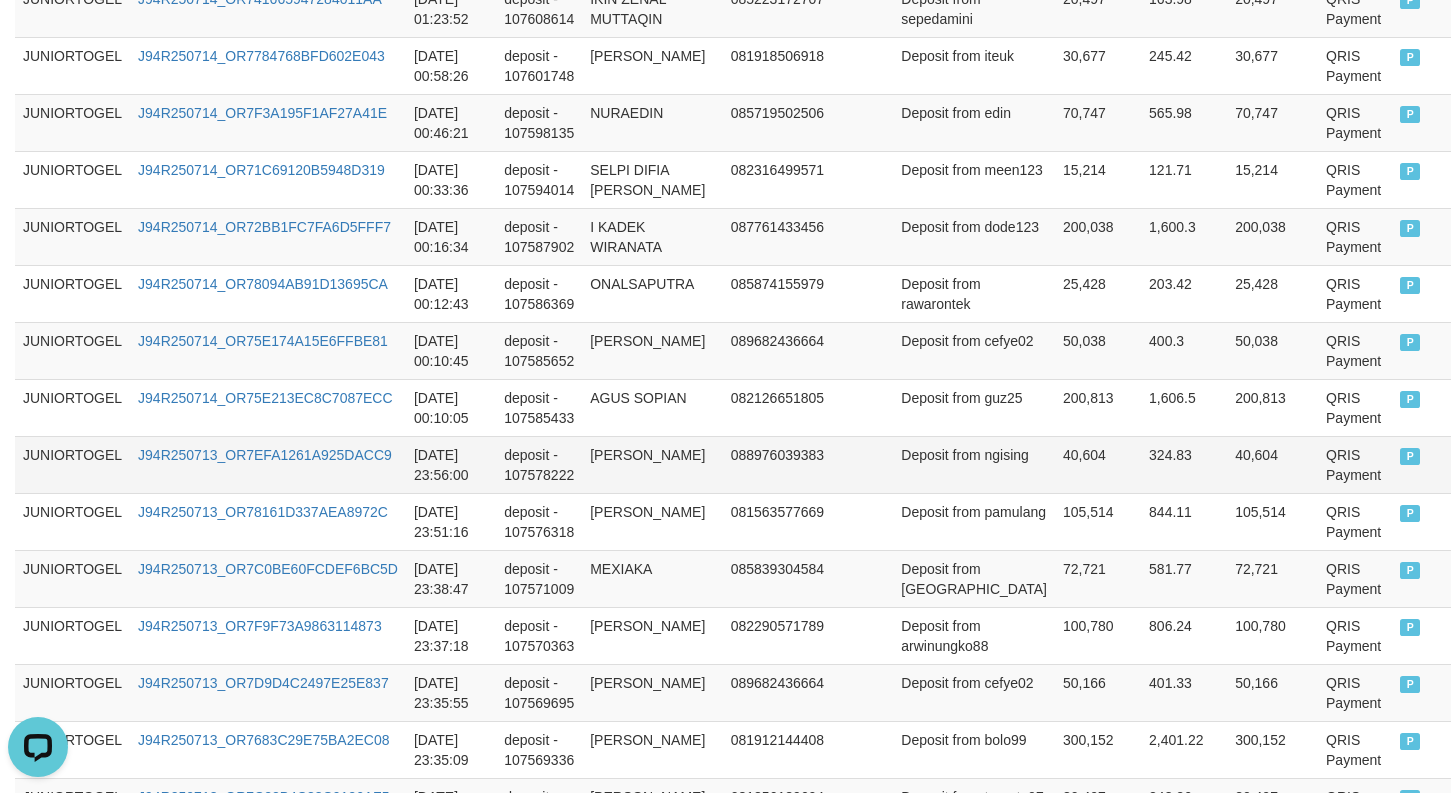 click on "Deposit from ngising" at bounding box center (974, 464) 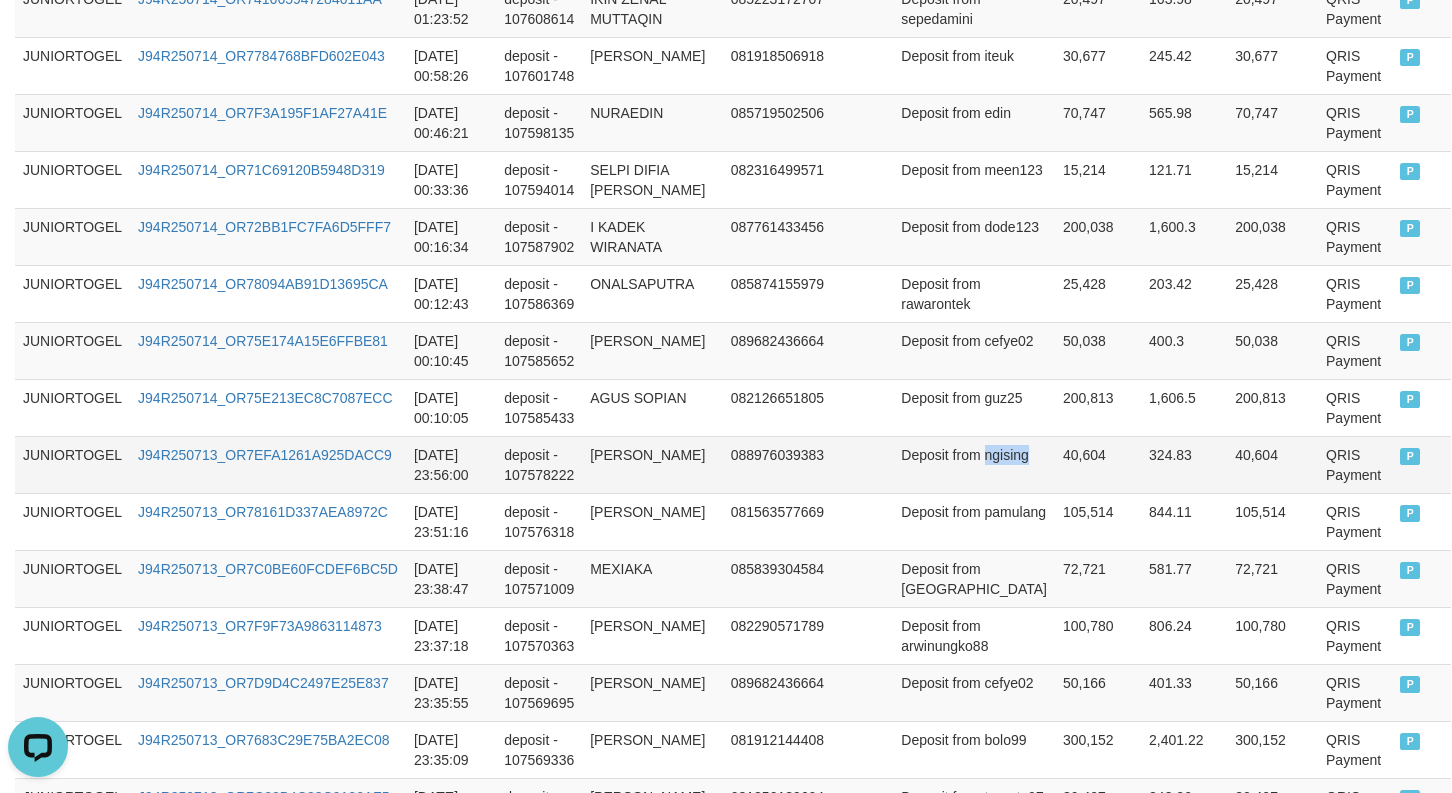 copy on "ngising" 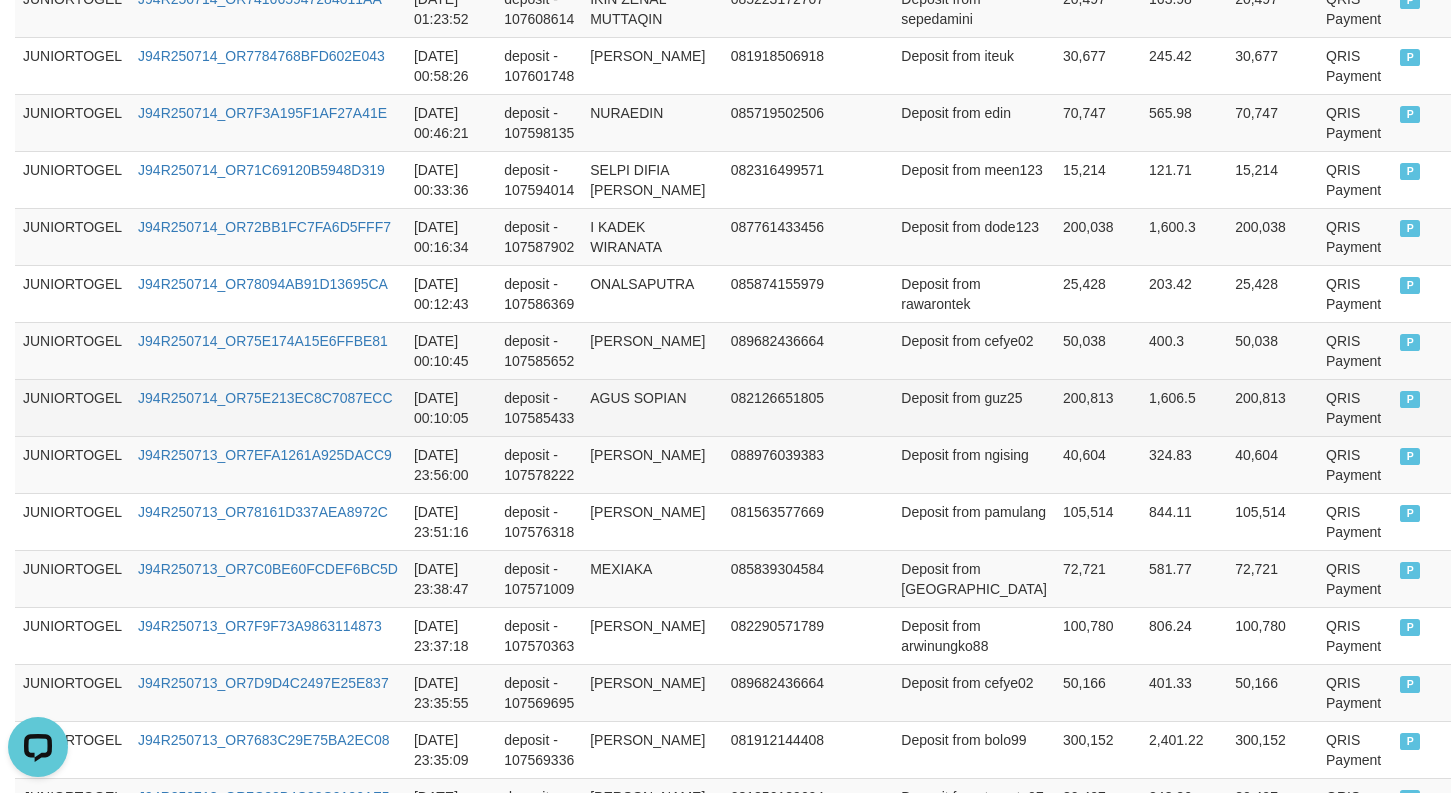 drag, startPoint x: 828, startPoint y: 240, endPoint x: 924, endPoint y: 420, distance: 204 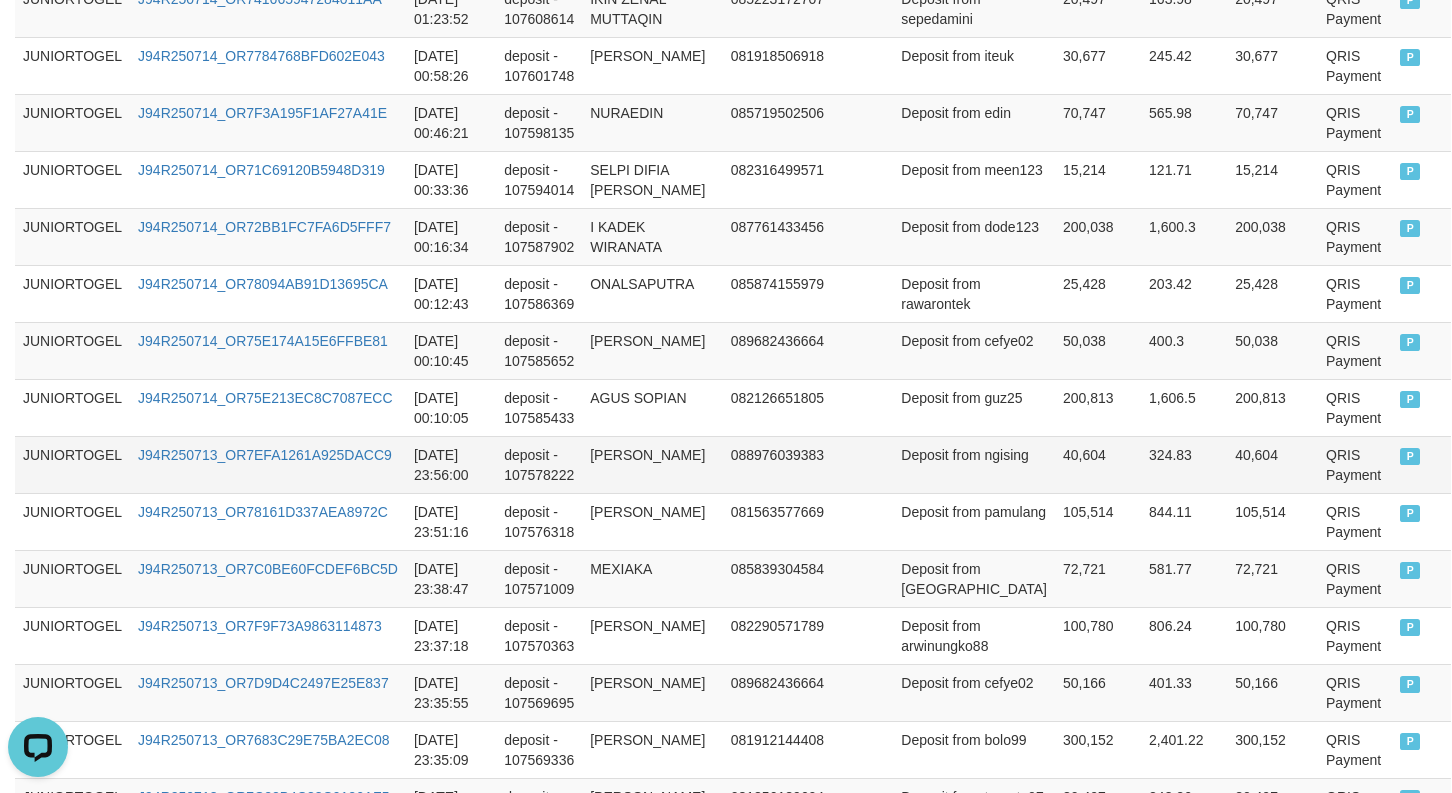 click on "40,604" at bounding box center [1098, 464] 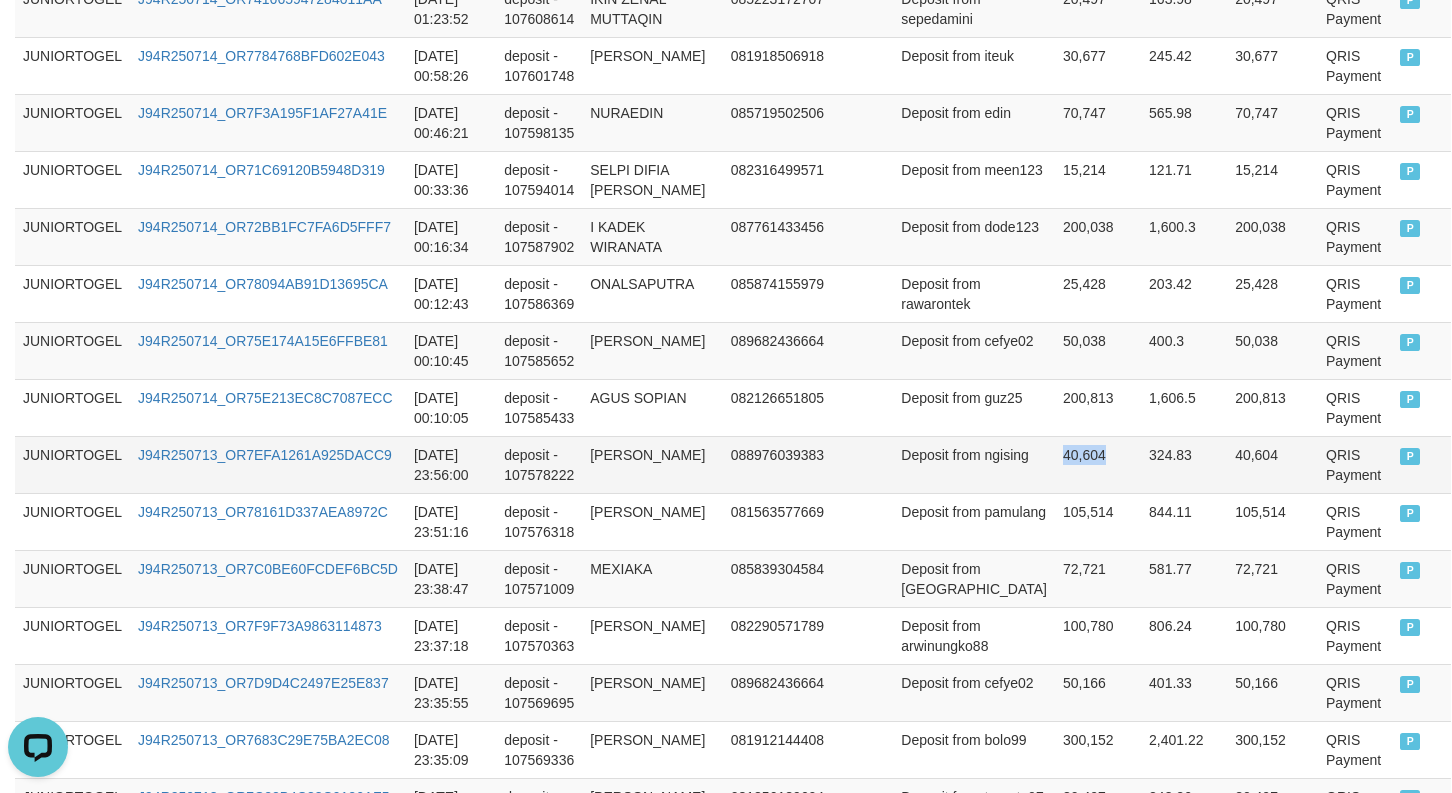 click on "40,604" at bounding box center (1098, 464) 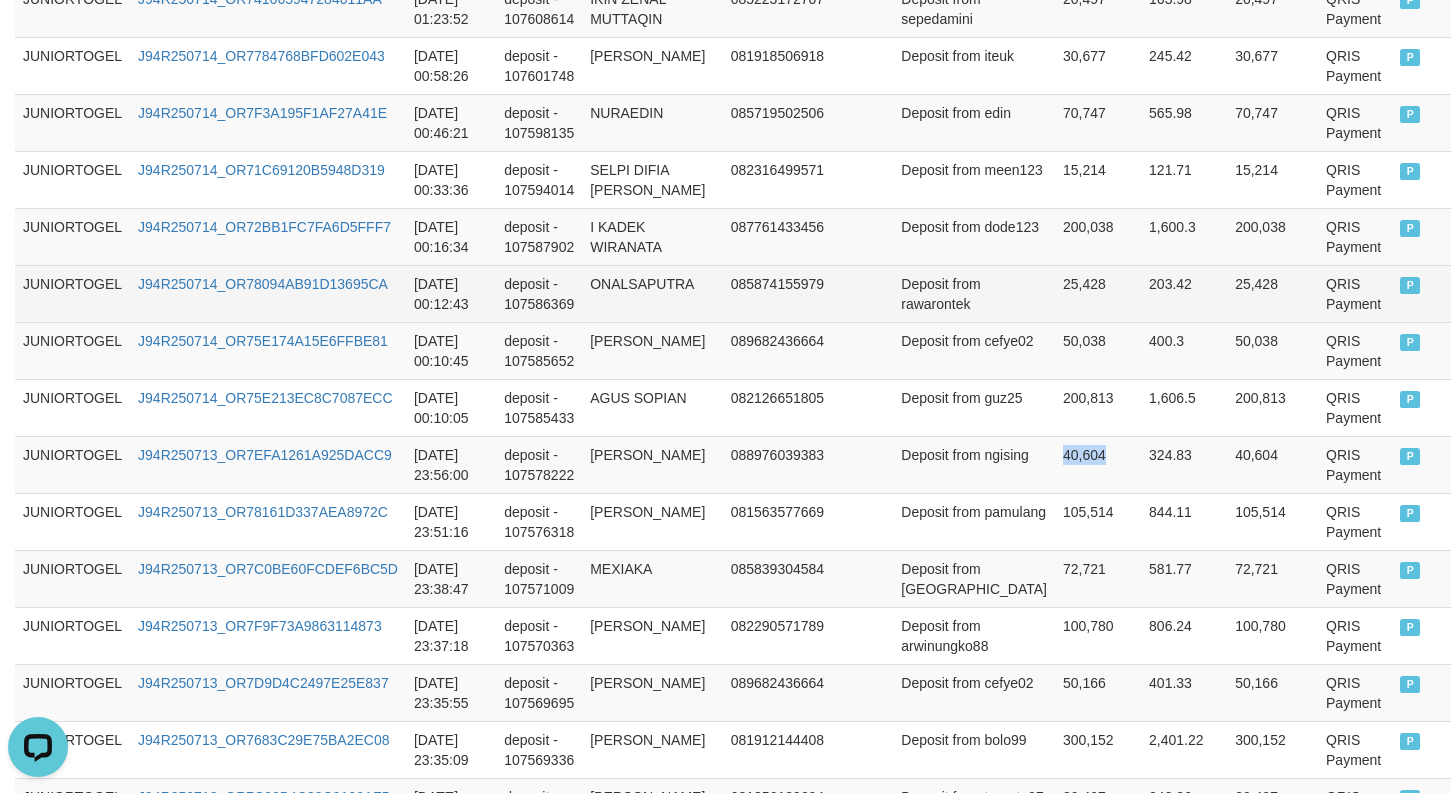 drag, startPoint x: 946, startPoint y: 256, endPoint x: 948, endPoint y: 321, distance: 65.03076 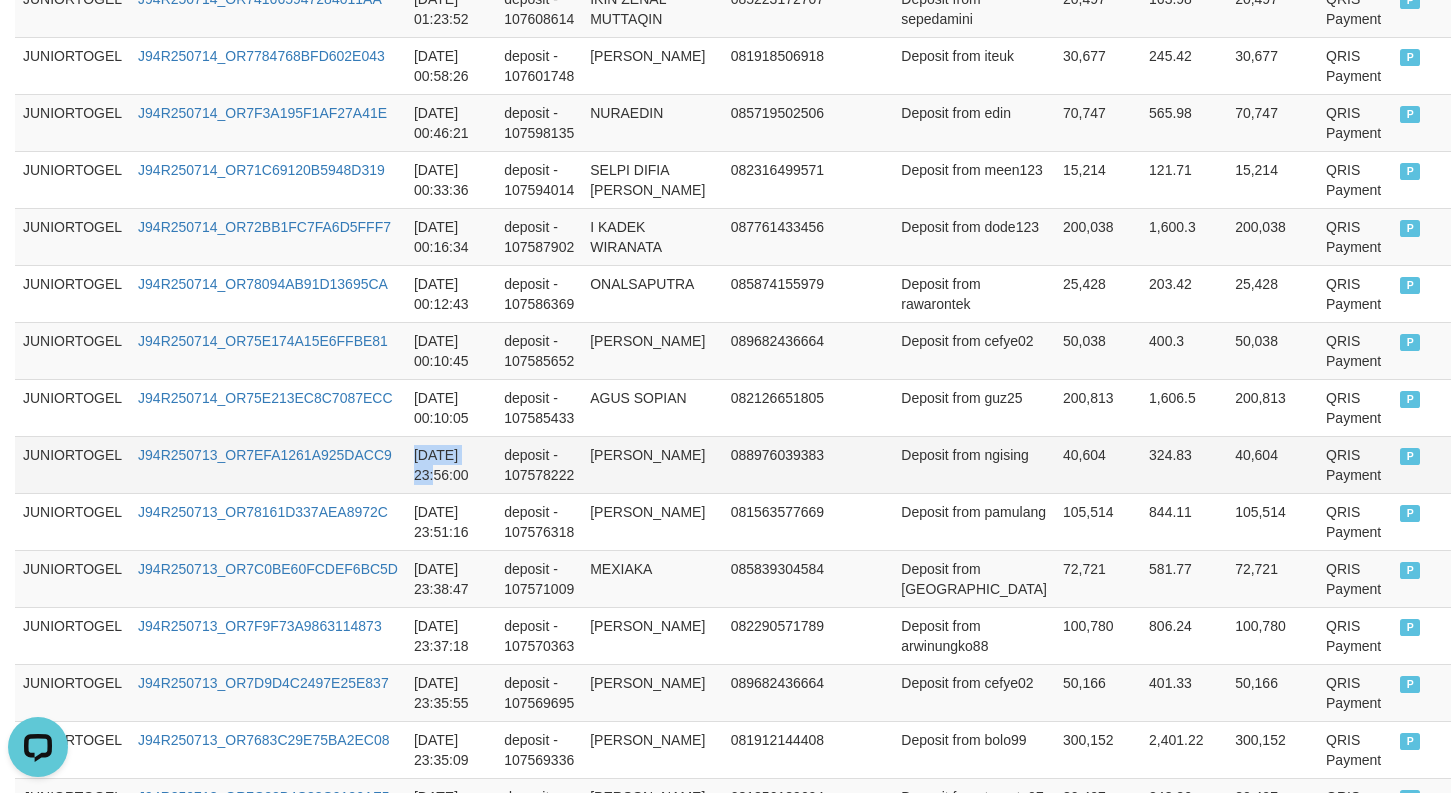 drag, startPoint x: 488, startPoint y: 470, endPoint x: 412, endPoint y: 460, distance: 76.655075 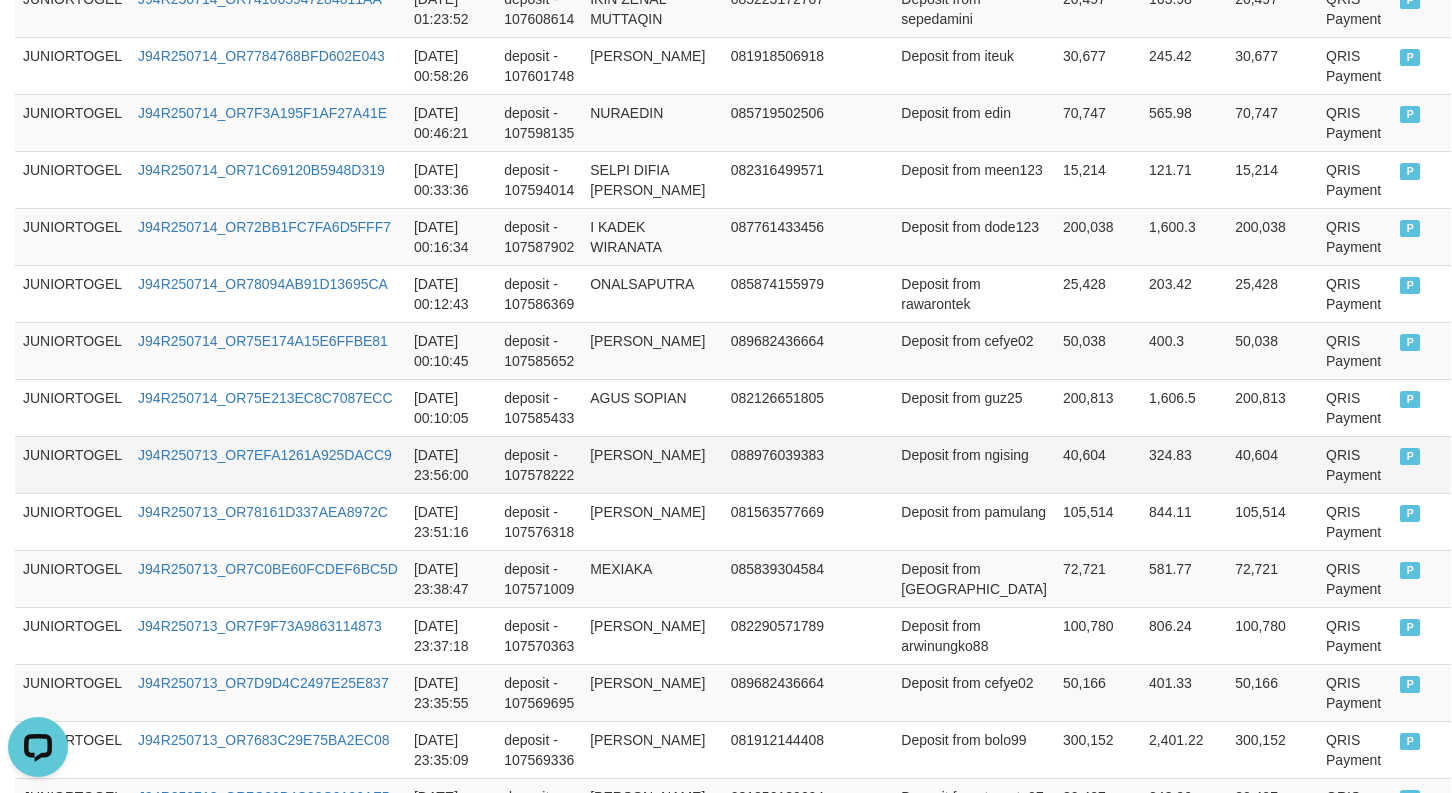 click on "2025-07-13 23:56:00" at bounding box center [451, 464] 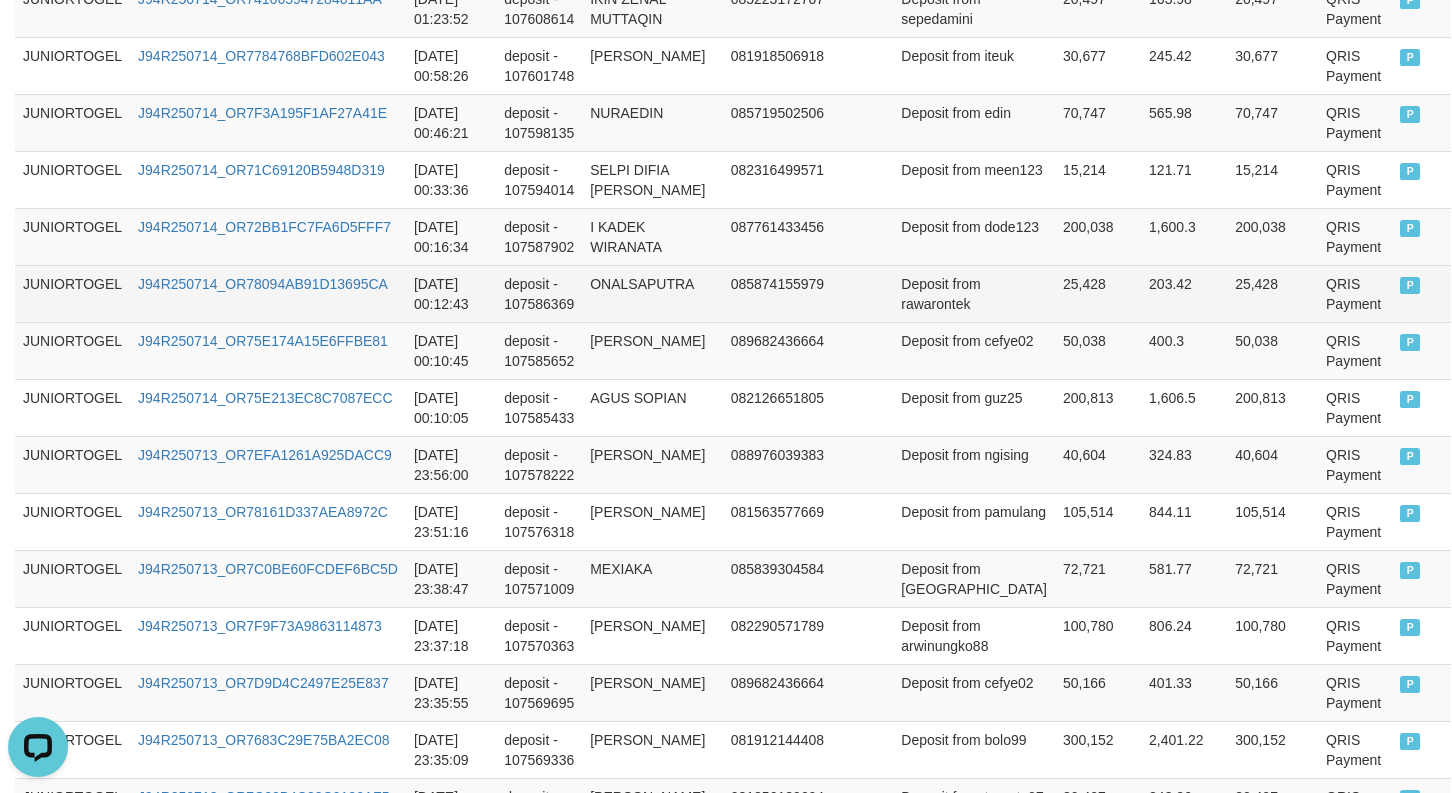 drag, startPoint x: 720, startPoint y: 294, endPoint x: 786, endPoint y: 381, distance: 109.201645 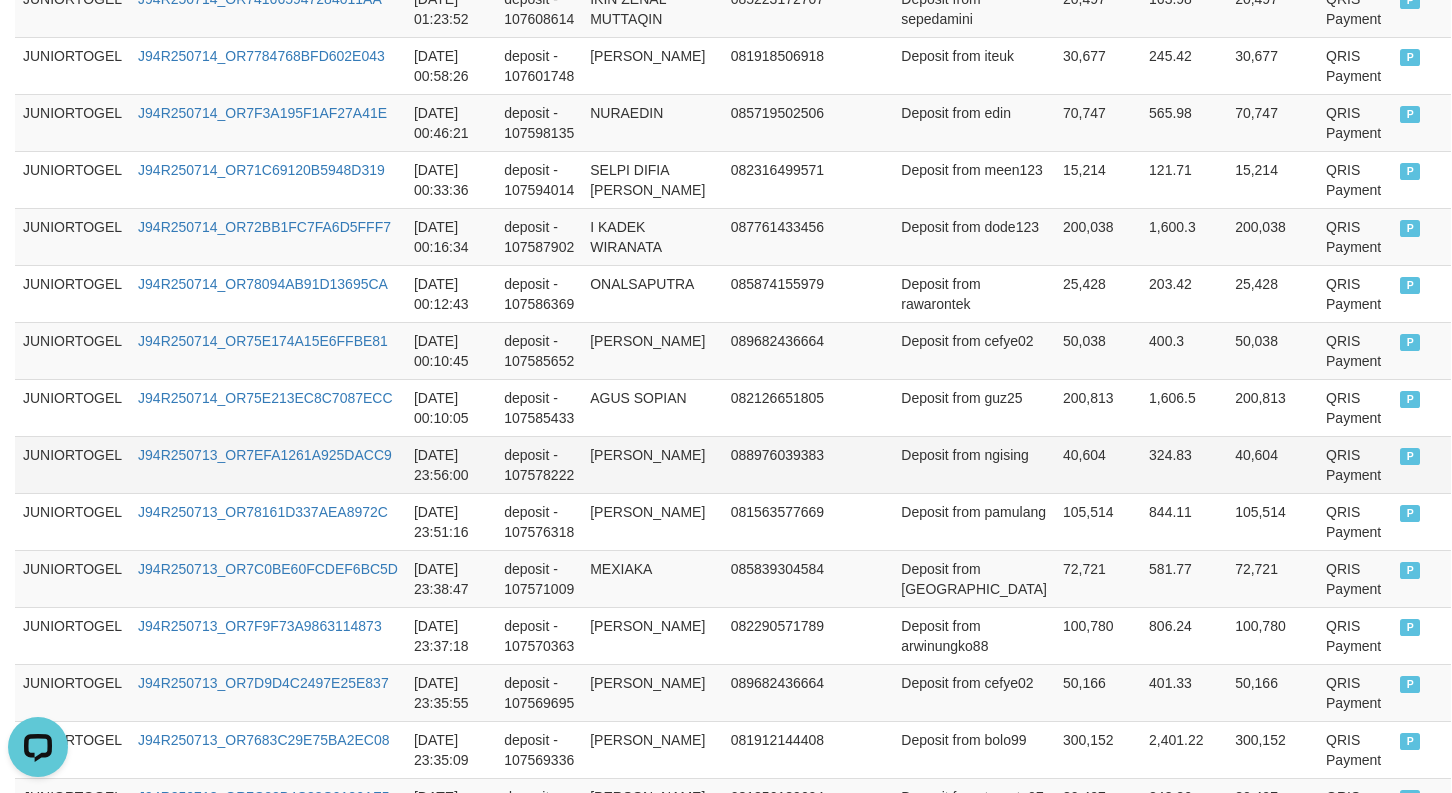 click on "Deposit from ngising" at bounding box center (974, 464) 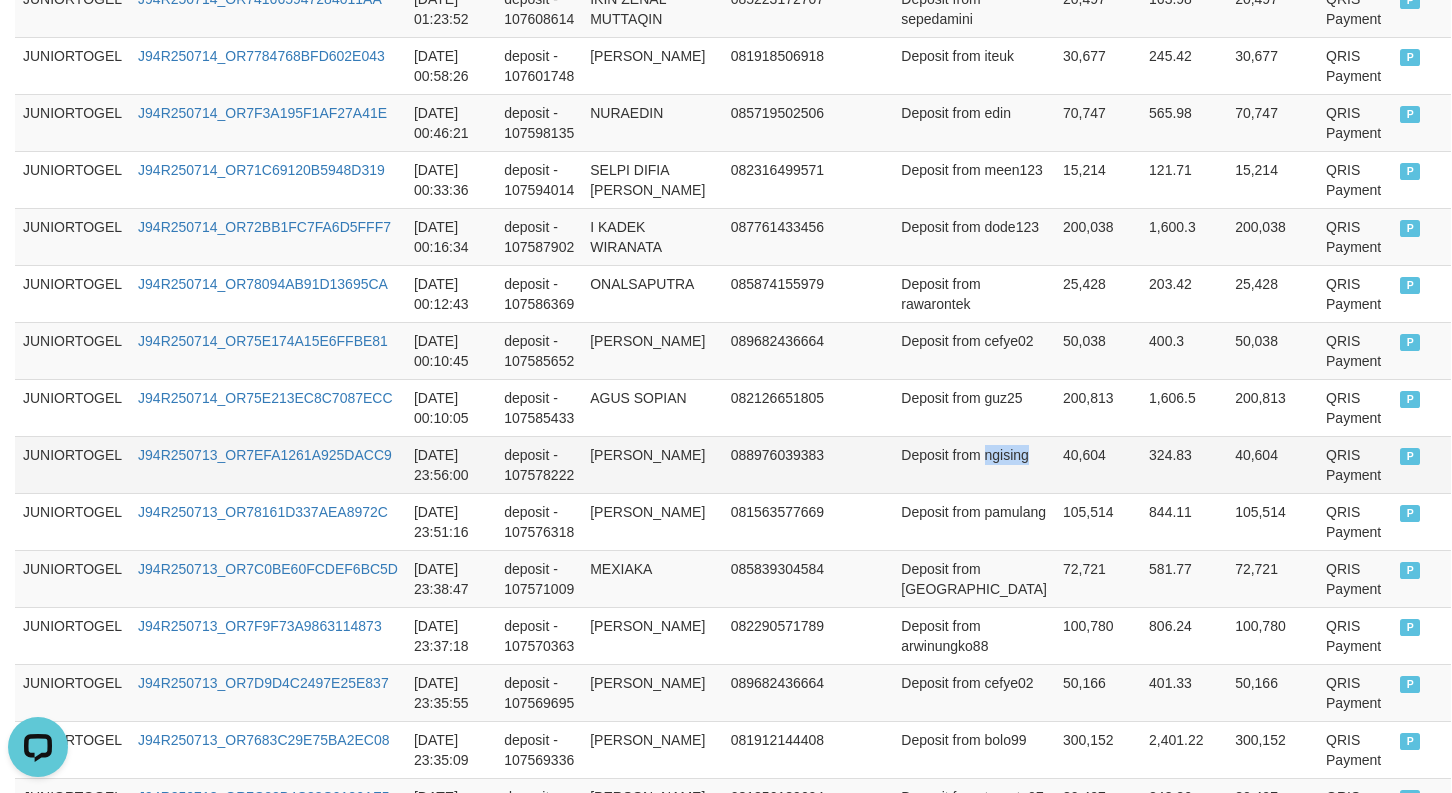 click on "Deposit from ngising" at bounding box center (974, 464) 